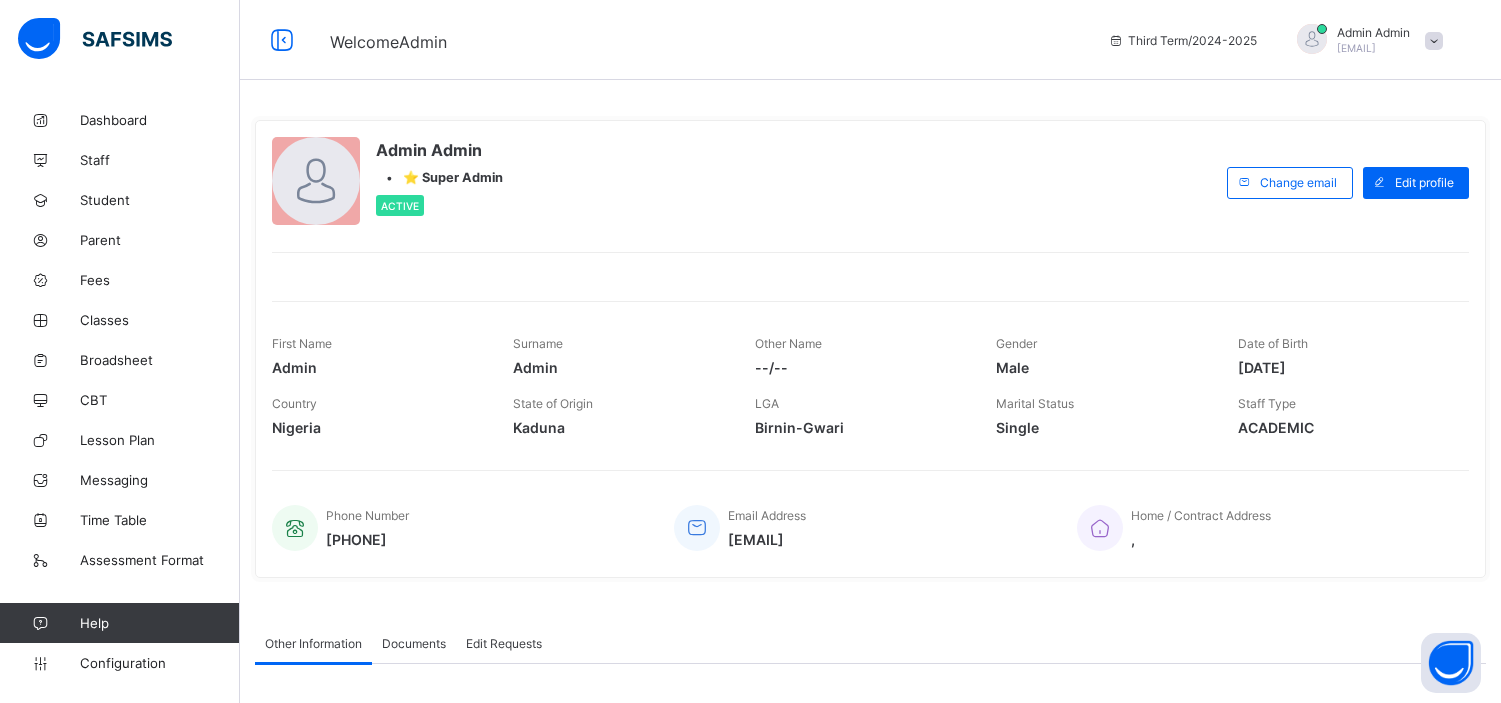 scroll, scrollTop: 0, scrollLeft: 0, axis: both 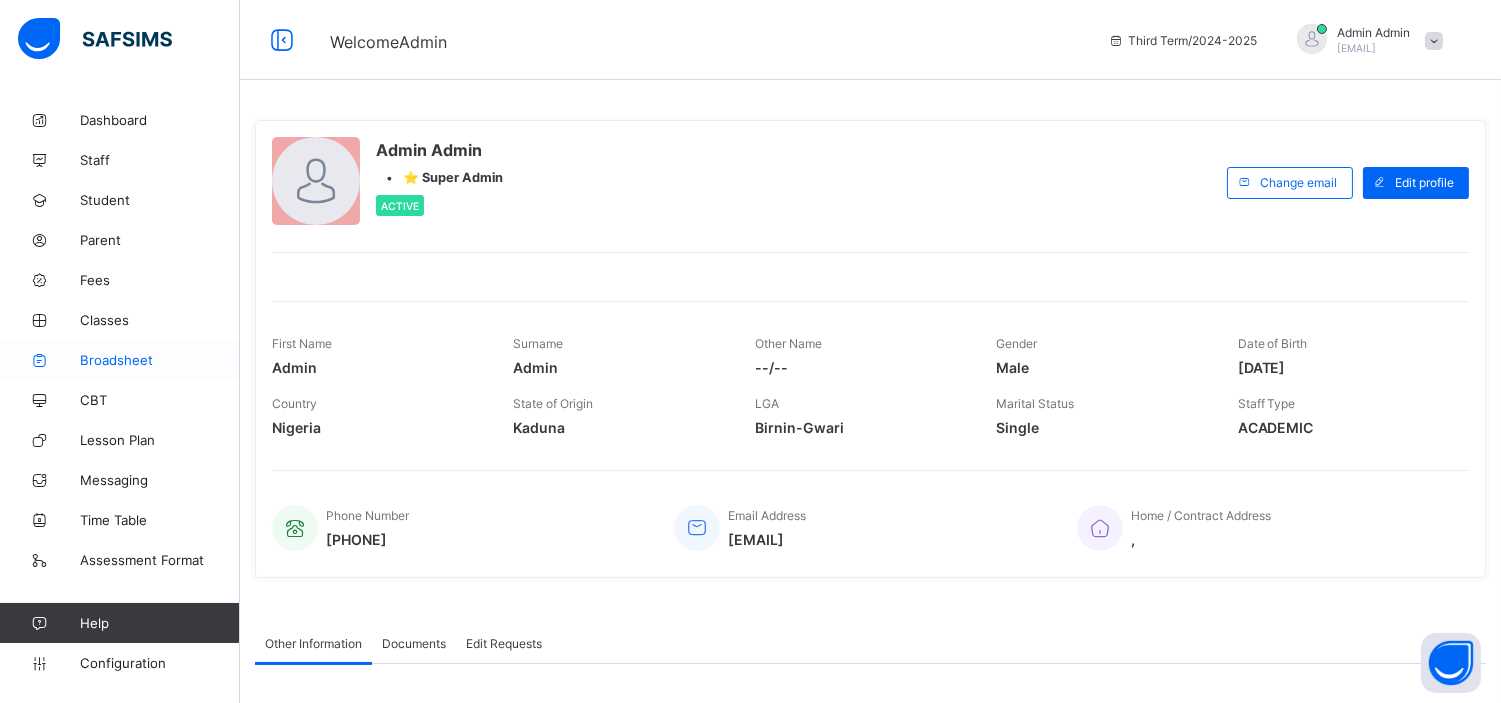 click on "Broadsheet" at bounding box center [160, 360] 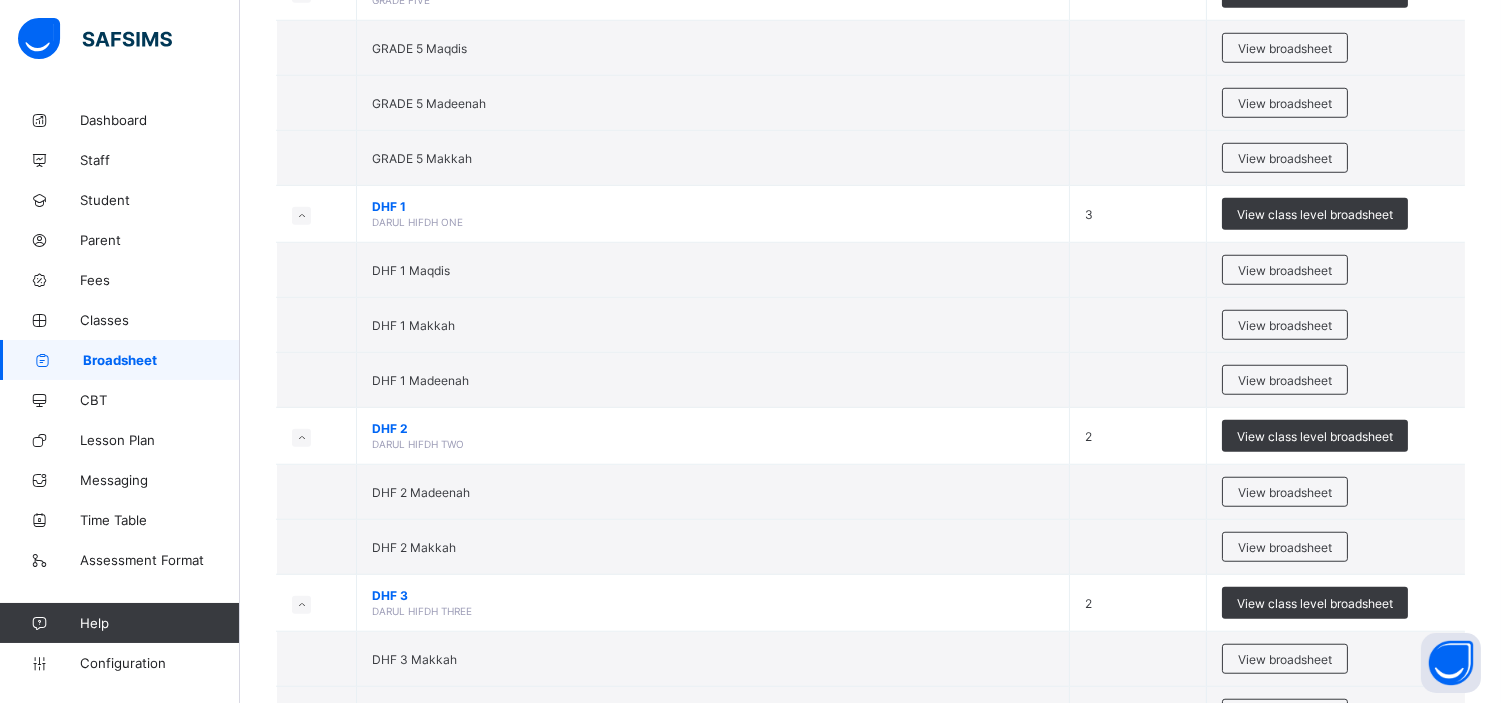 scroll, scrollTop: 2976, scrollLeft: 0, axis: vertical 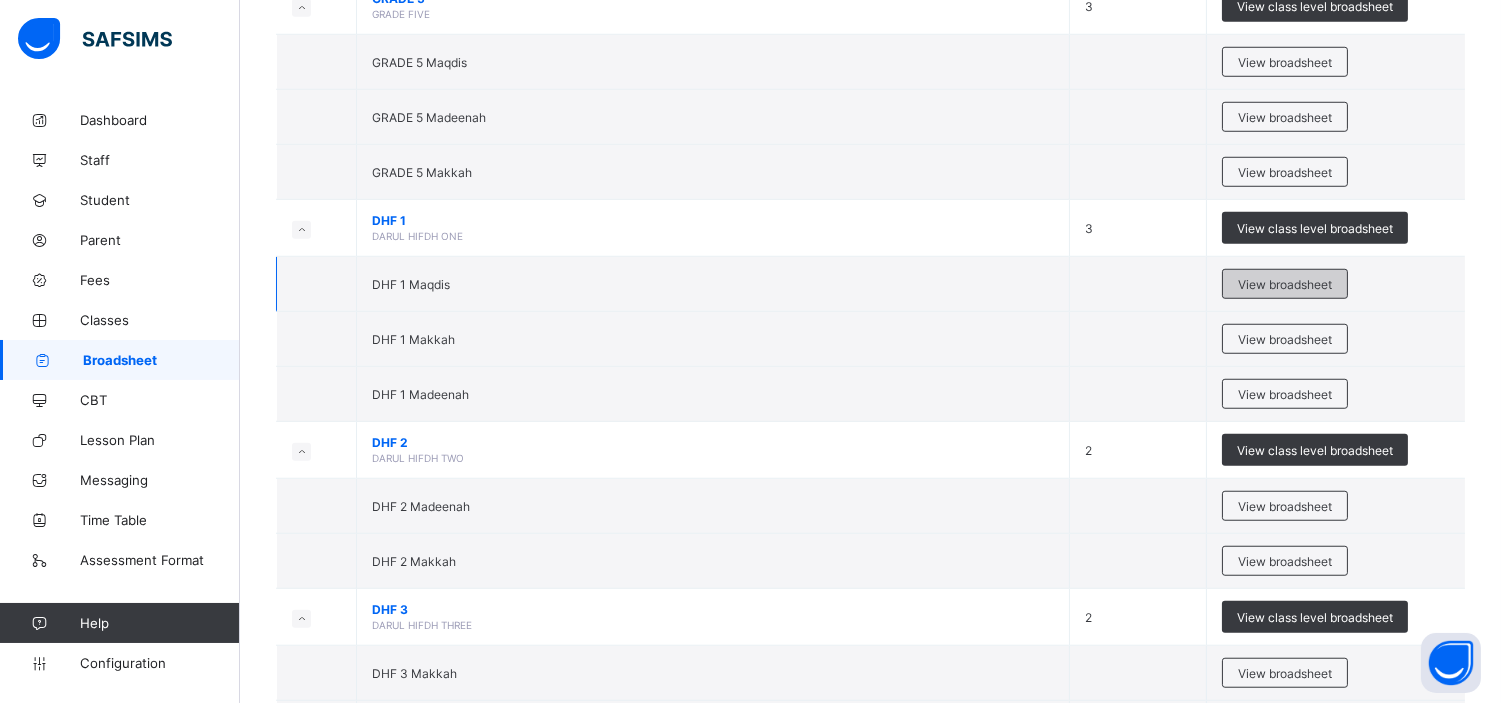 click on "View broadsheet" at bounding box center (1285, 284) 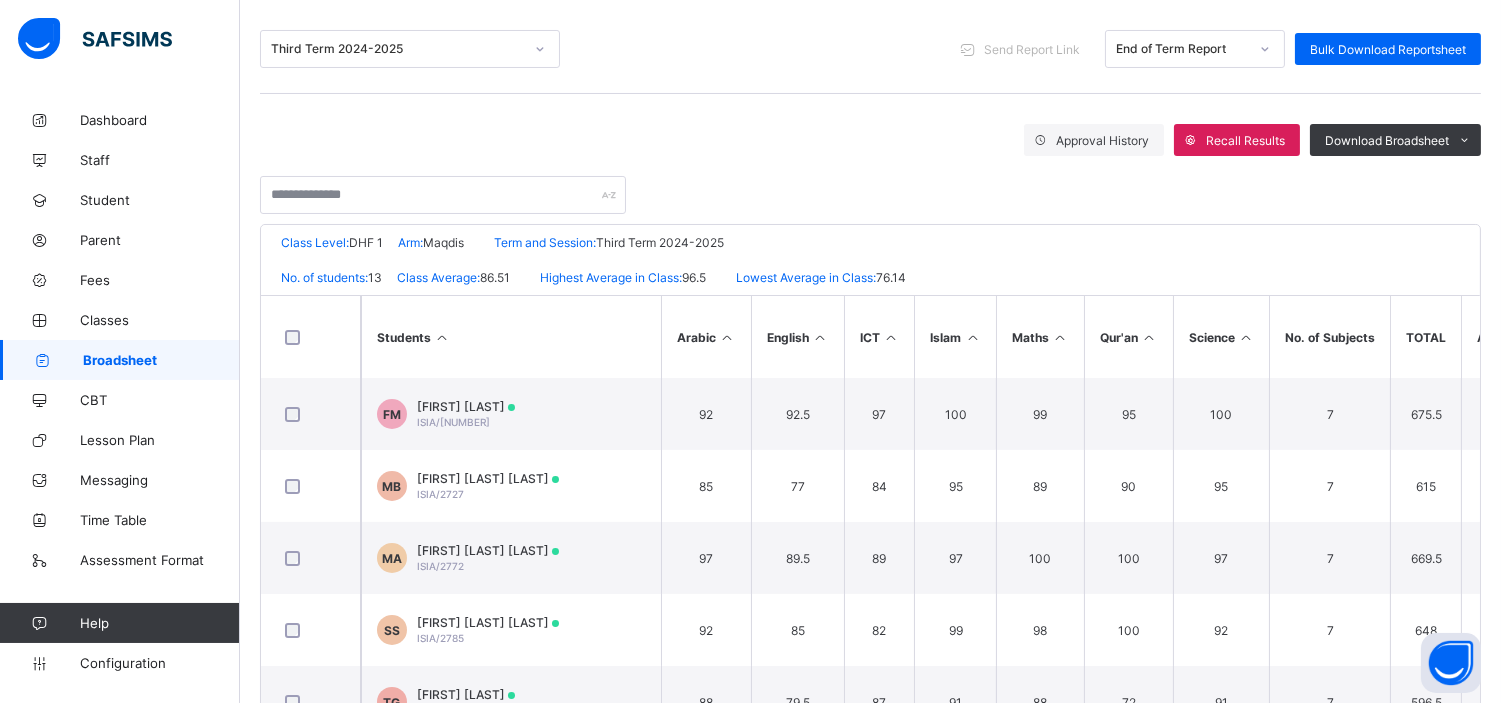 scroll, scrollTop: 251, scrollLeft: 0, axis: vertical 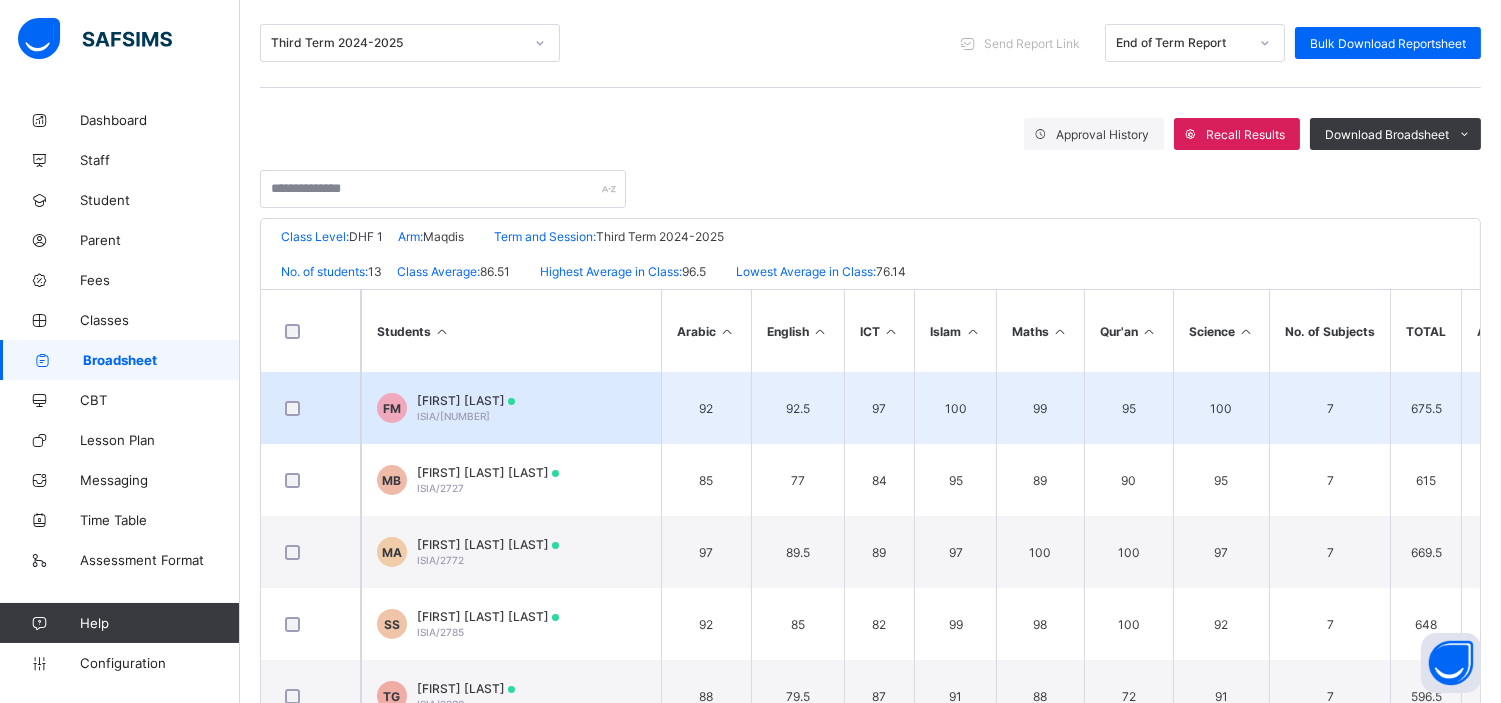 click on "[FIRST] [LAST]" at bounding box center [466, 400] 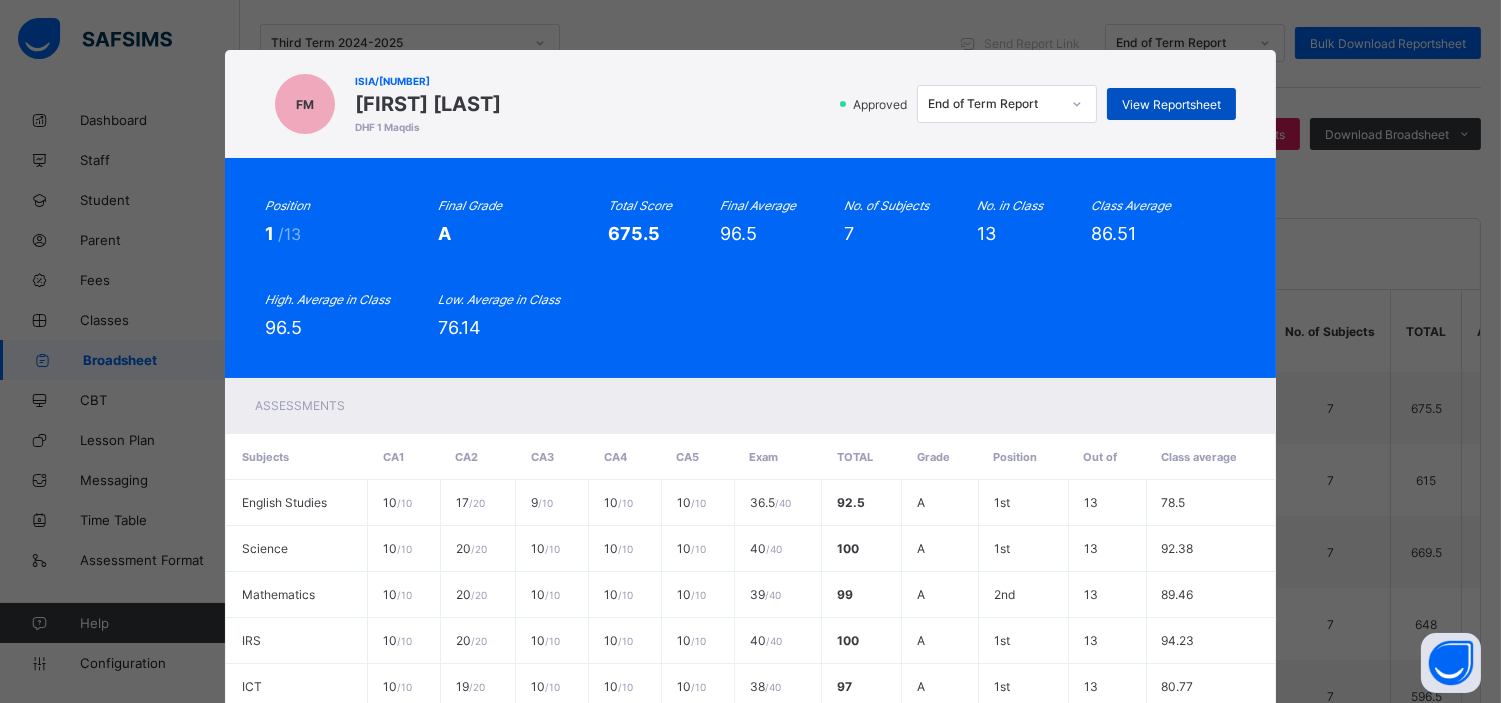 click on "View Reportsheet" at bounding box center (1171, 104) 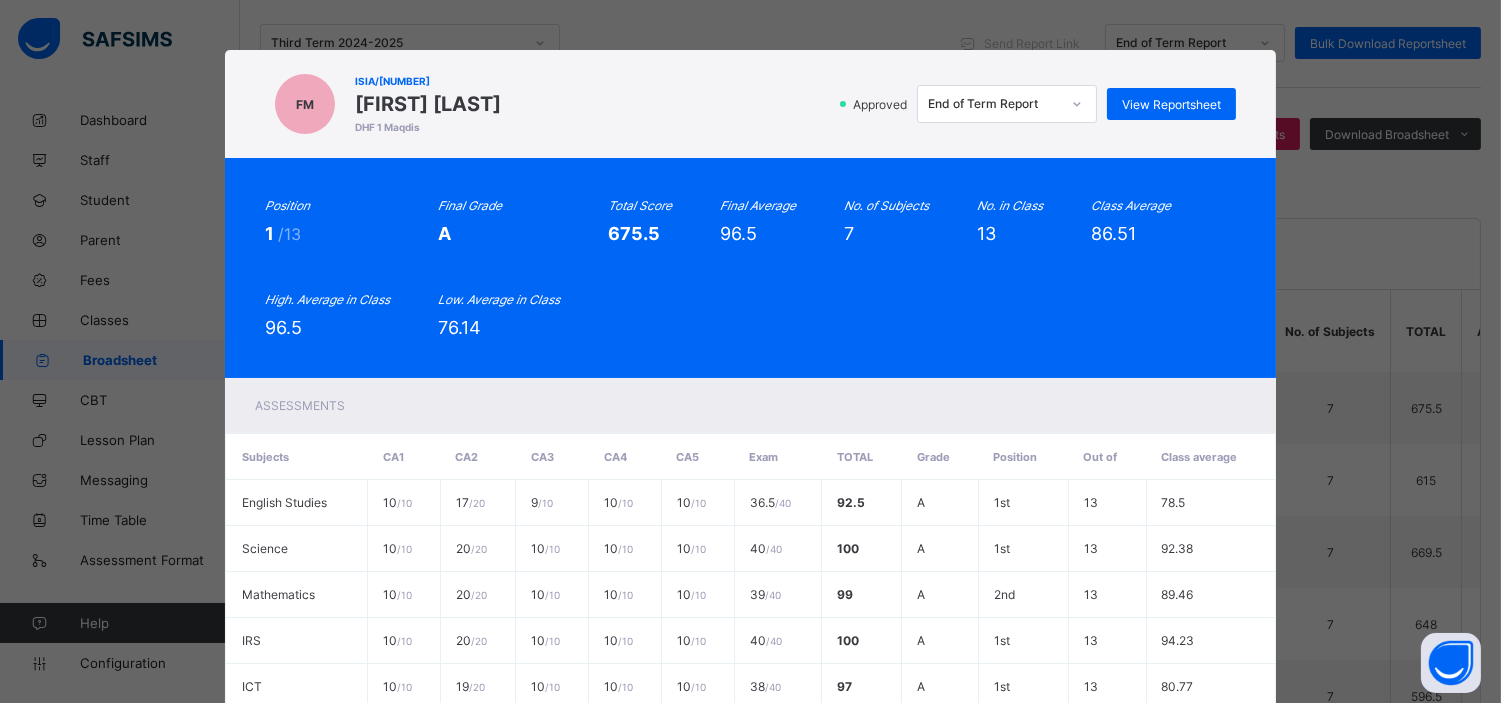 scroll, scrollTop: 301, scrollLeft: 0, axis: vertical 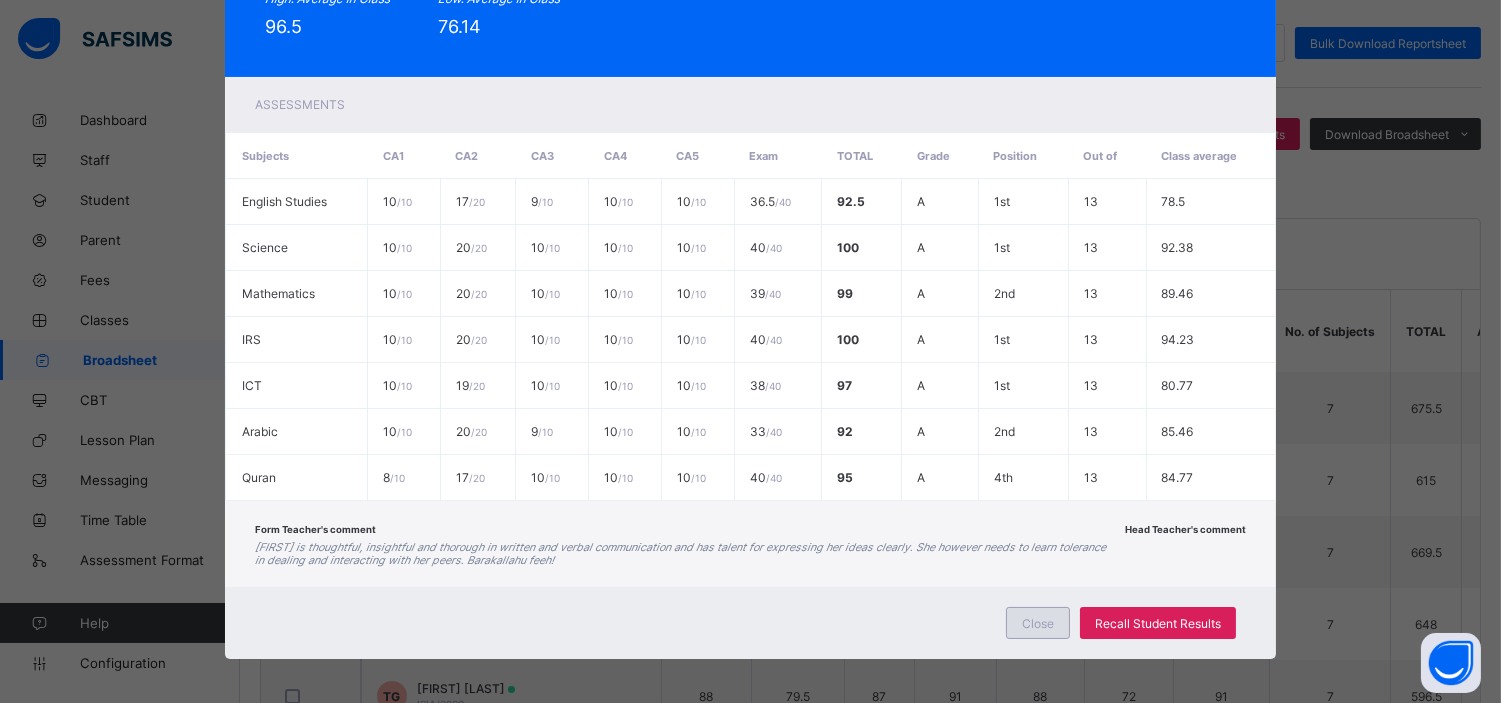 click on "Close" at bounding box center [1038, 623] 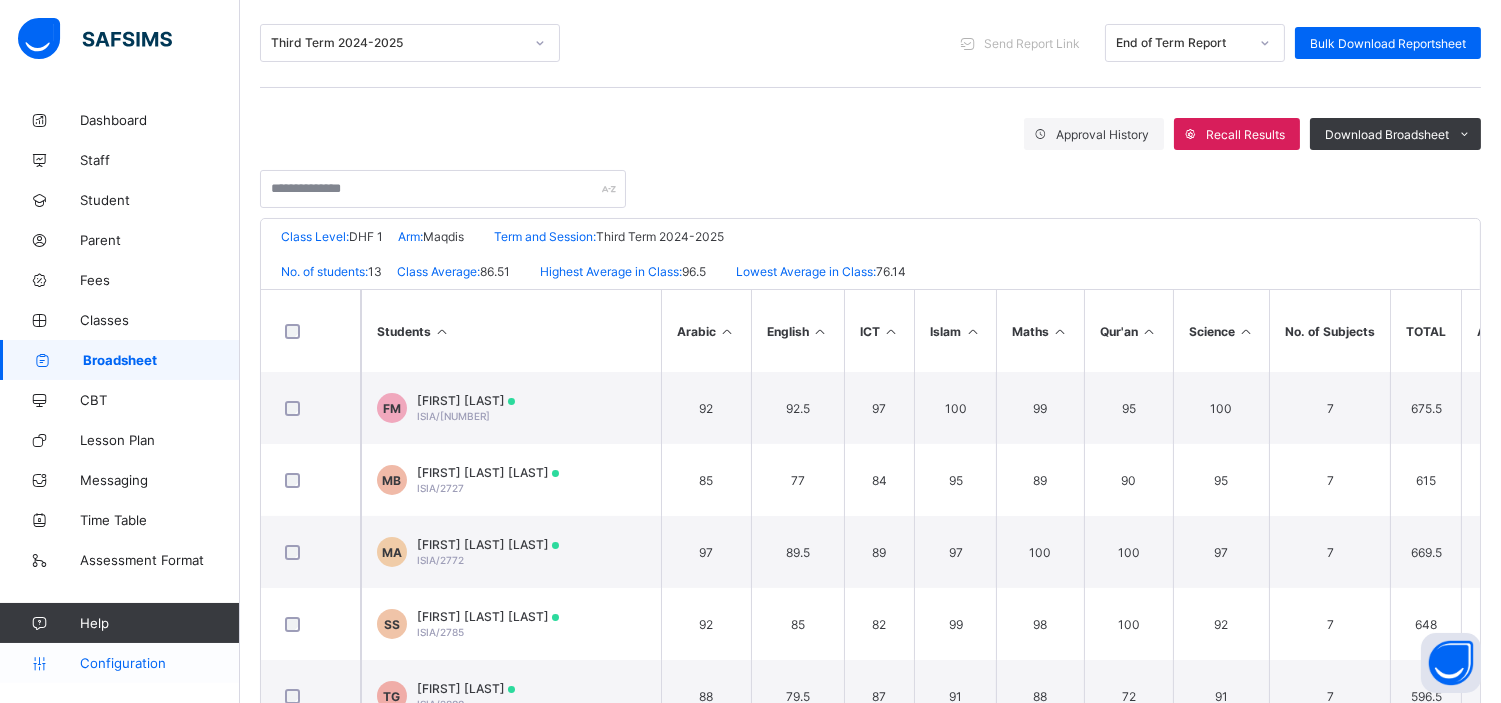 click on "Configuration" at bounding box center [159, 663] 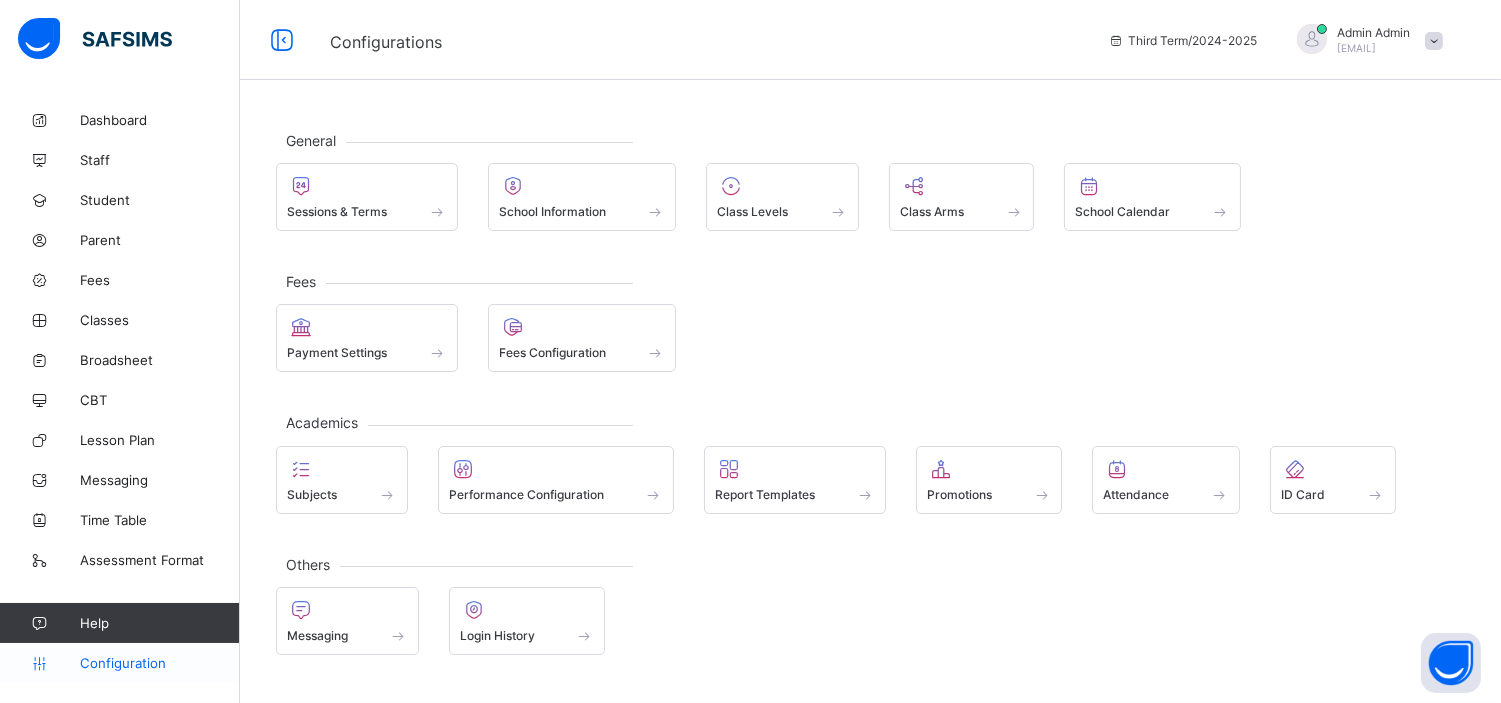 scroll, scrollTop: 0, scrollLeft: 0, axis: both 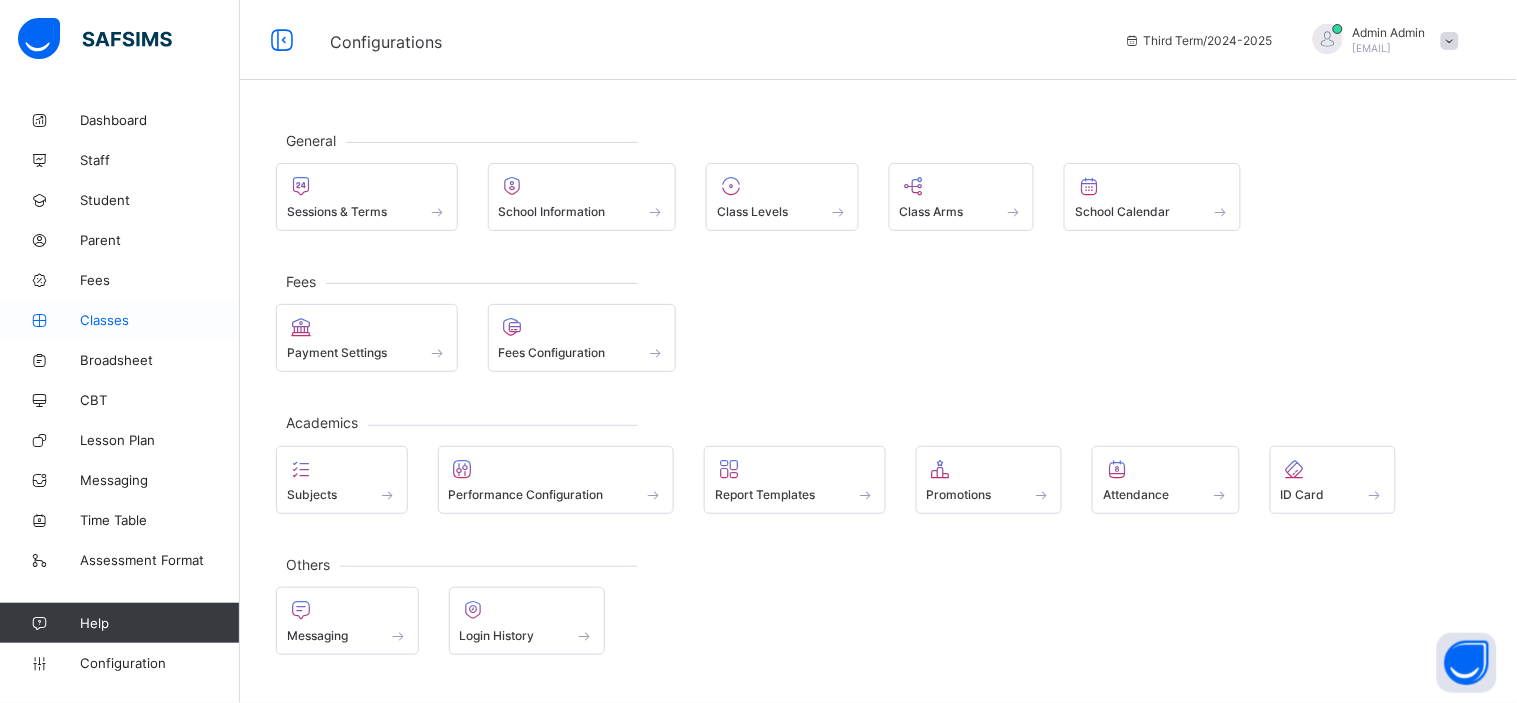 click on "Classes" at bounding box center (160, 320) 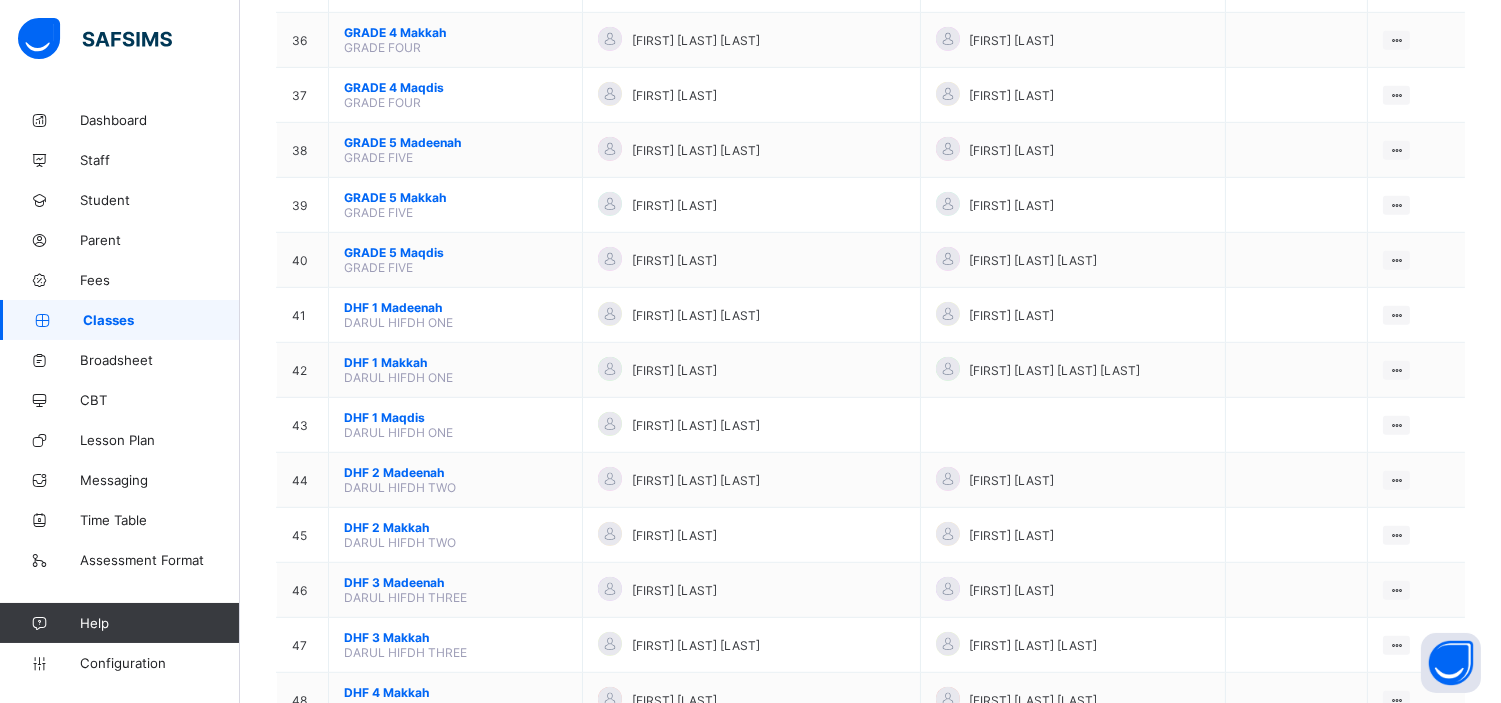 scroll, scrollTop: 2148, scrollLeft: 0, axis: vertical 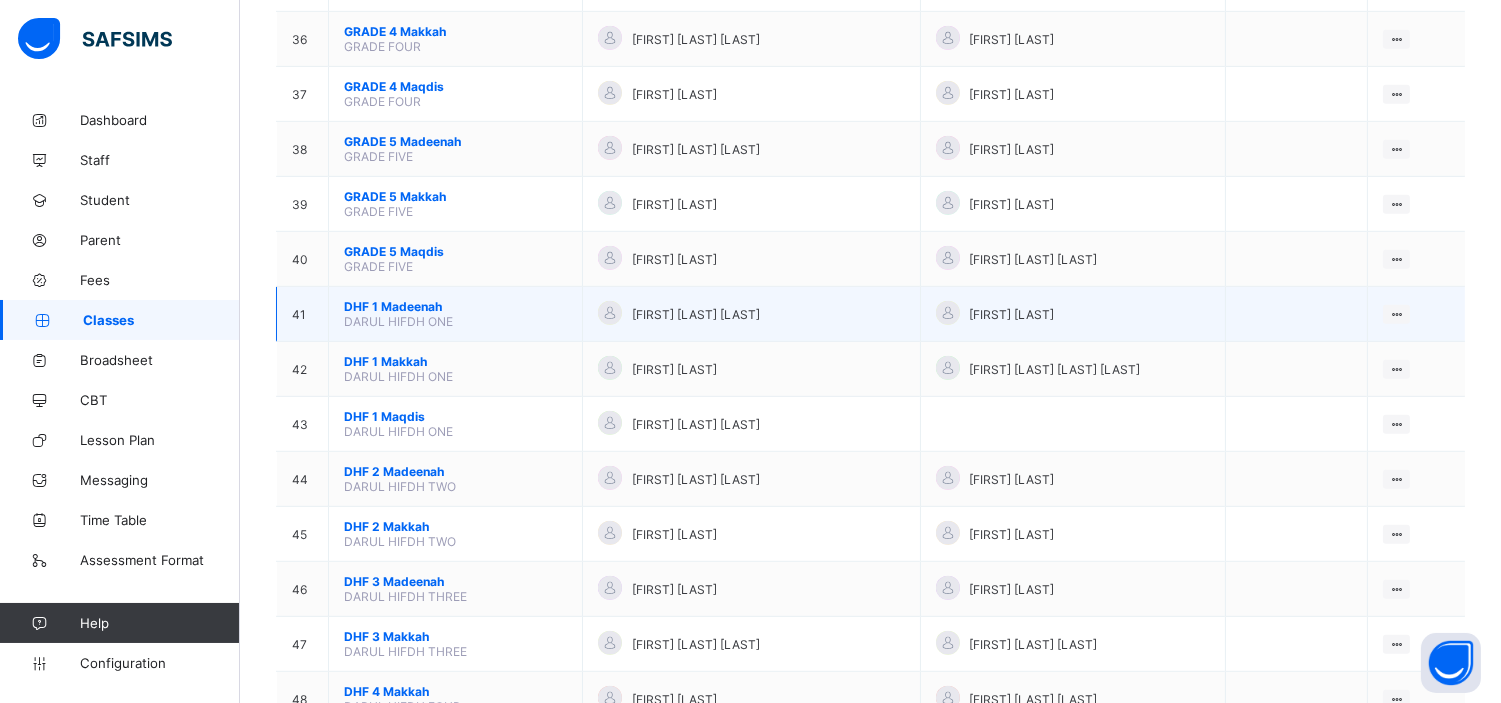 click on "DHF 1 Madeenah" at bounding box center [455, 306] 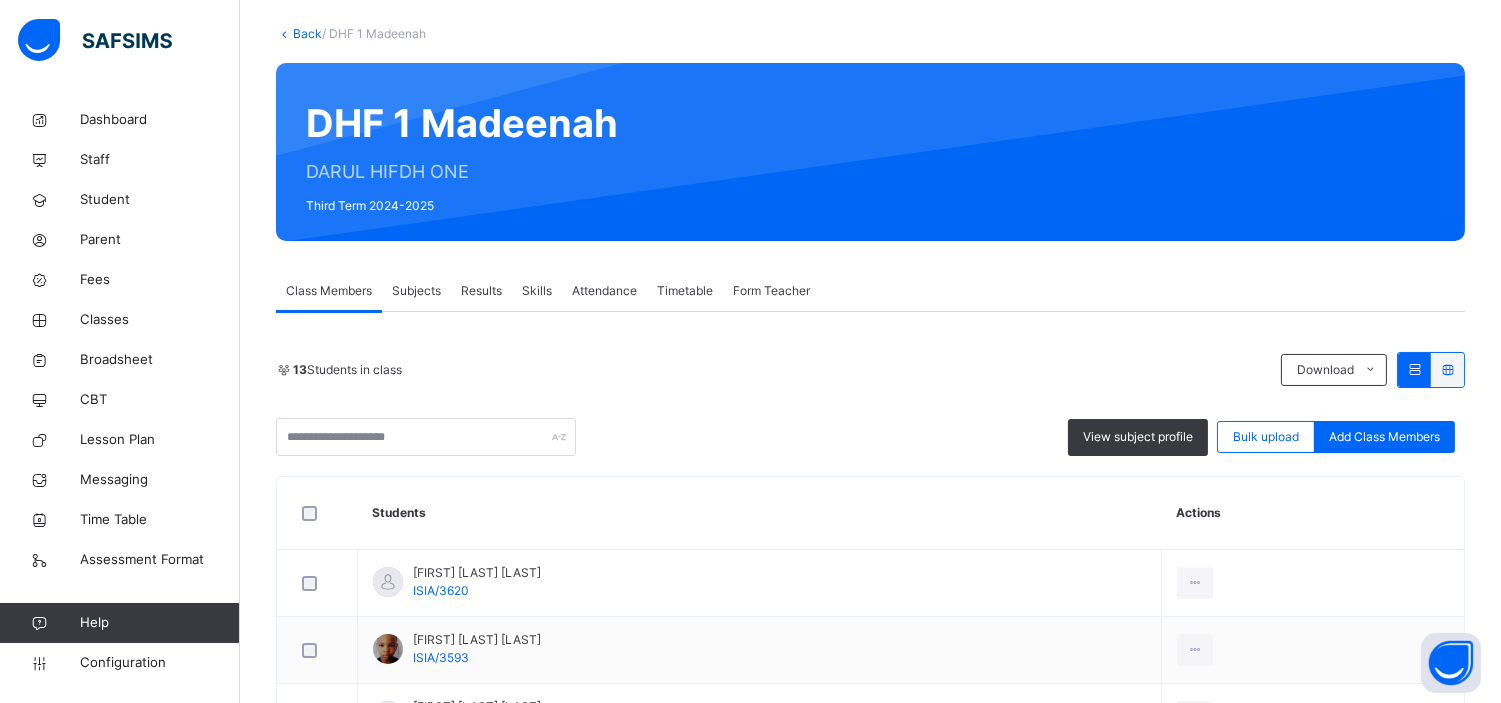 scroll, scrollTop: 136, scrollLeft: 0, axis: vertical 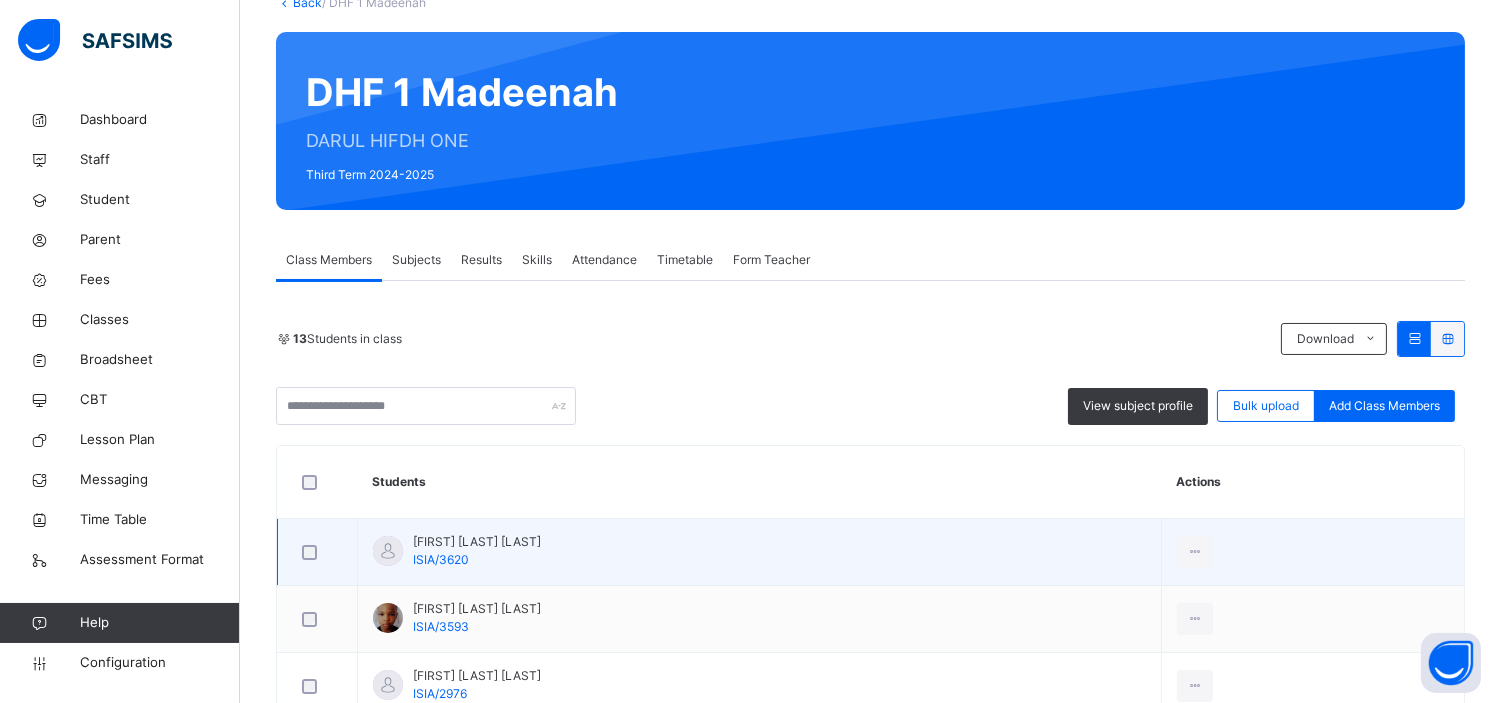 click on "ISIA/3620" at bounding box center [441, 559] 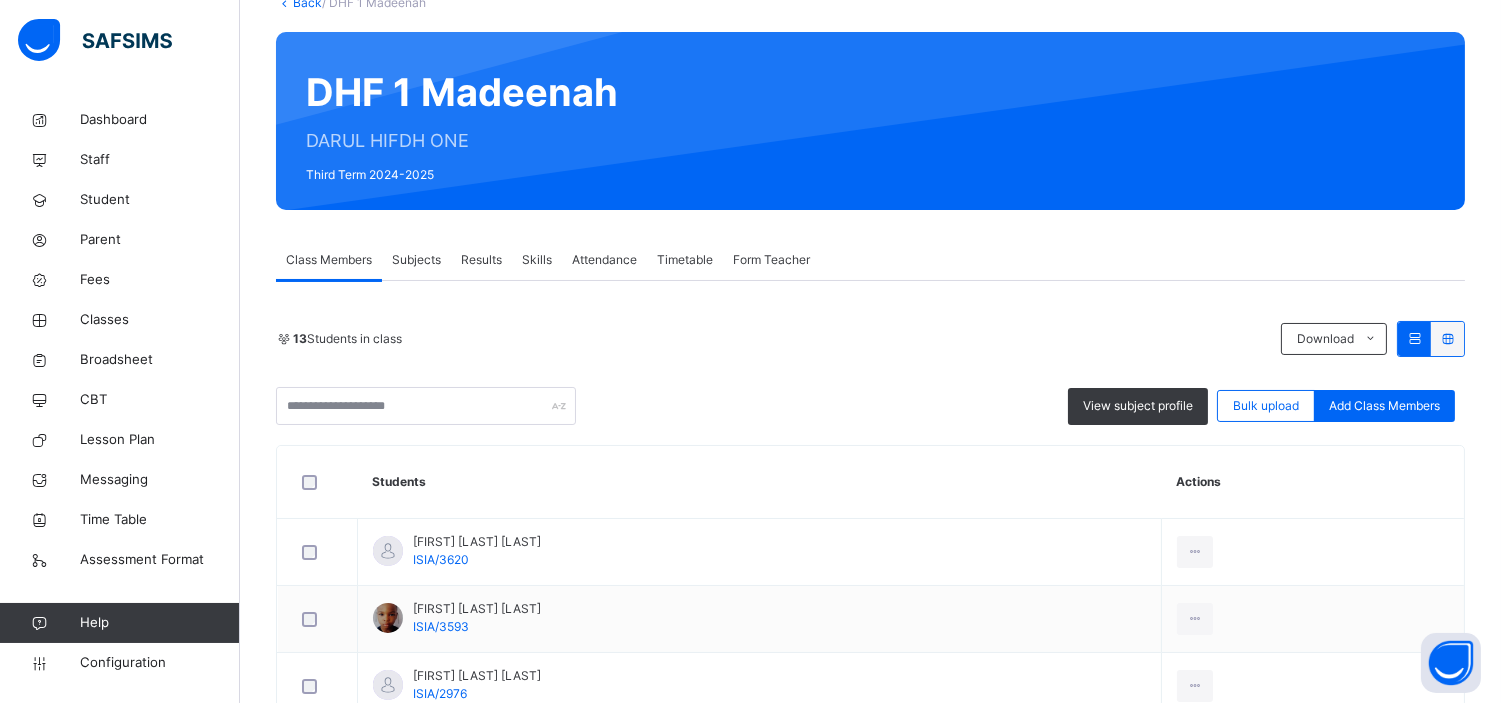 click on "Subjects" at bounding box center (416, 260) 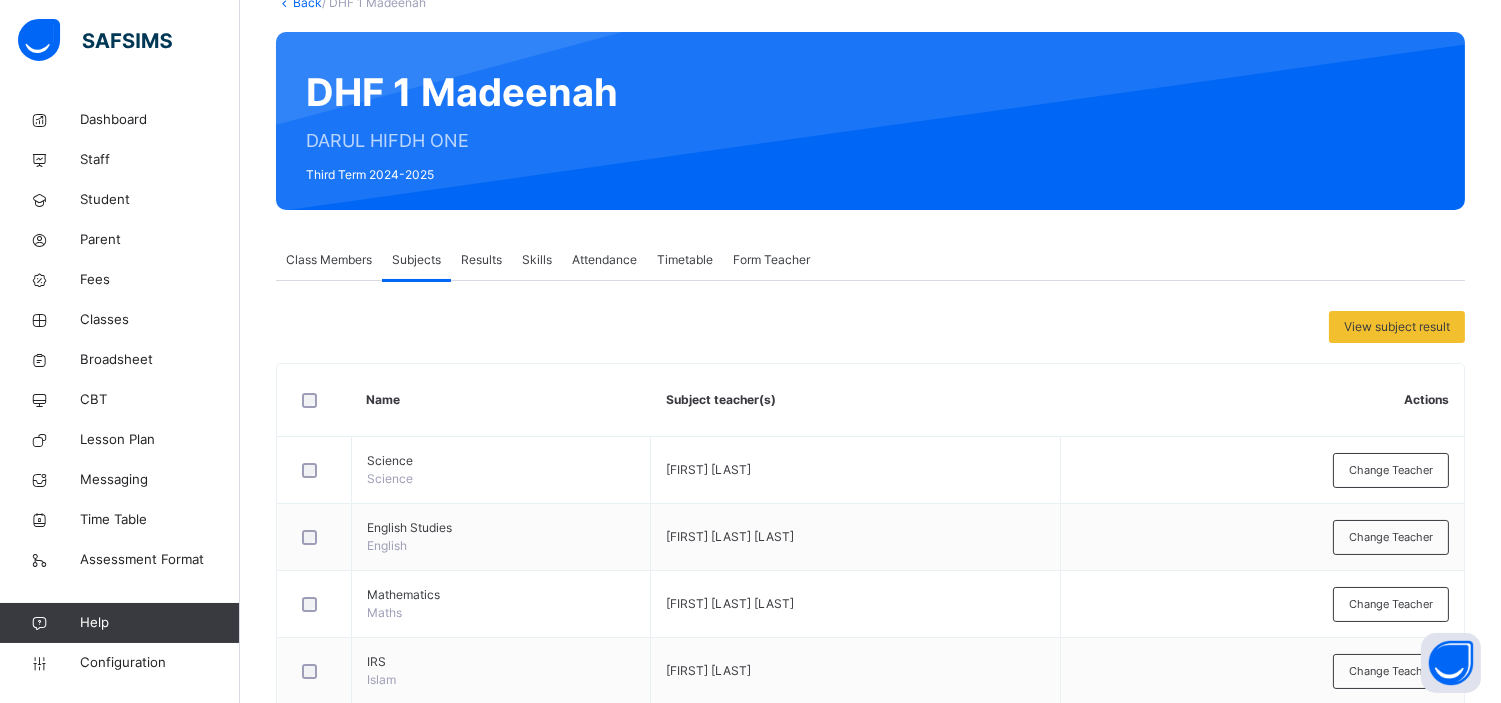 click on "Results" at bounding box center (481, 260) 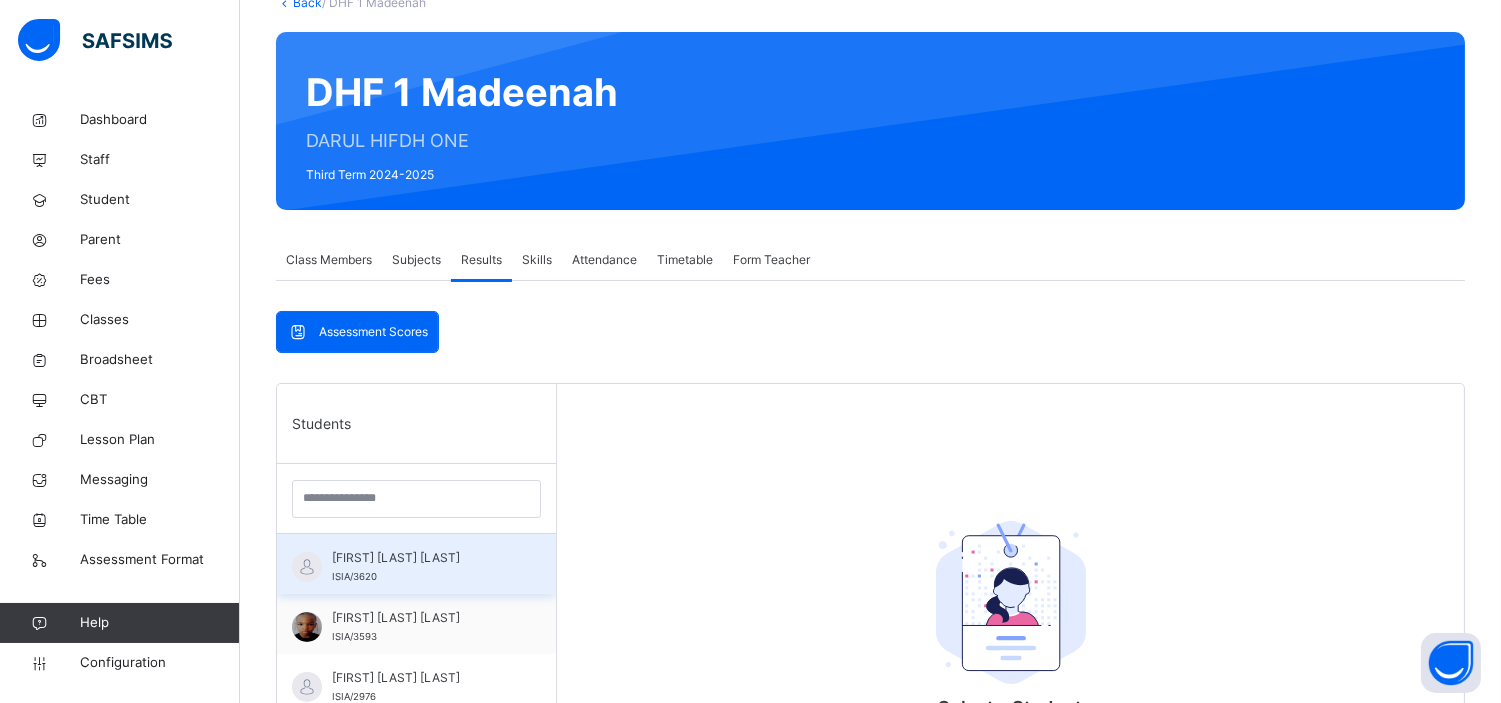 click on "[FIRST] [LAST] [LAST] ISIA/3620" at bounding box center [416, 564] 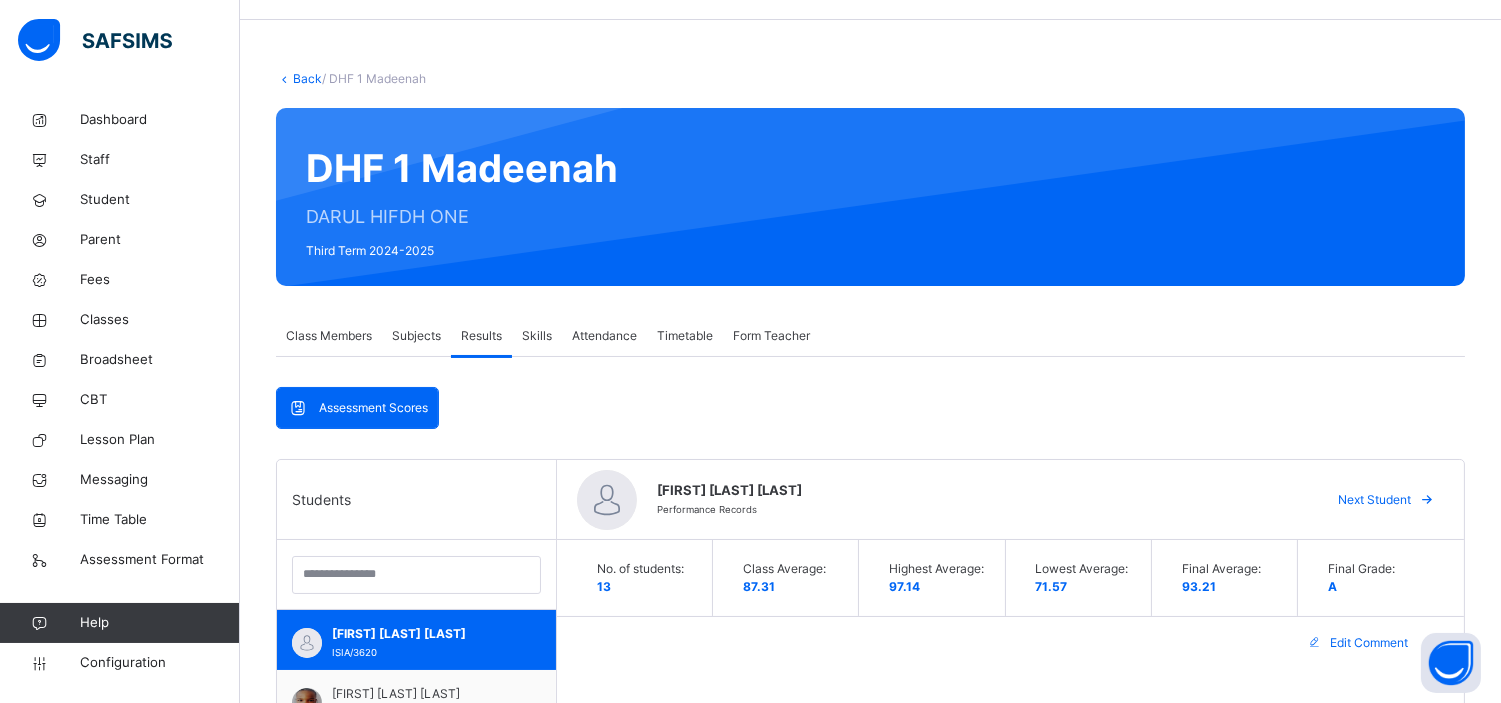 scroll, scrollTop: 57, scrollLeft: 0, axis: vertical 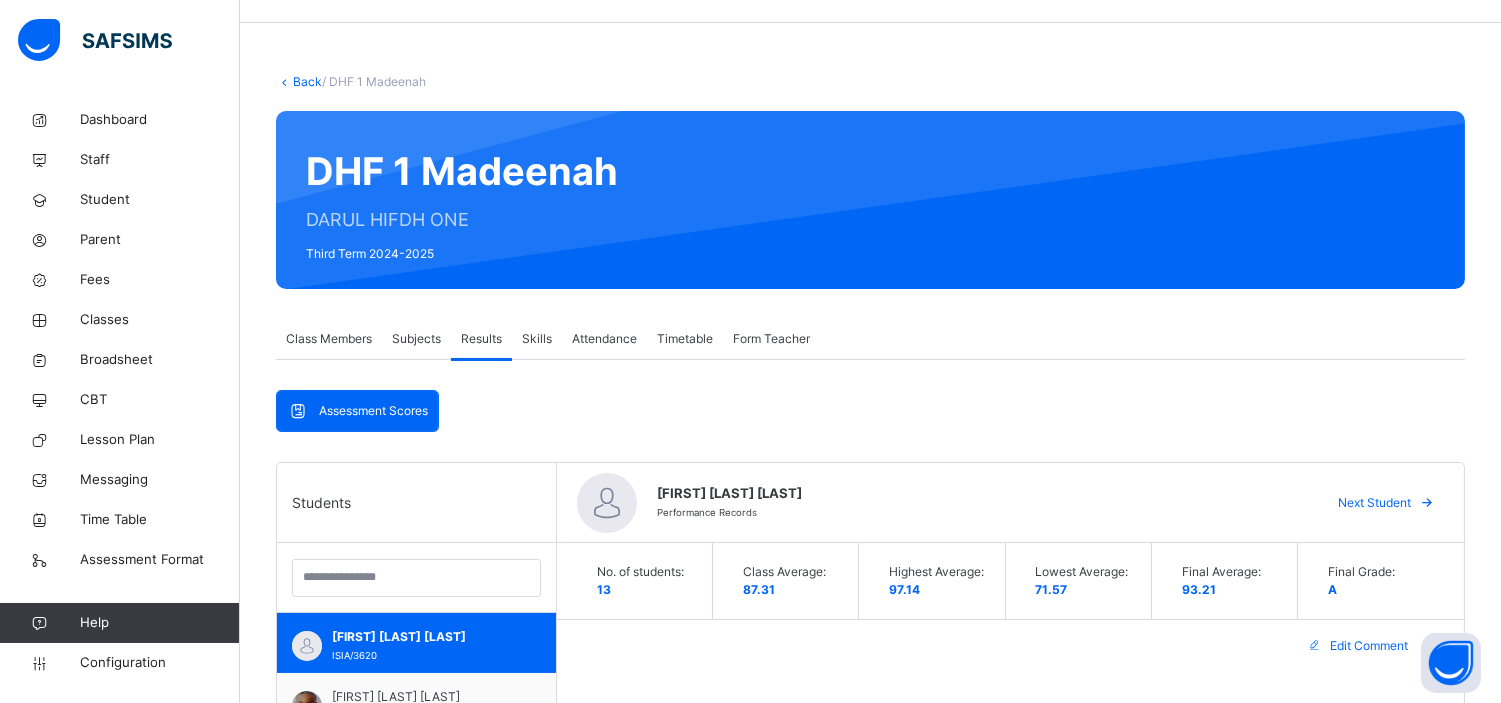 click on "Skills" at bounding box center (537, 339) 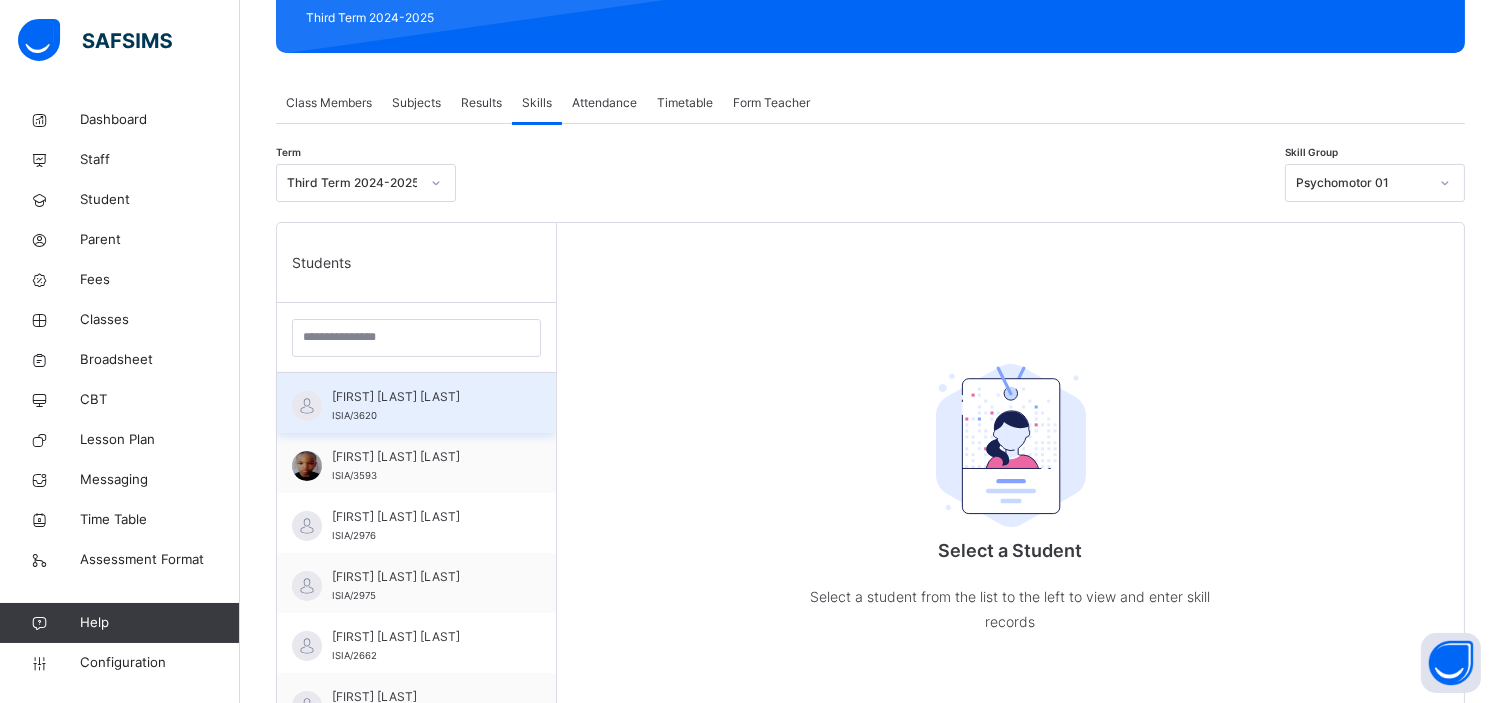 scroll, scrollTop: 294, scrollLeft: 0, axis: vertical 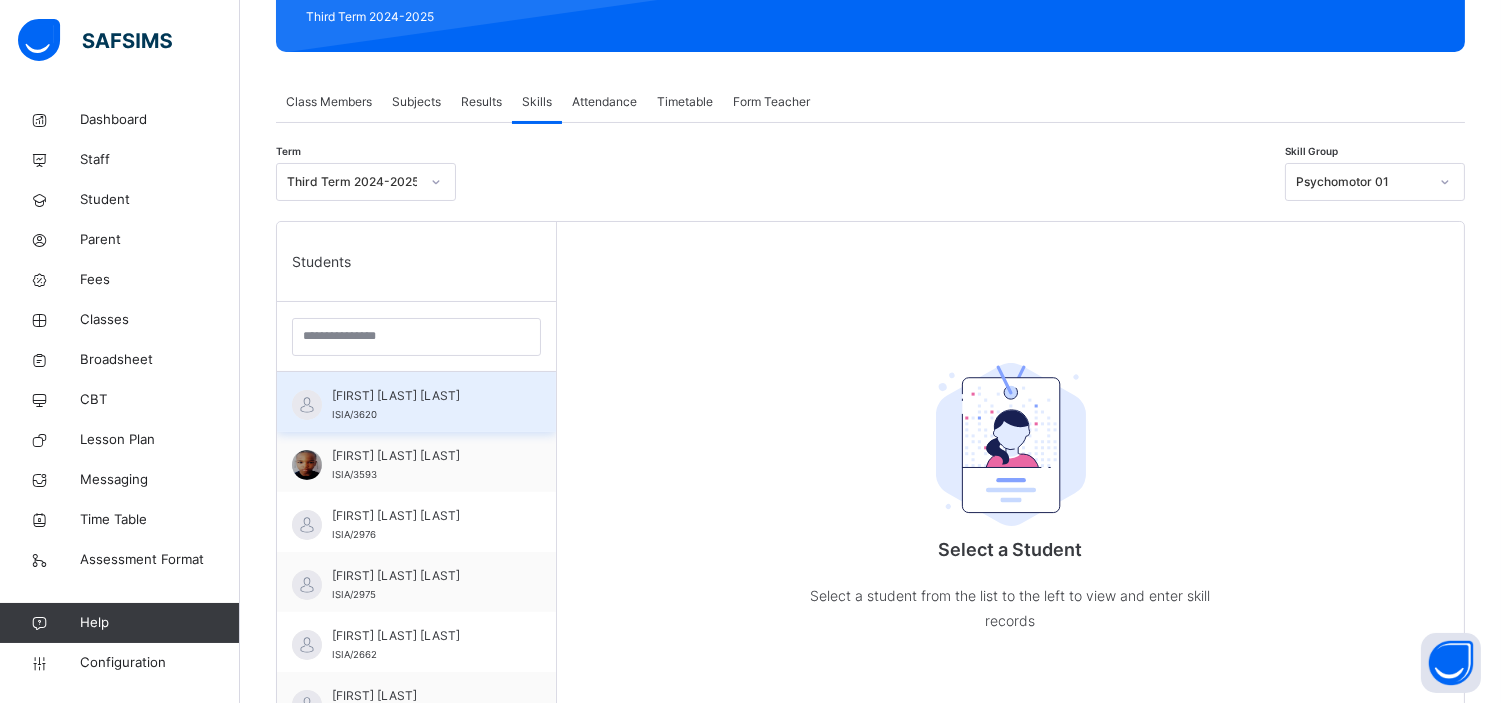 click on "[FIRST] [LAST] [LAST]" at bounding box center [421, 396] 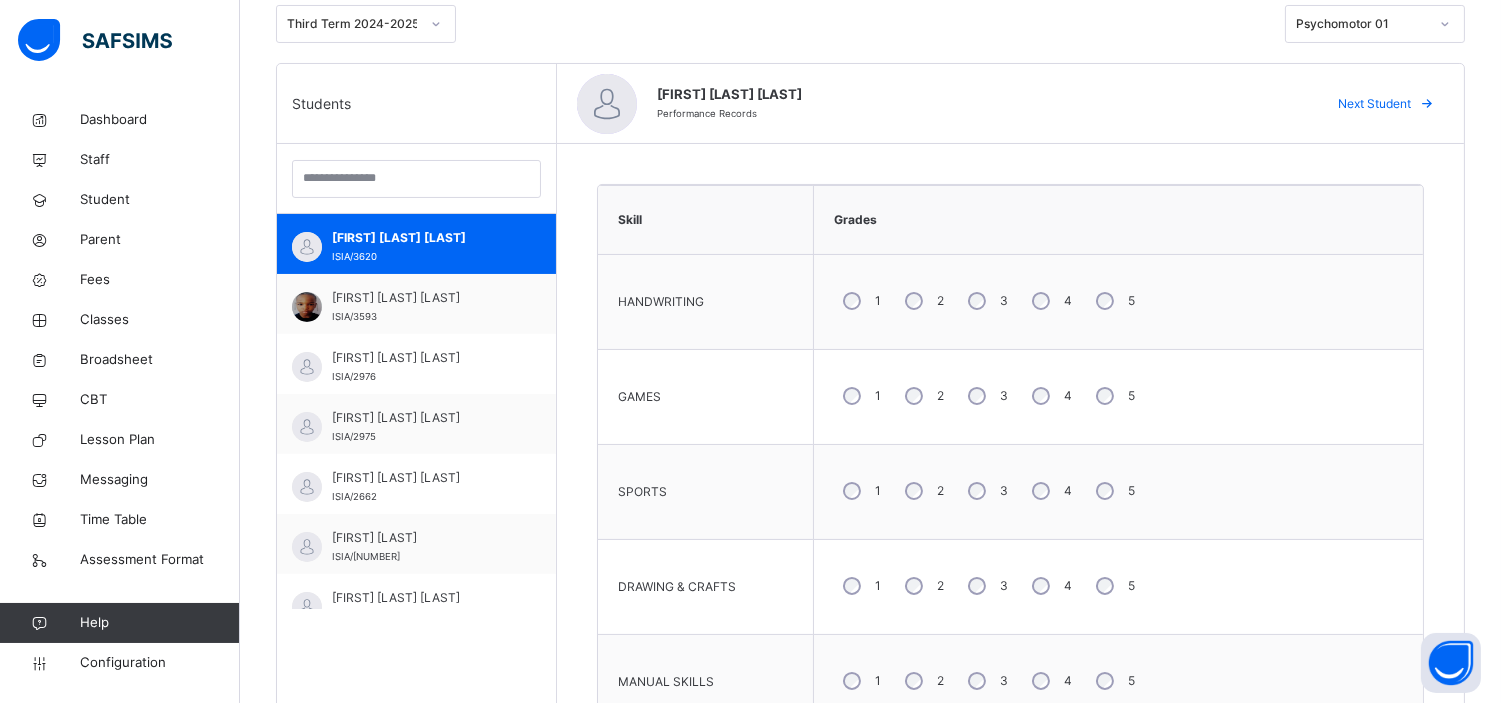 scroll, scrollTop: 446, scrollLeft: 0, axis: vertical 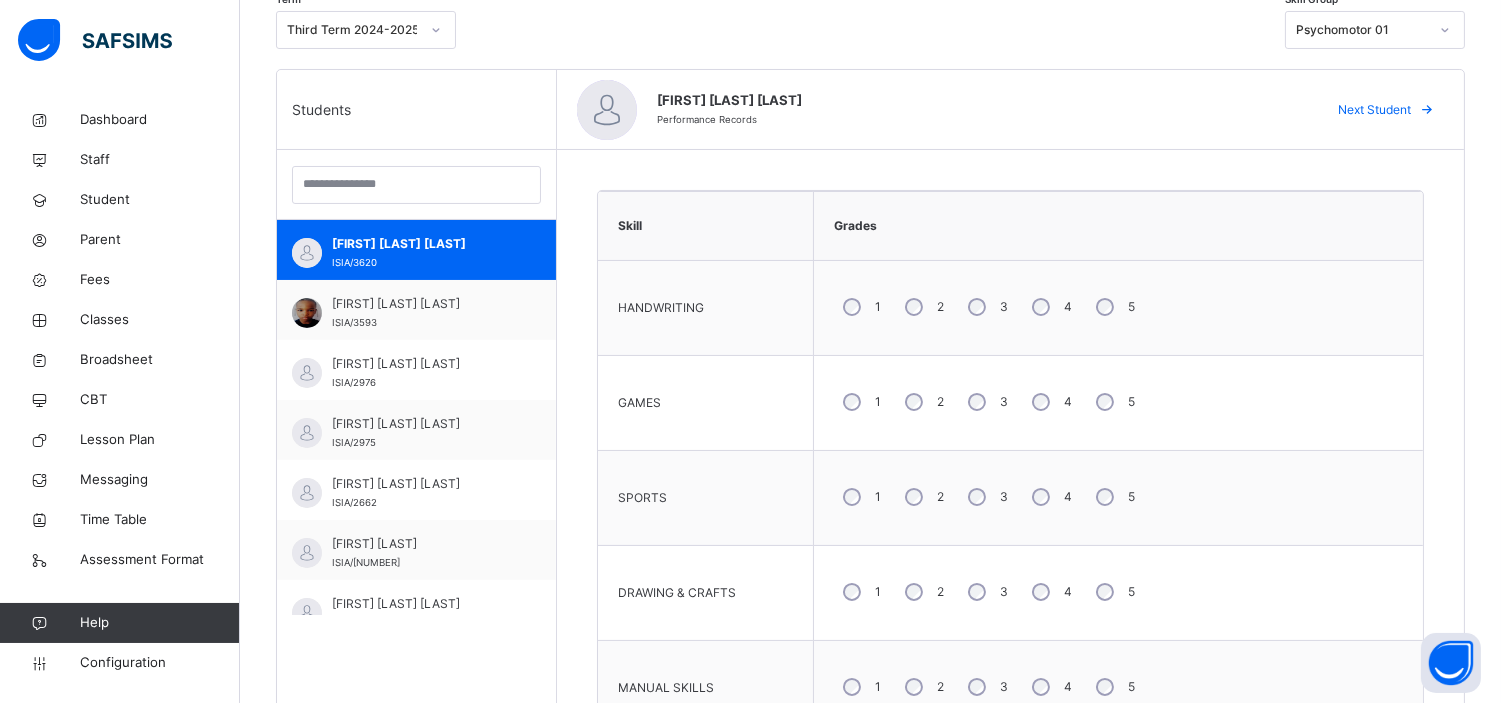 click on "Psychomotor 01" at bounding box center [1356, 30] 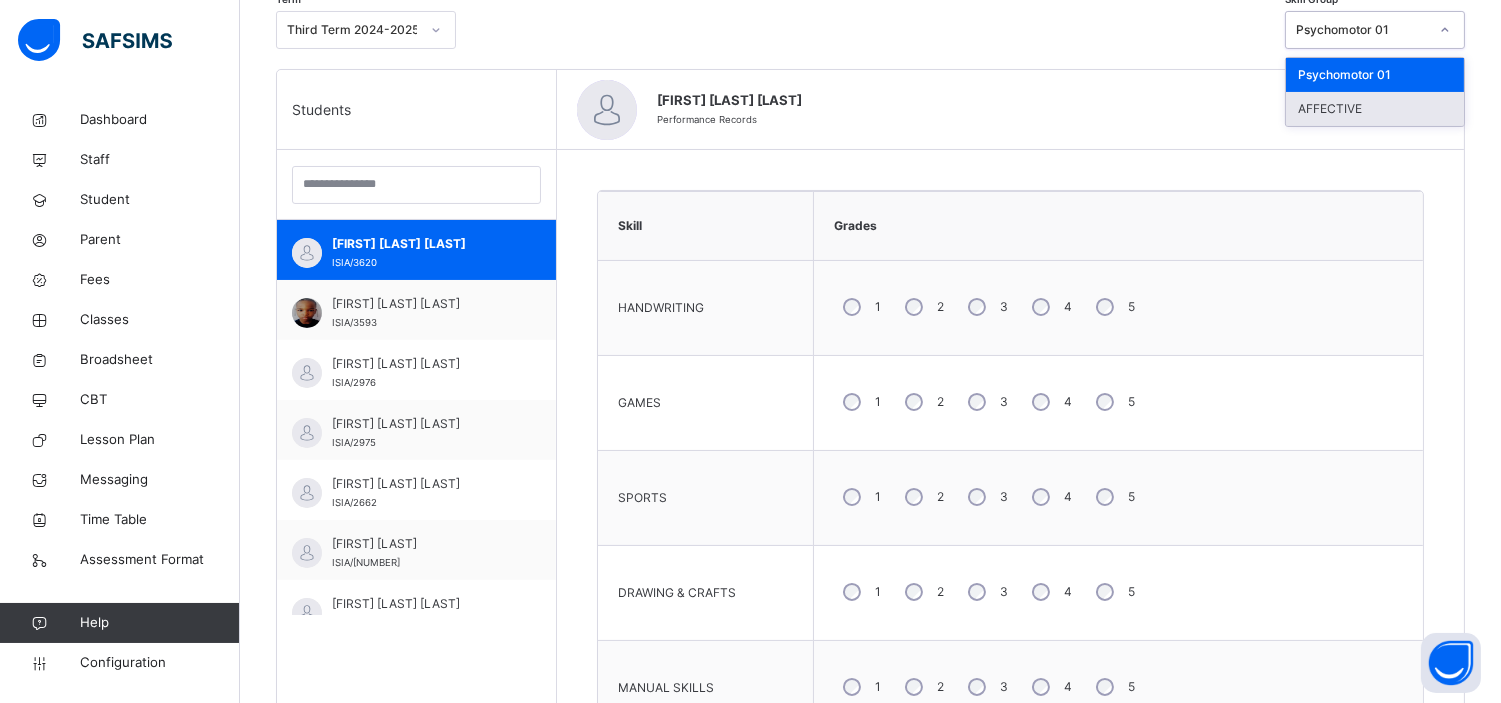 click on "AFFECTIVE" at bounding box center [1375, 109] 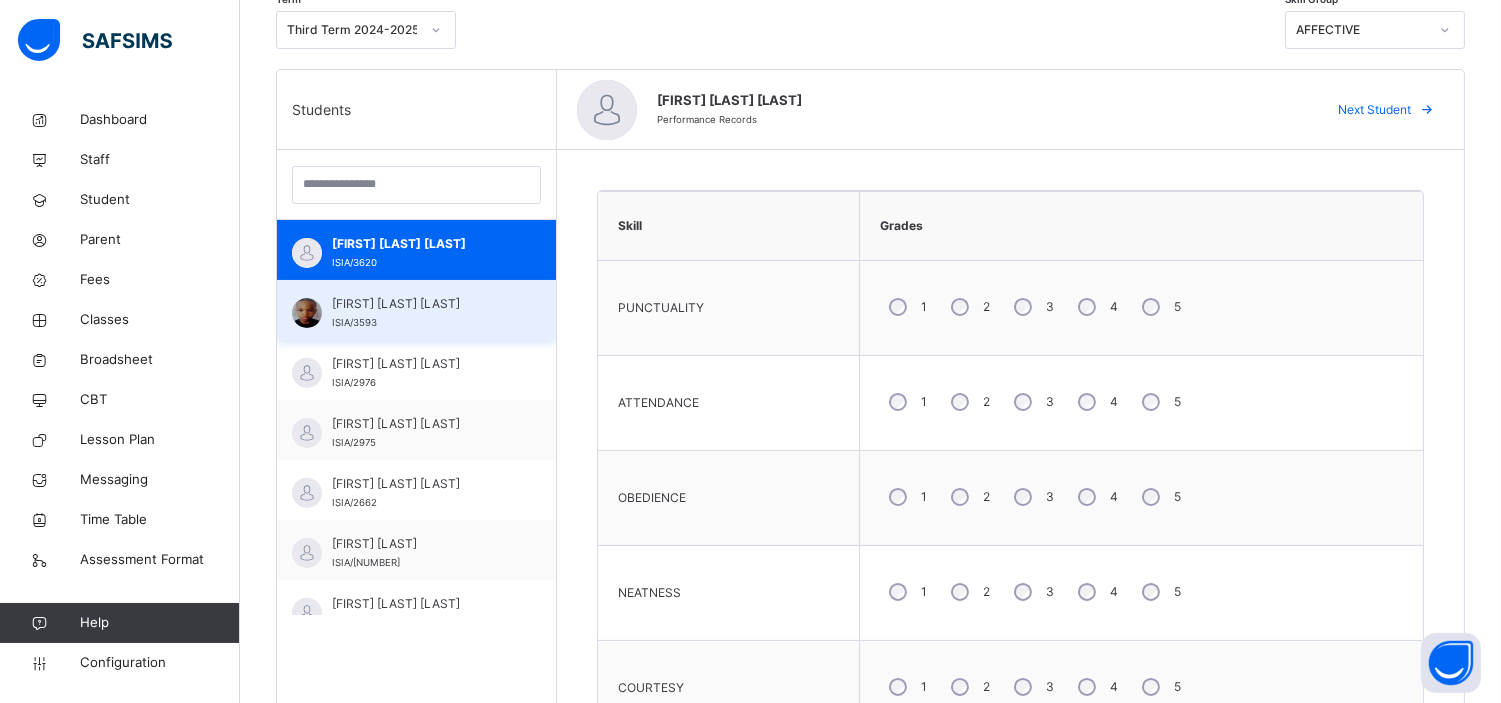 click on "[FIRST] [LAST] [LAST]" at bounding box center [421, 304] 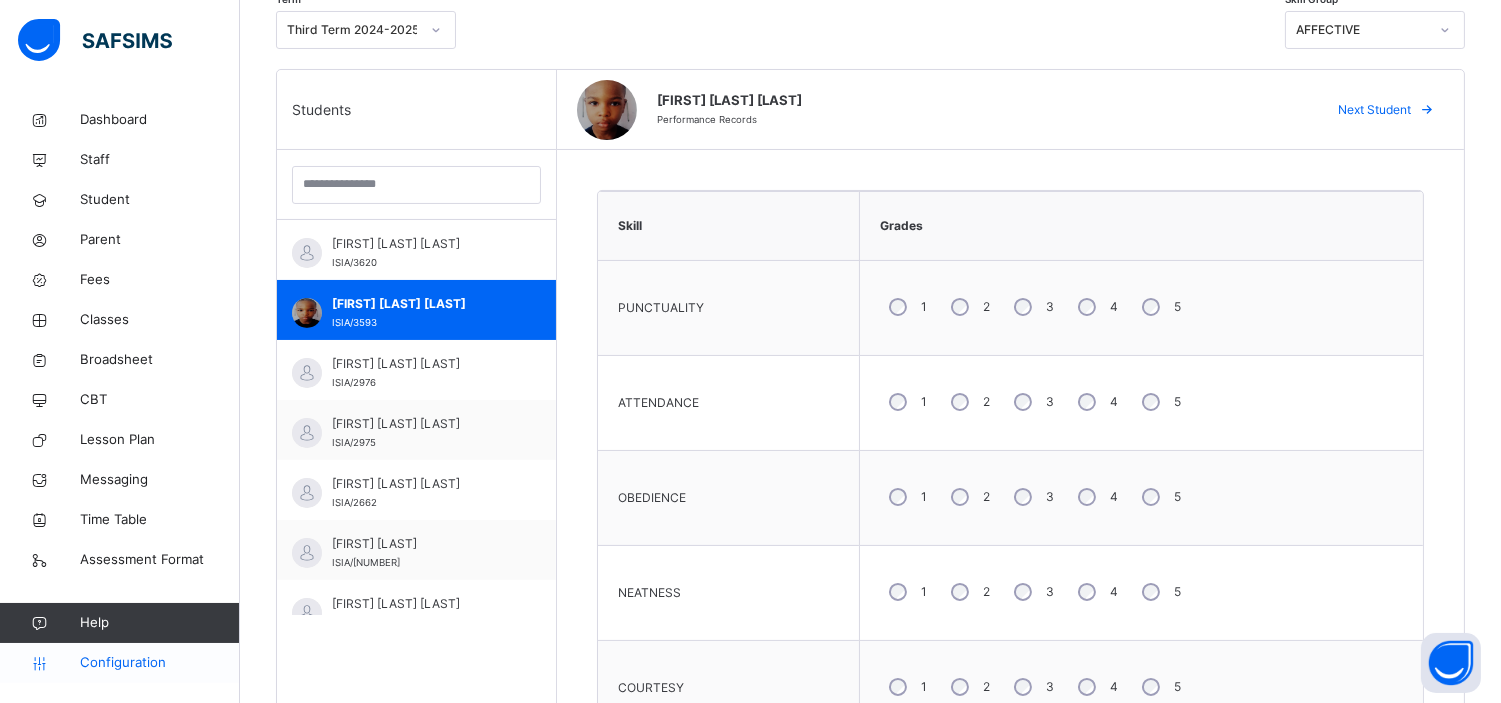 click on "Configuration" at bounding box center (159, 663) 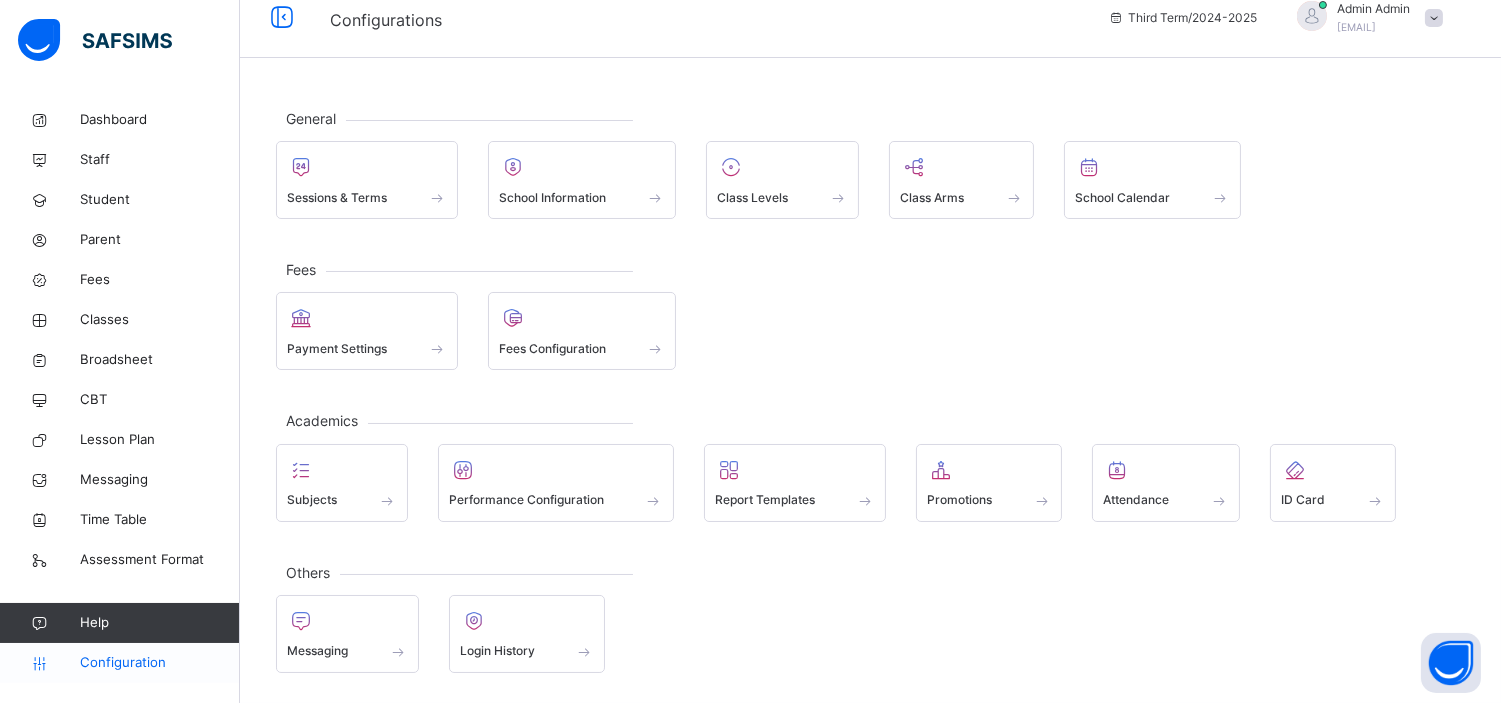 scroll, scrollTop: 23, scrollLeft: 0, axis: vertical 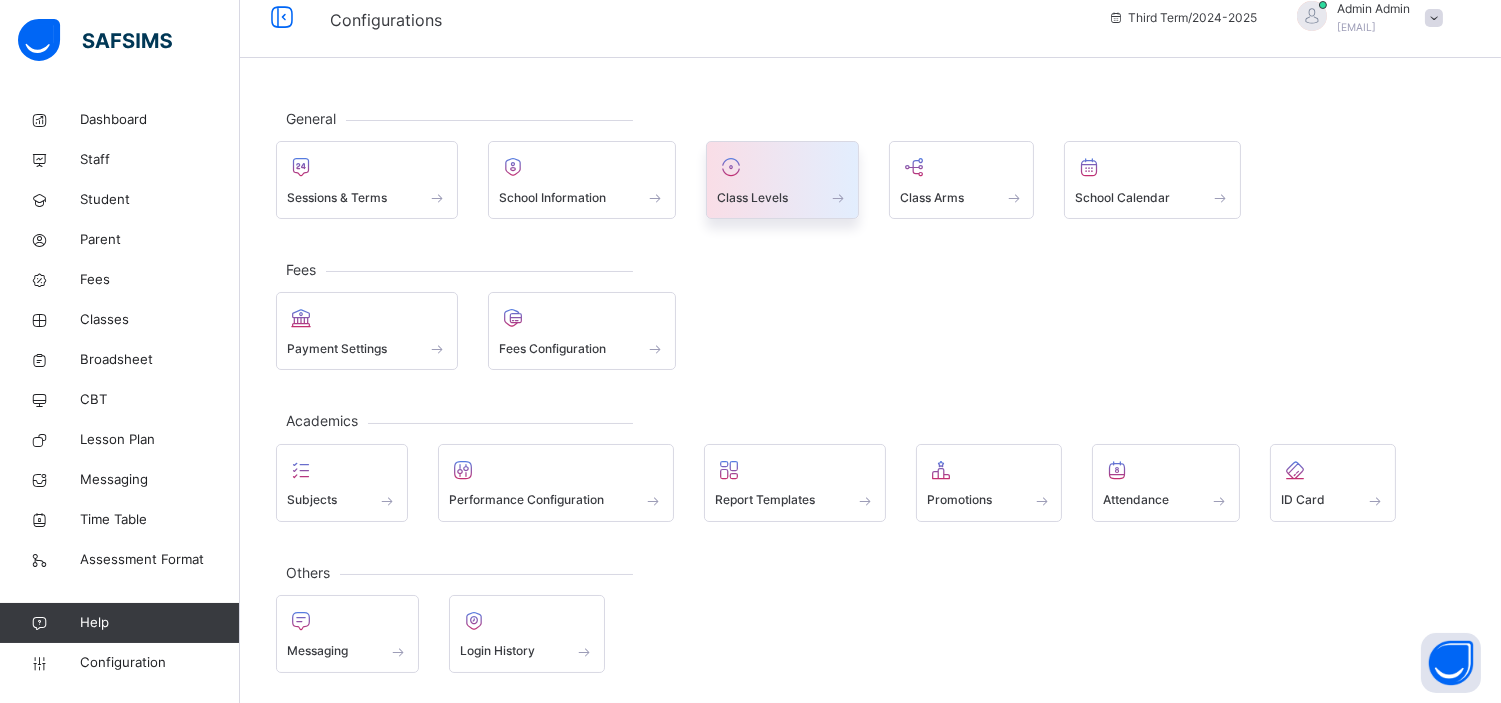 click on "Class Levels" at bounding box center (752, 198) 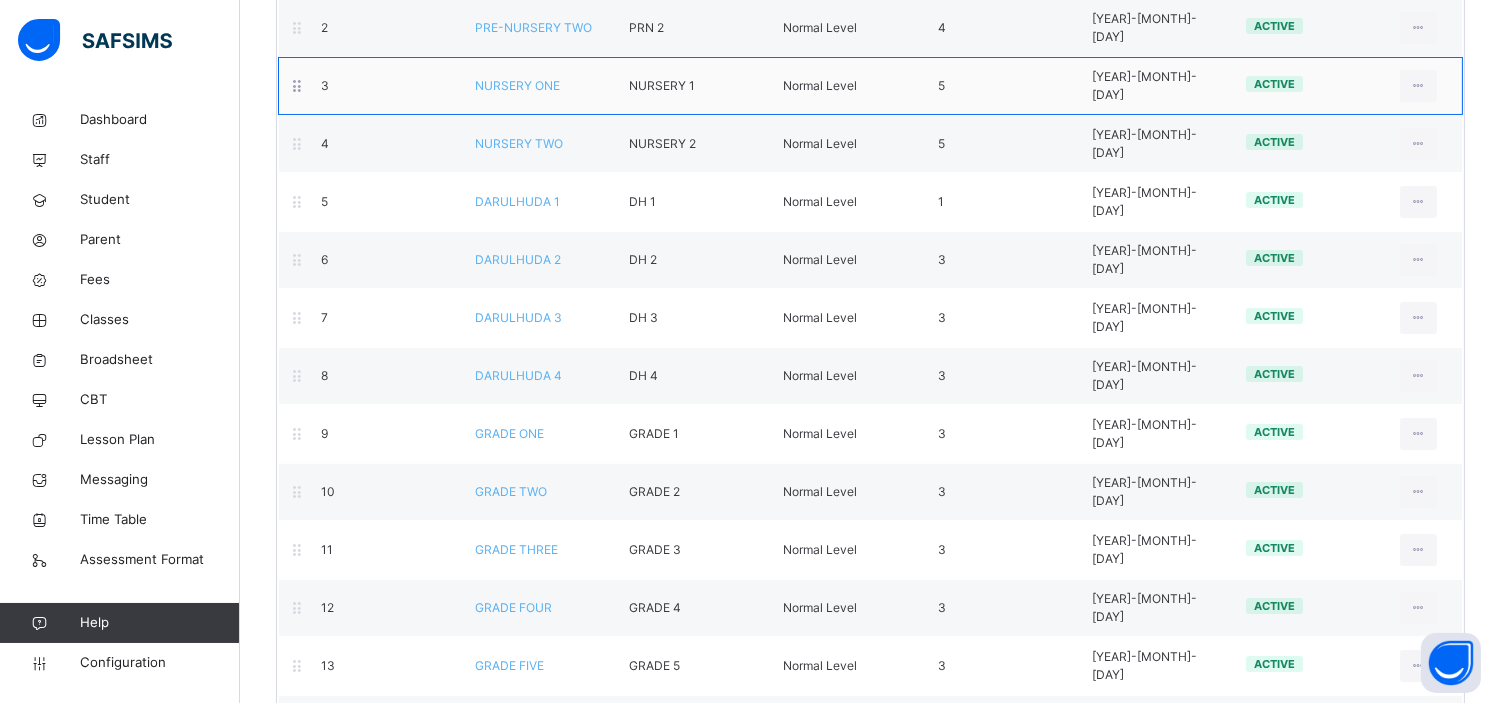 scroll, scrollTop: 331, scrollLeft: 0, axis: vertical 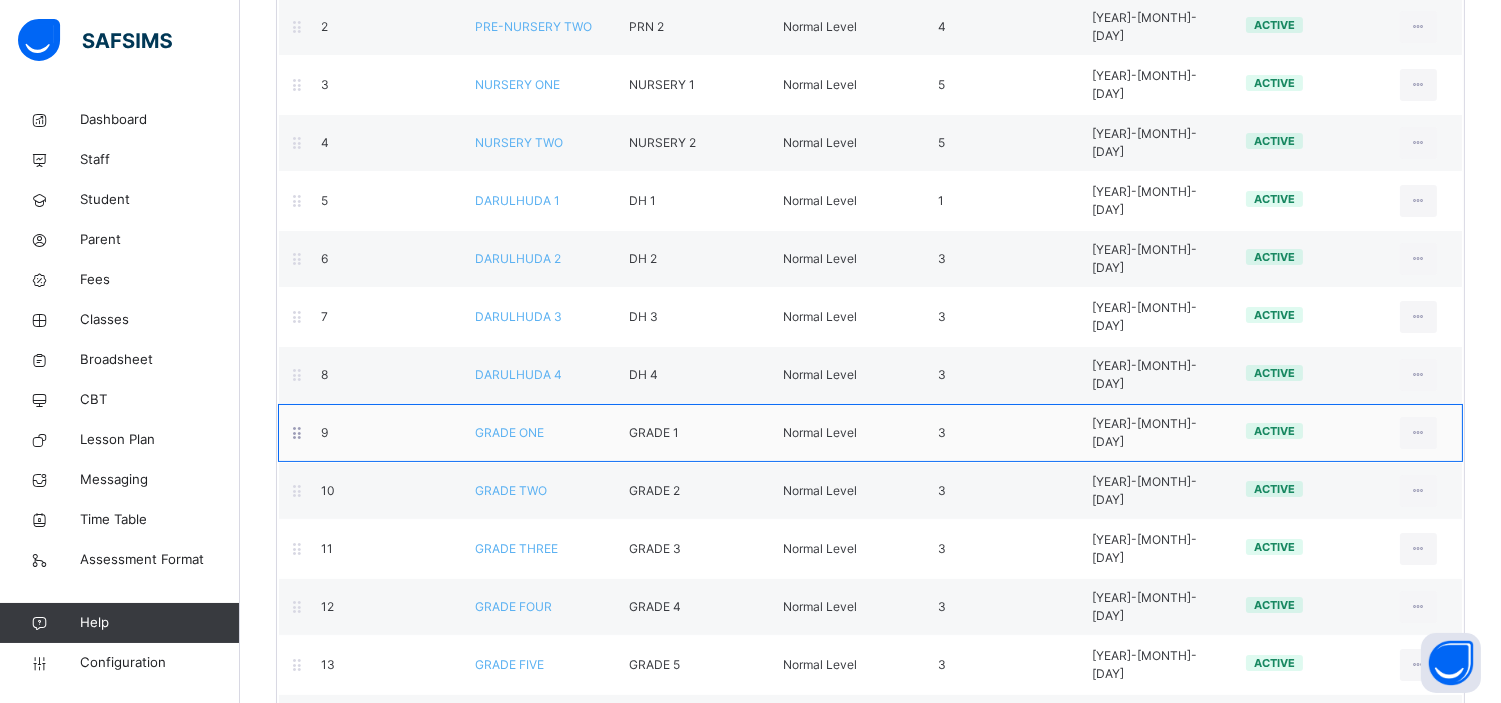click on "GRADE ONE" at bounding box center [509, 432] 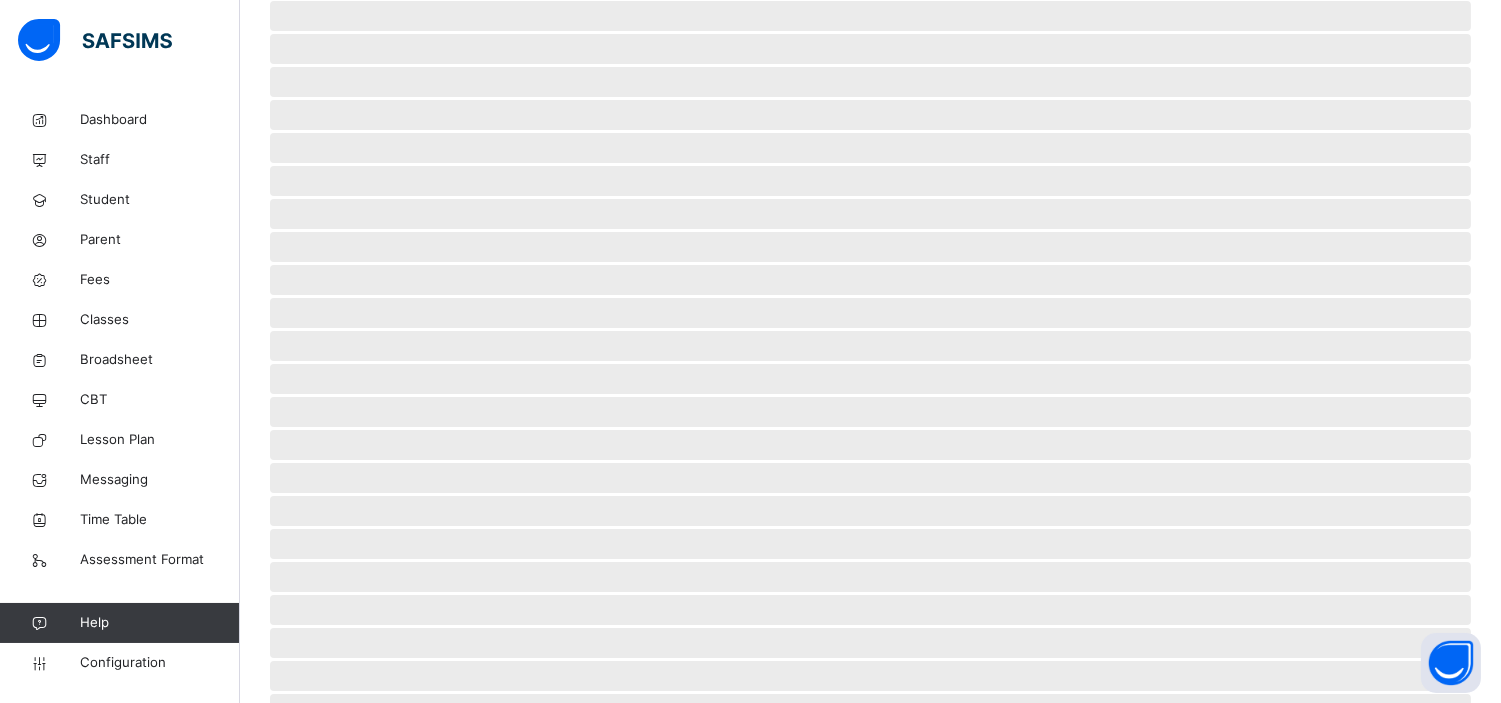 scroll, scrollTop: 0, scrollLeft: 0, axis: both 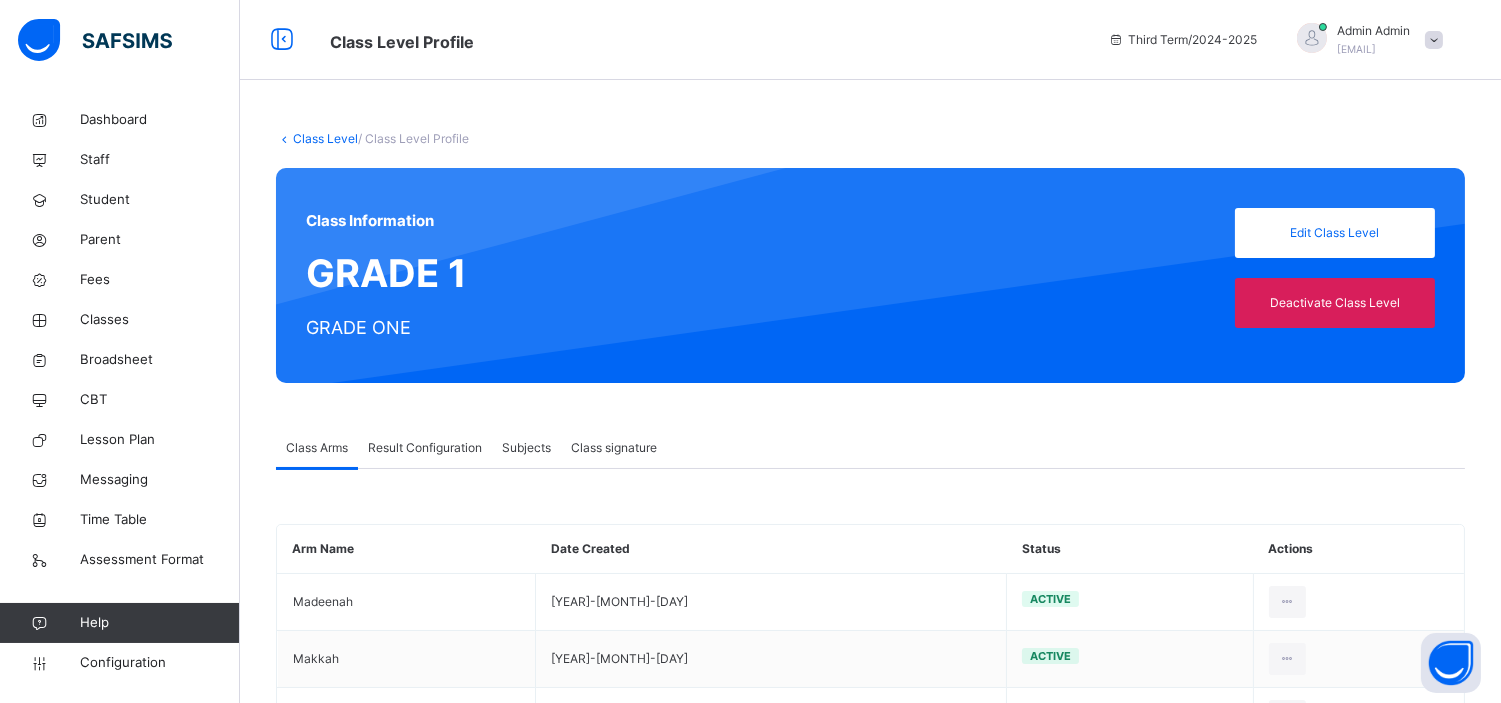 click on "Result Configuration" at bounding box center (425, 448) 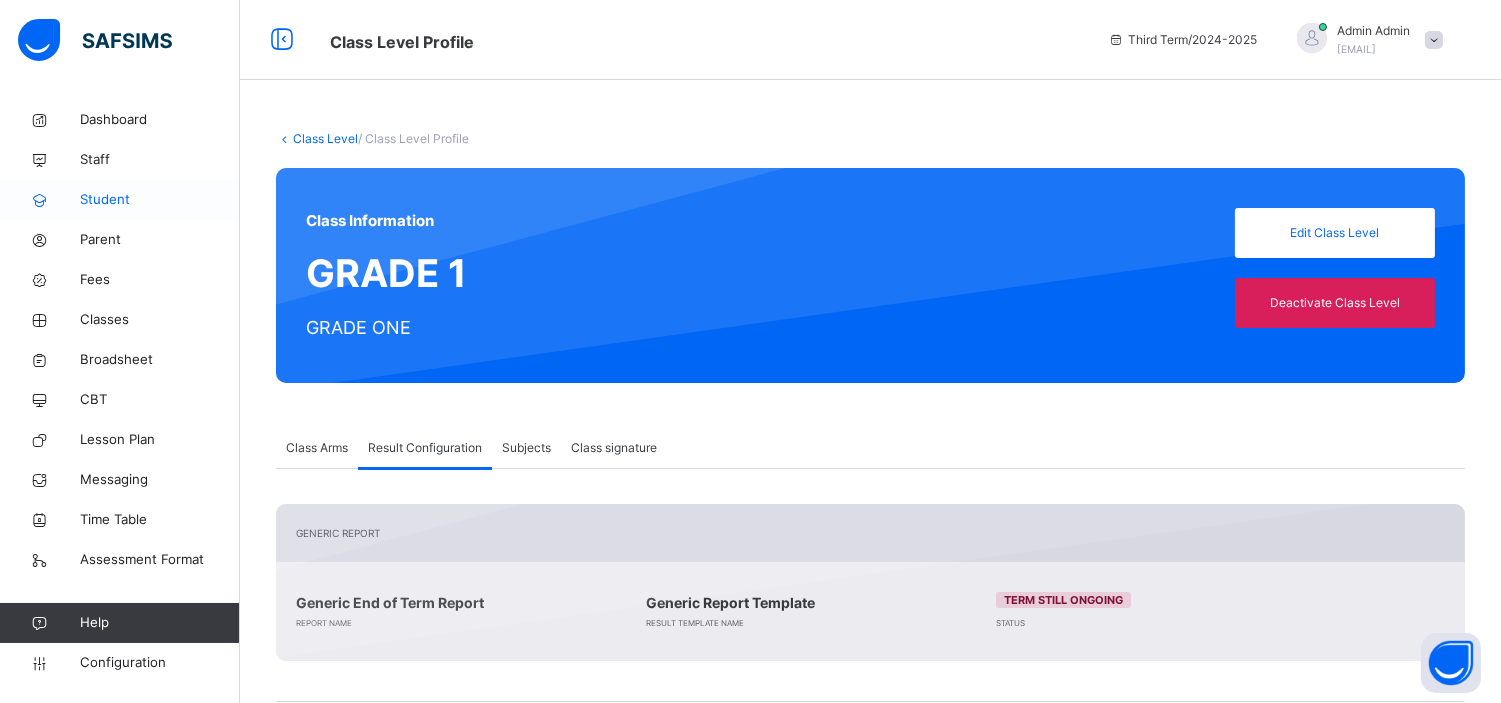 scroll, scrollTop: 1, scrollLeft: 0, axis: vertical 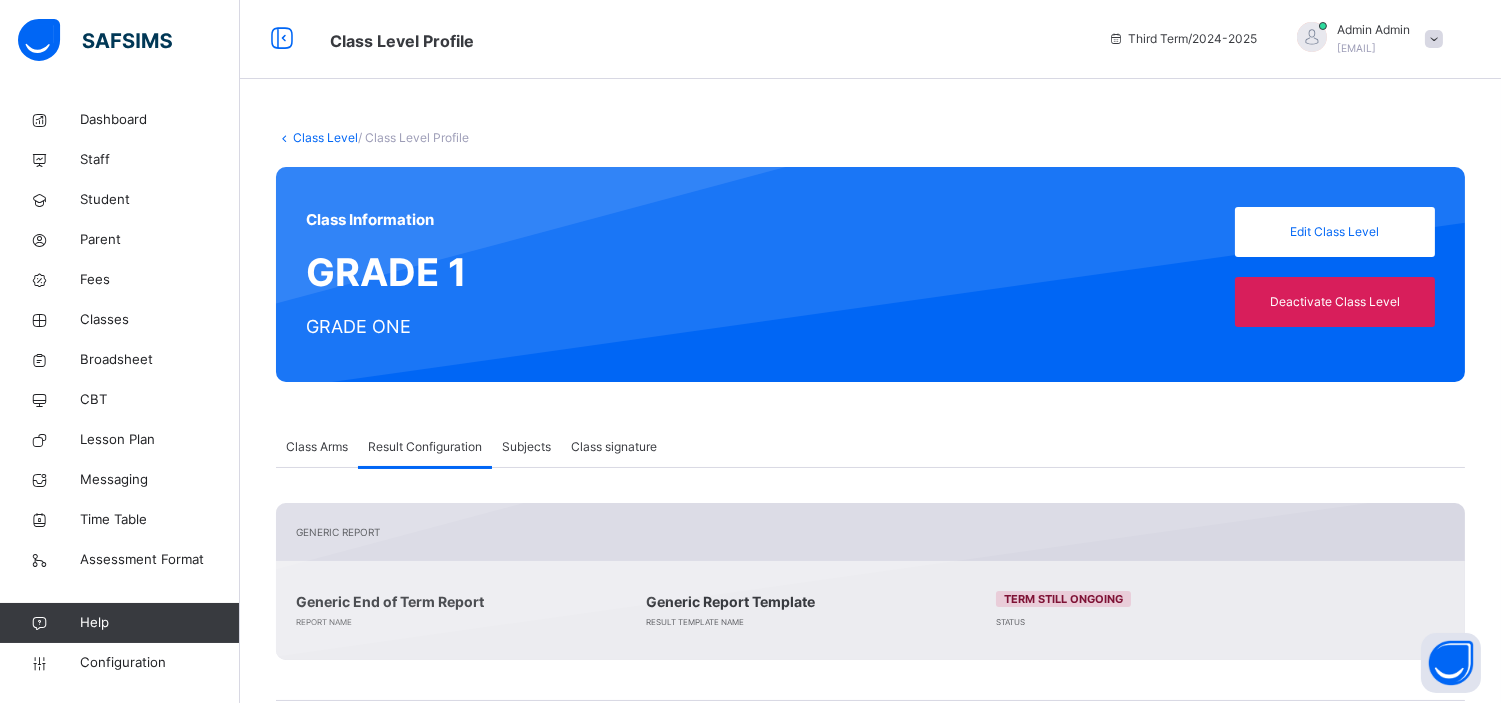 click on "Class Level" at bounding box center (325, 137) 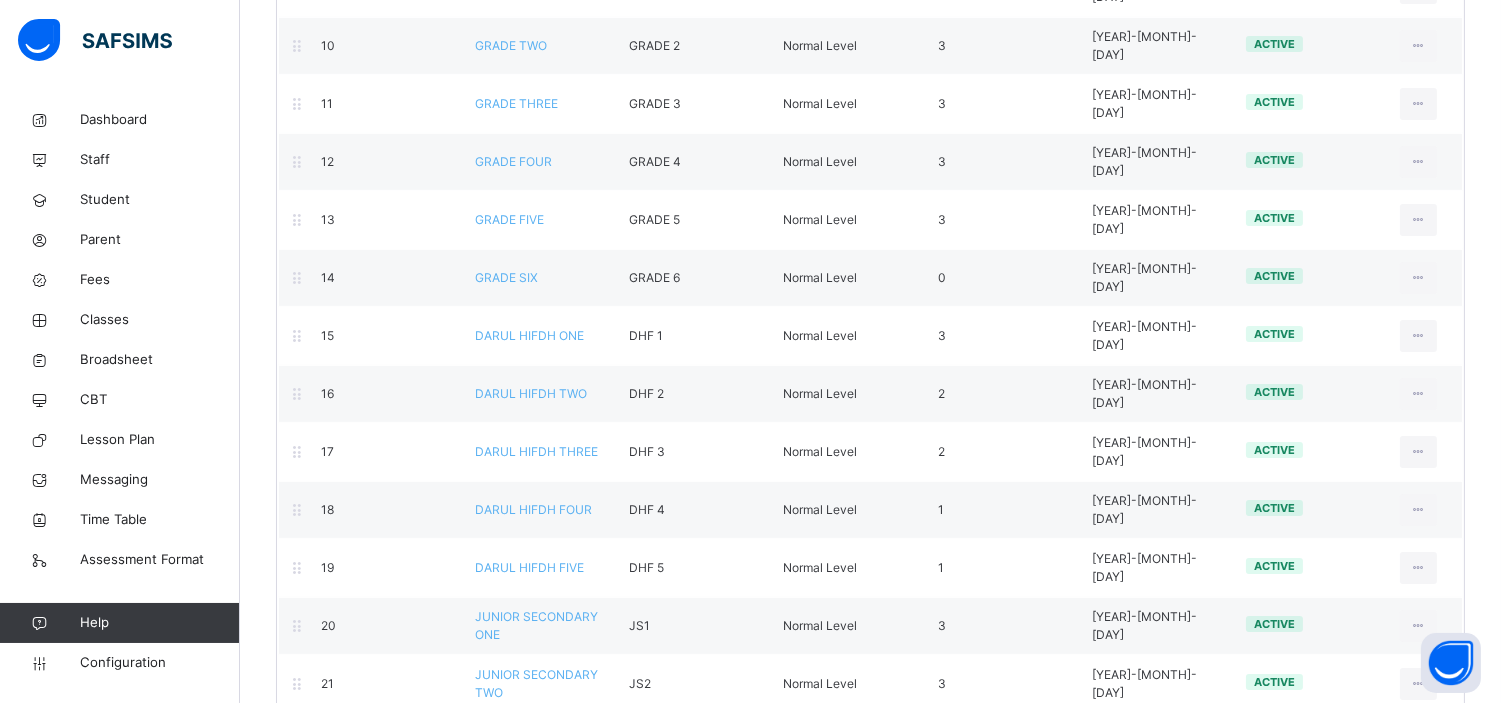scroll, scrollTop: 777, scrollLeft: 0, axis: vertical 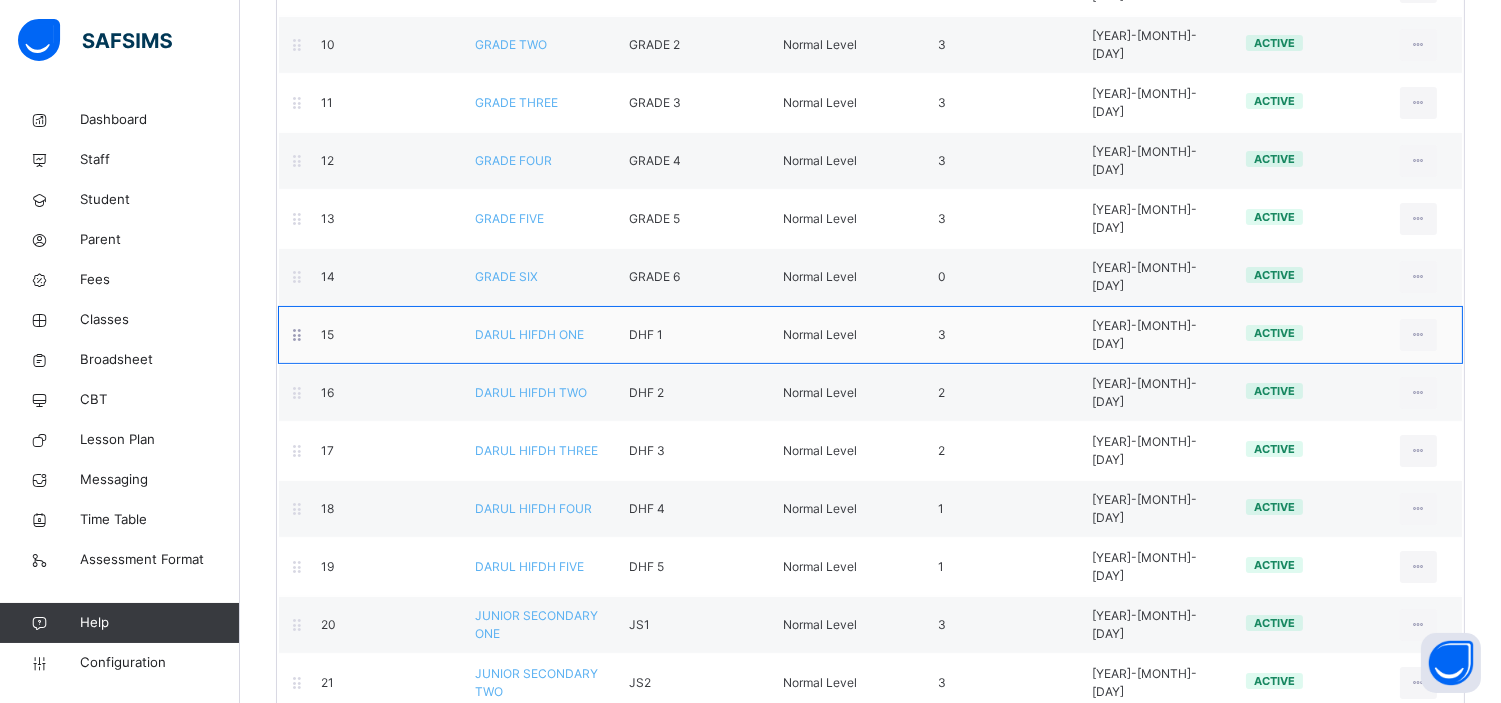 click on "DARUL HIFDH ONE" at bounding box center [529, 334] 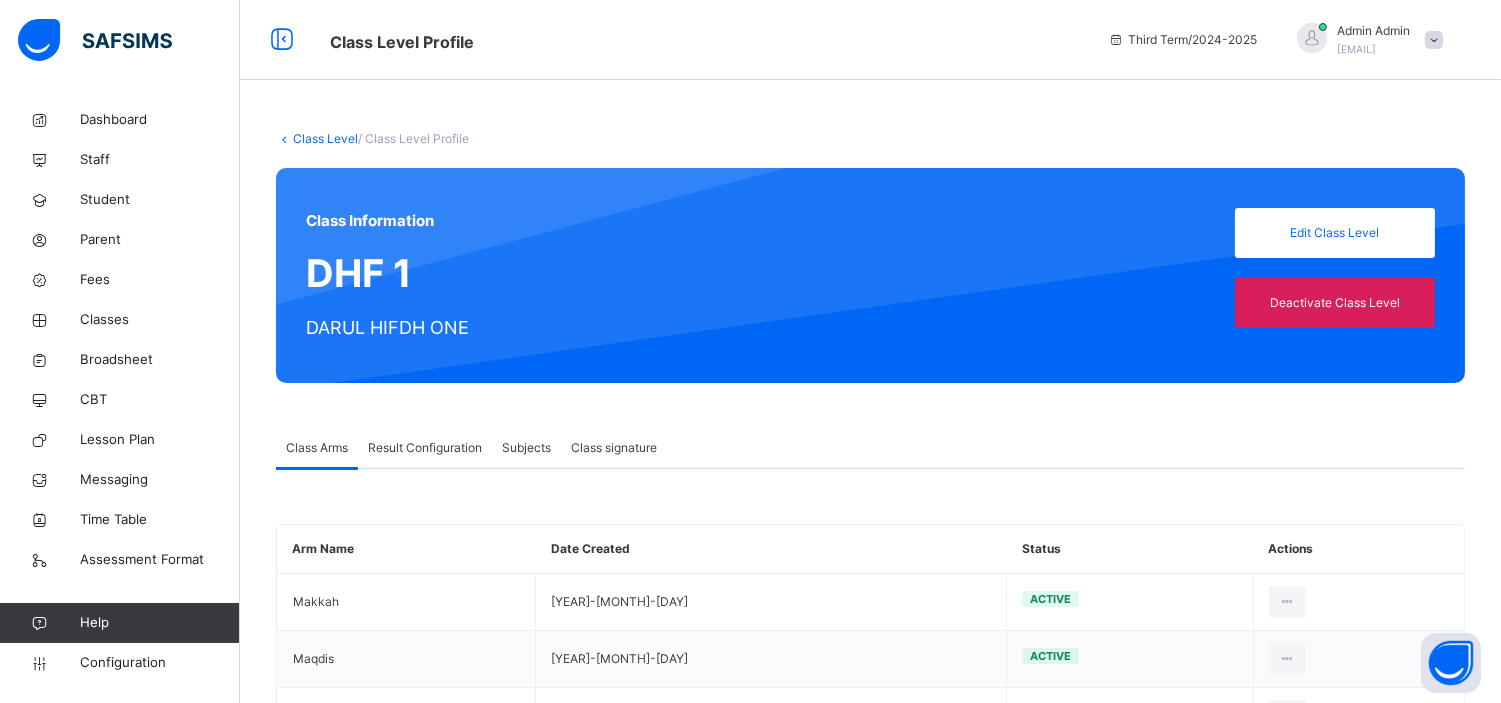 click on "Result Configuration" at bounding box center (425, 448) 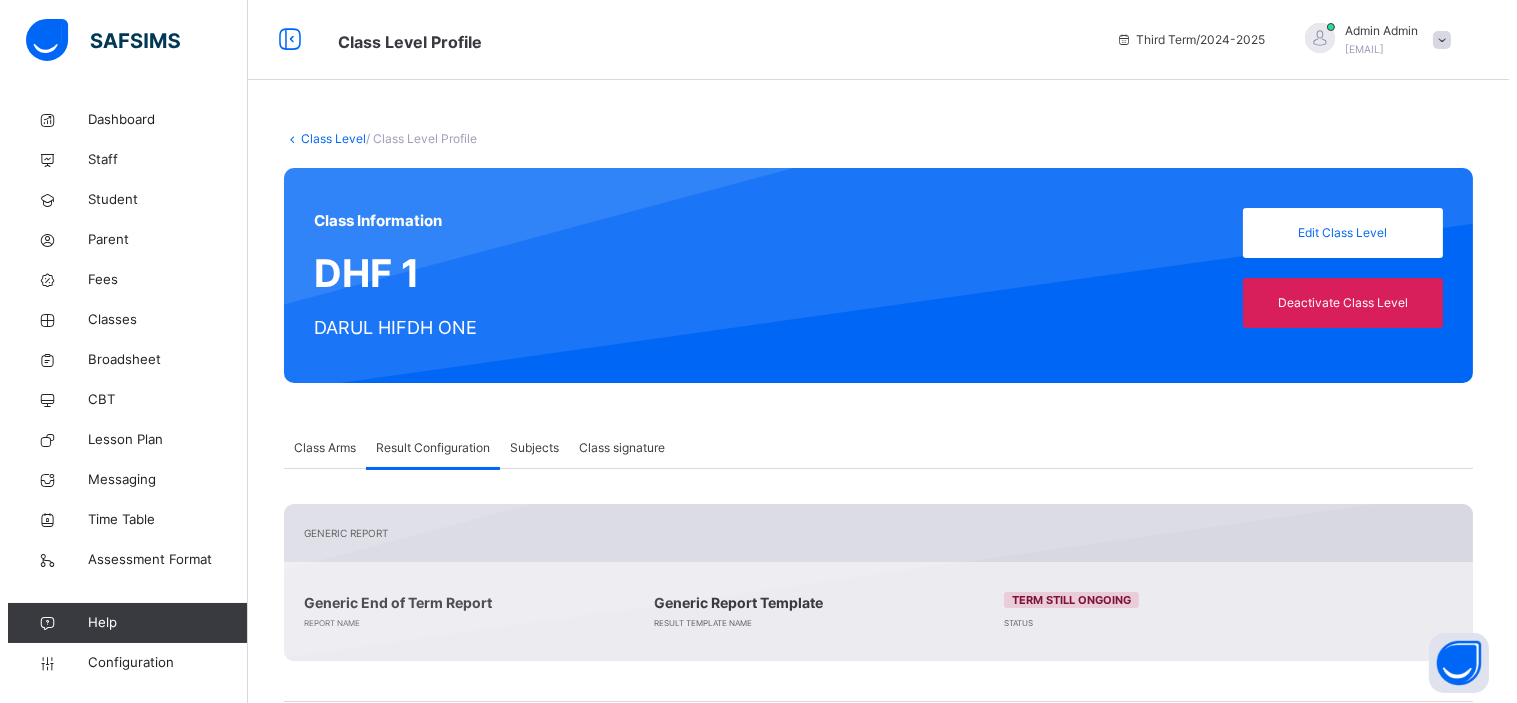scroll, scrollTop: 312, scrollLeft: 0, axis: vertical 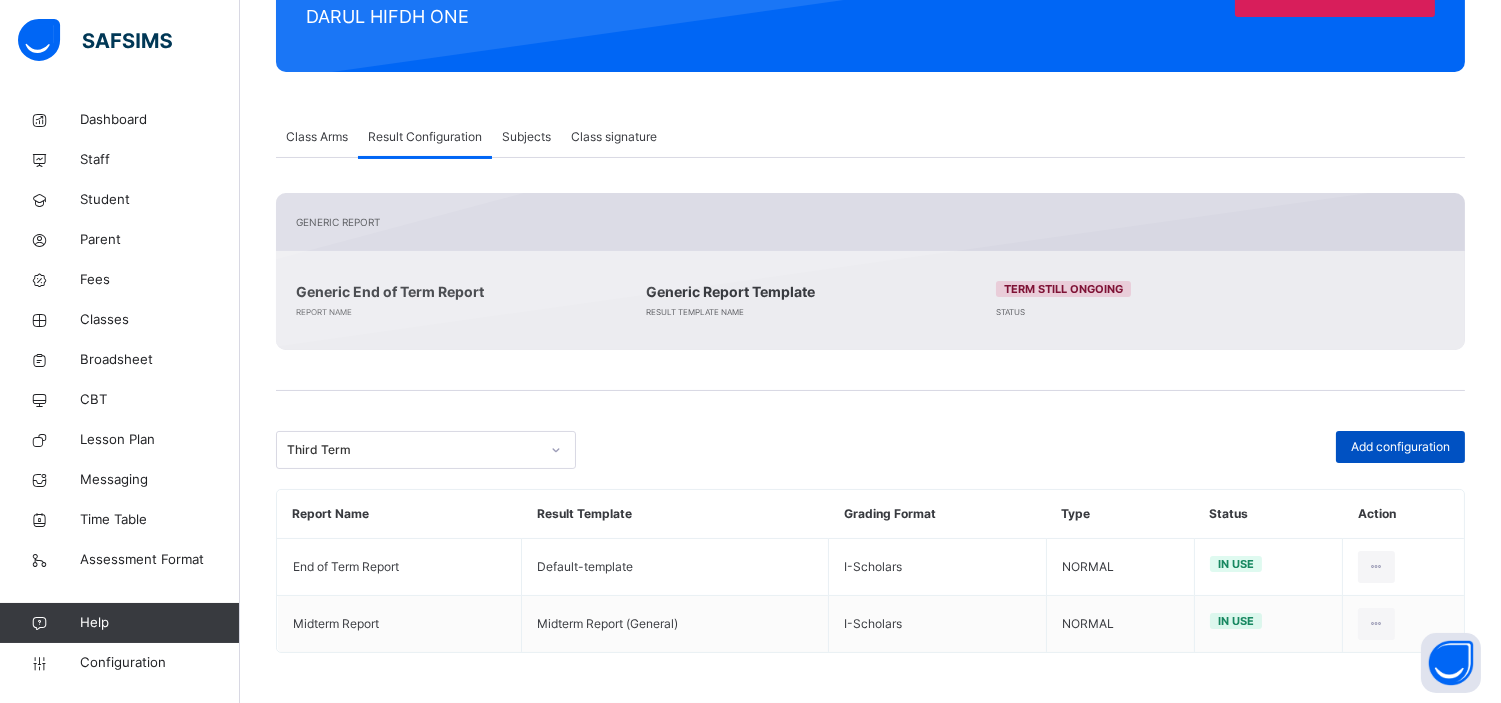 click on "Add configuration" at bounding box center [1400, 447] 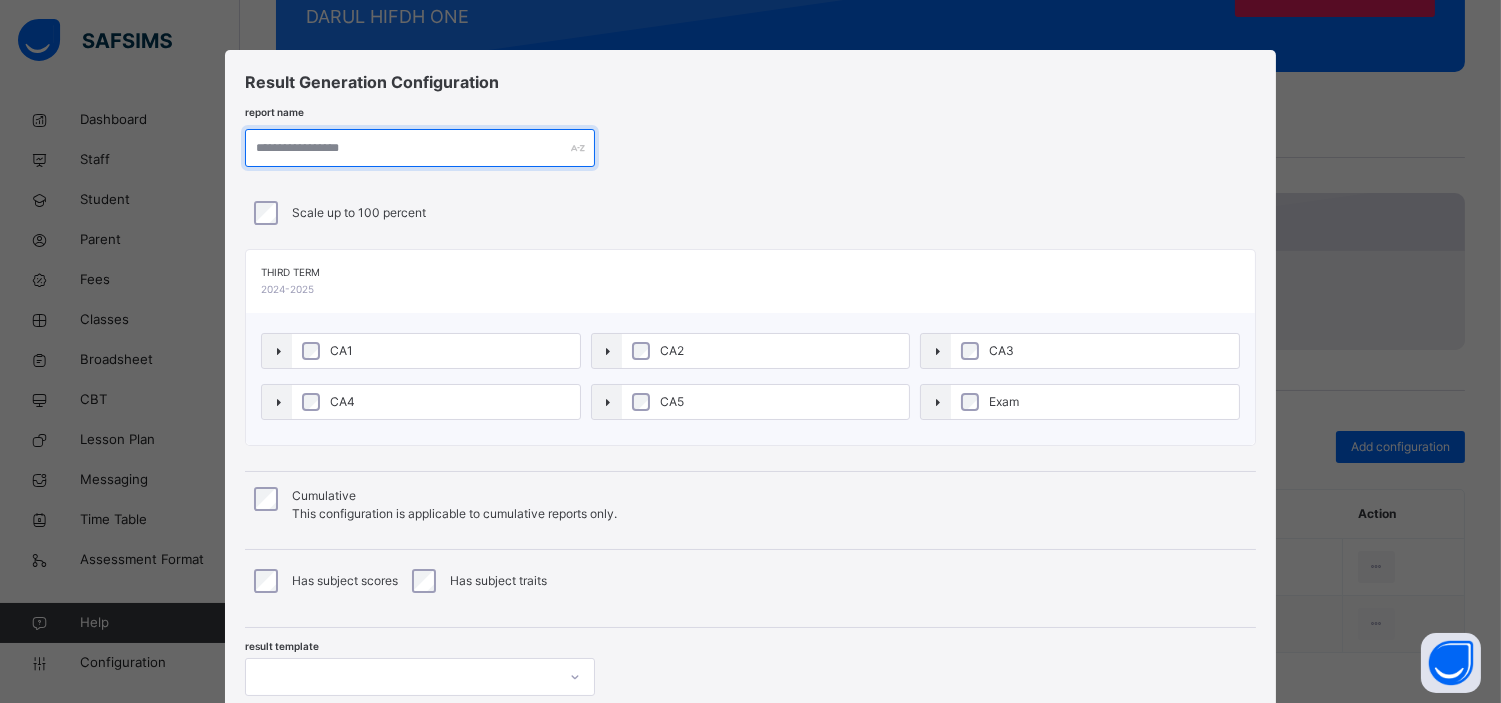 click at bounding box center [420, 148] 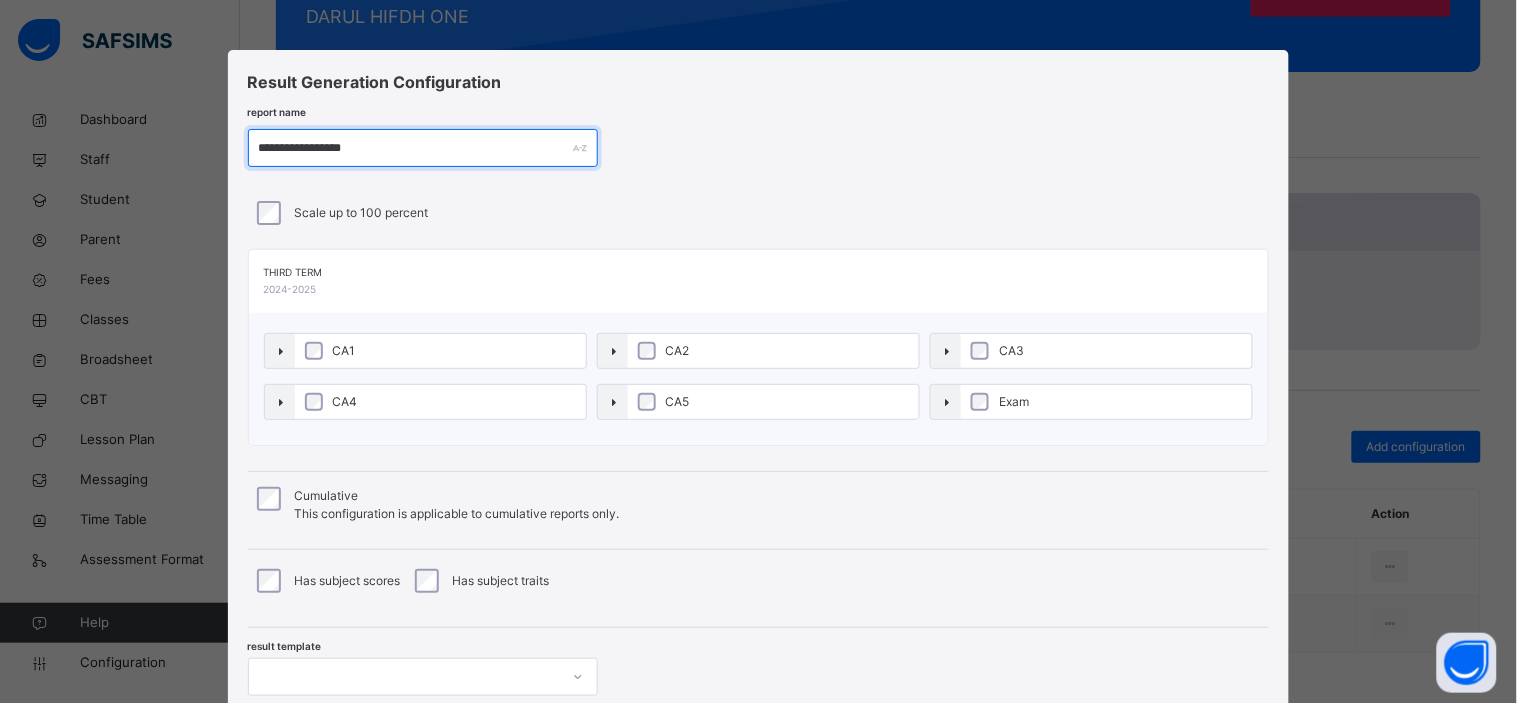type on "**********" 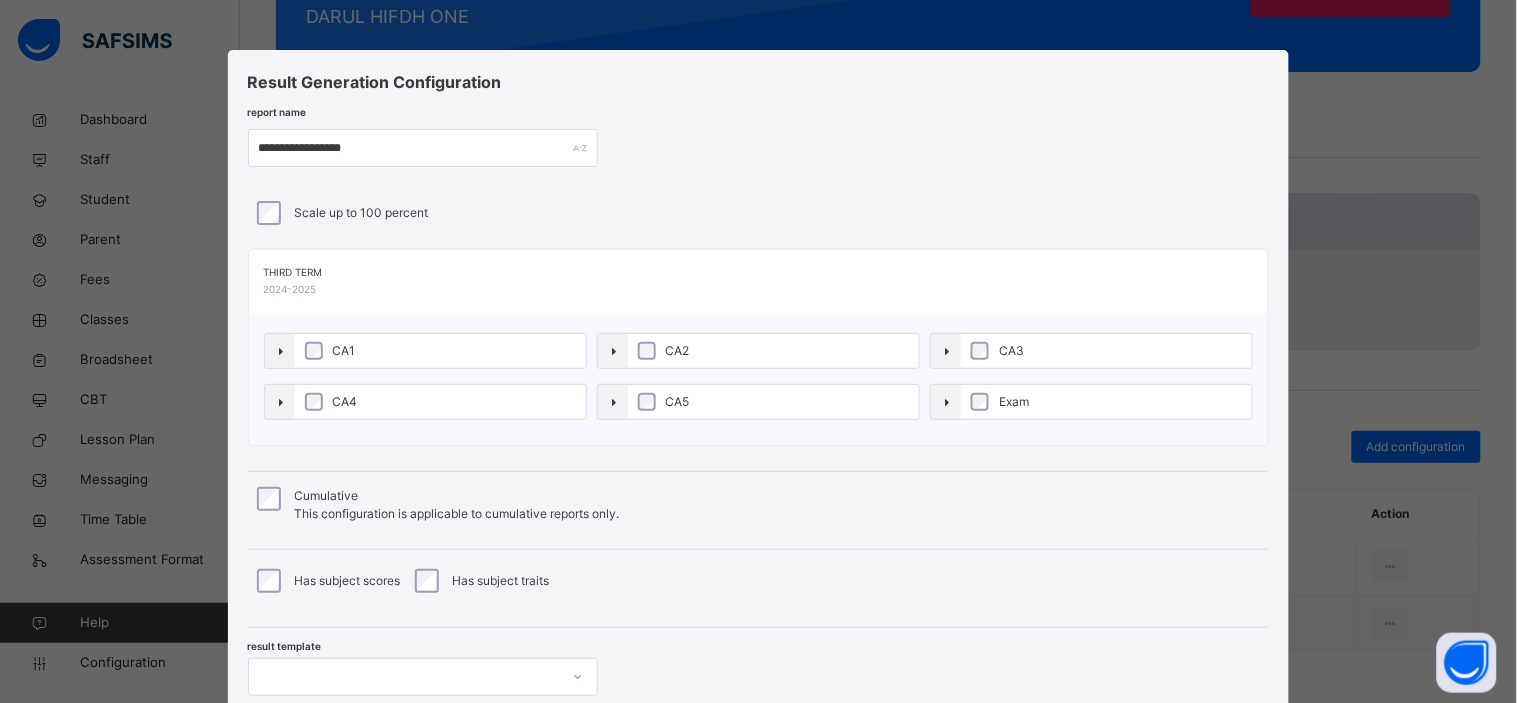 click on "CA2" at bounding box center (773, 351) 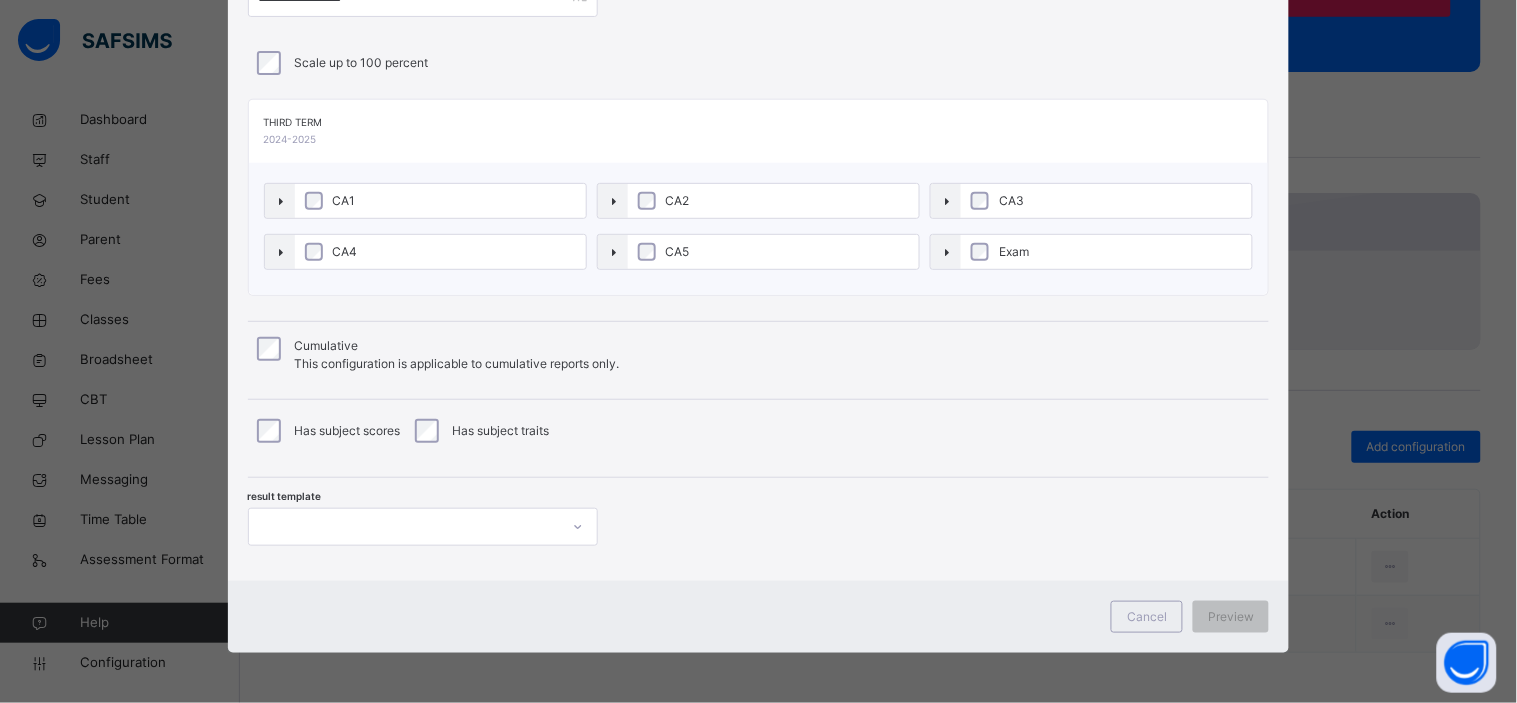 scroll, scrollTop: 72, scrollLeft: 0, axis: vertical 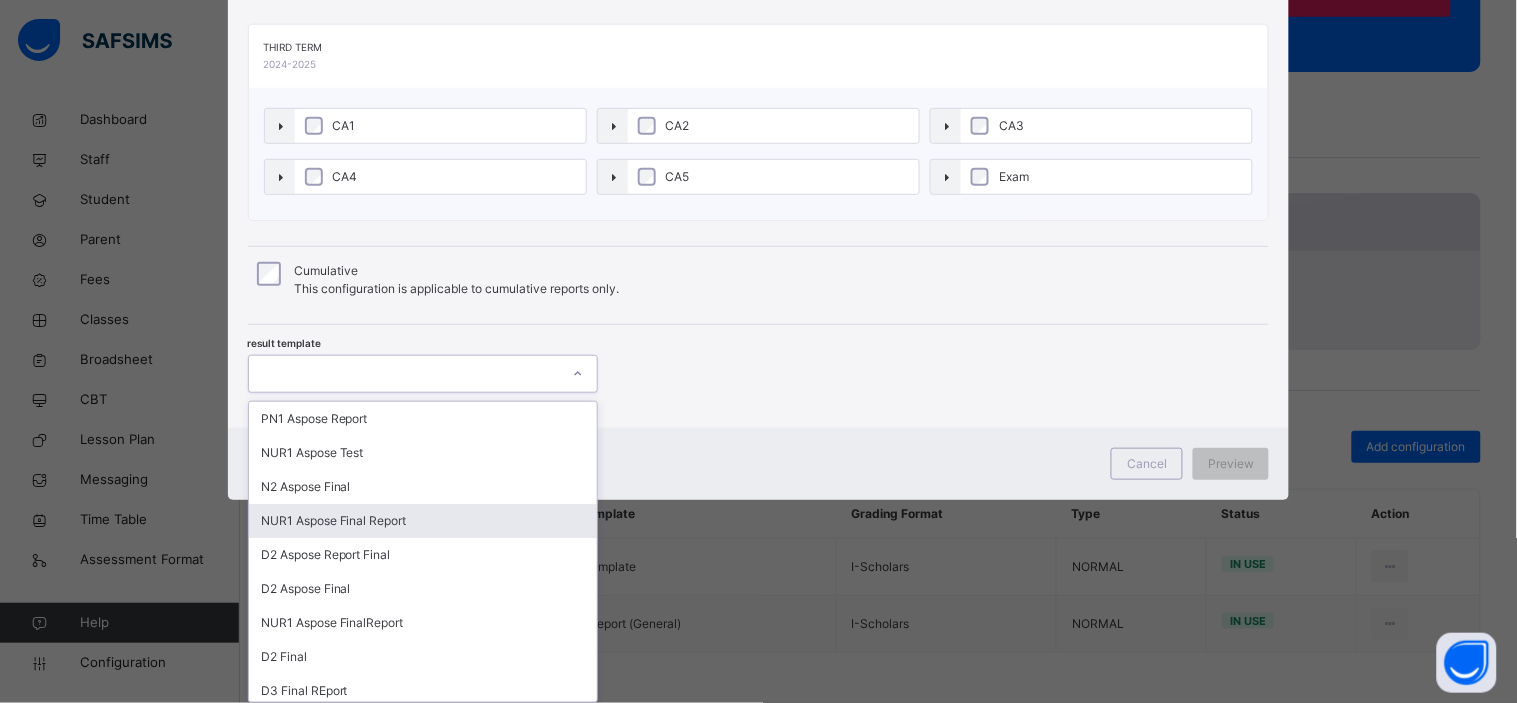 click on "option NUR1 Aspose Final Report focused, 4 of 49. 49 results available. Use Up and Down to choose options, press Enter to select the currently focused option, press Escape to exit the menu, press Tab to select the option and exit the menu. PN1 Aspose Report NUR1 Aspose Test N2 Aspose Final NUR1 Aspose Final Report D2 Aspose Report Final D2 Aspose Final NUR1 Aspose FinalReport D2 Final D3 Final REport D3 Aspose FINAL Repor D4 Aspose FINAL Default-template Midterm Report D4 Final Final Final D1 Final NUR1 Aspose Aspose for D1 Default-template (SS) Final D4 D2 Final D3 Final NUR2 Final PNUR1 Final PNUR2 Final D2 D2 Report Final D2 D1 D2 Aspose Report D4 Aspose Report Final D3 Aspose Report Final D4 Report Template N1 Aspose Report Final N1 Aspose Report N2 Report PNUR 2 REPORT Midterm Report (General) DEFAULT (Cumulative) Updated D4_Cumulative NUR2_Cumulative NUR1_Cumulative PNUR1_Cumulative D1_D2_Cumulative Updated D2_Cumulative Updated D3_Cumulative DH4_Cumulative Updated PNUR1_Cumulative" at bounding box center [423, 374] 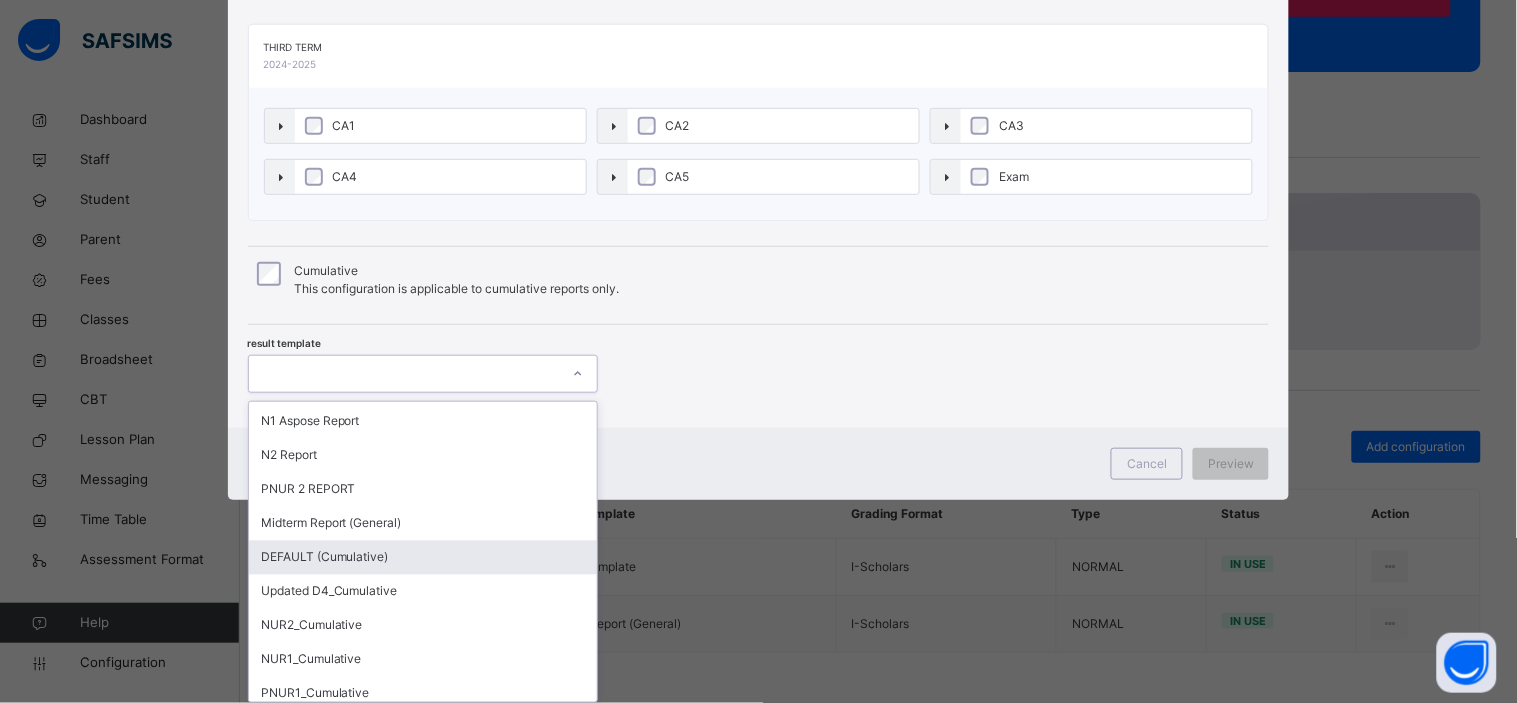scroll, scrollTop: 1152, scrollLeft: 0, axis: vertical 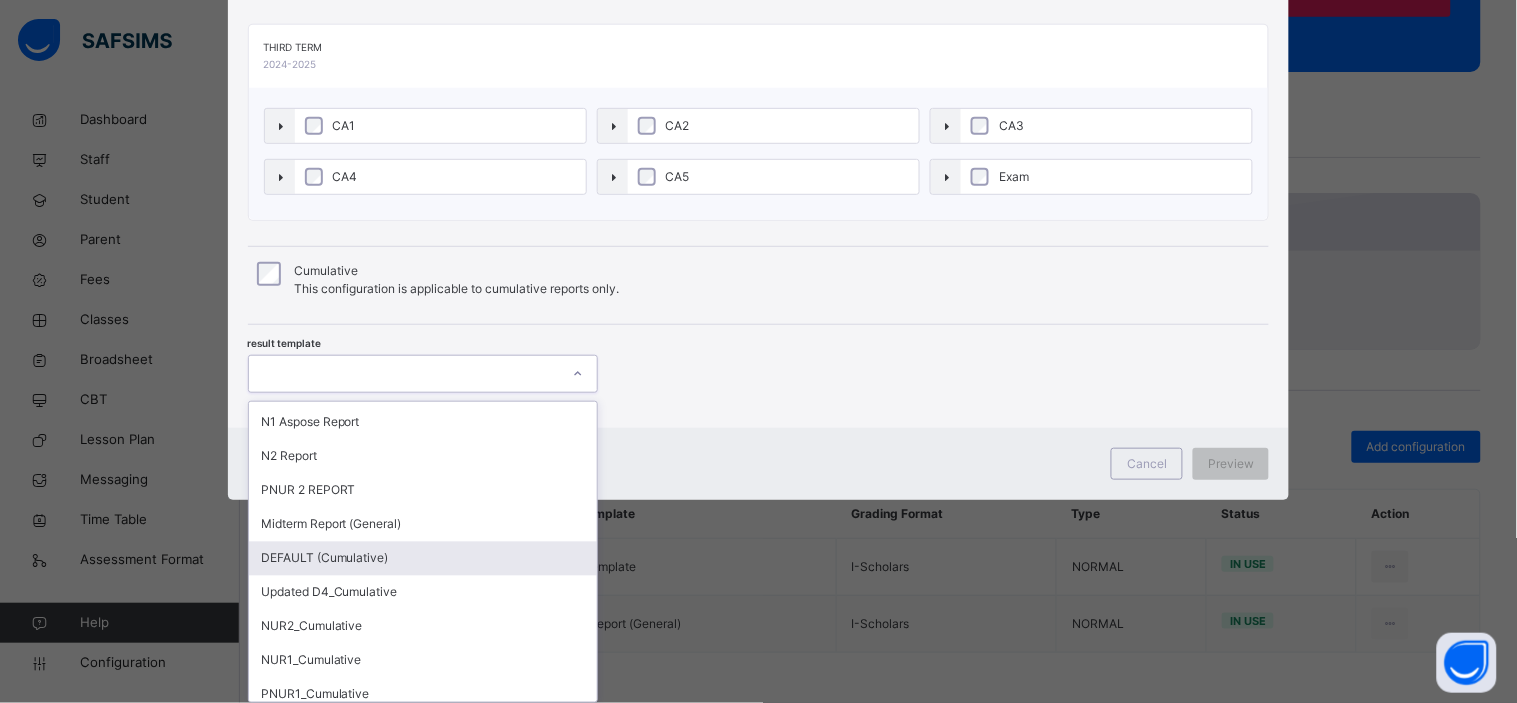 click on "DEFAULT (Cumulative)" at bounding box center [423, 559] 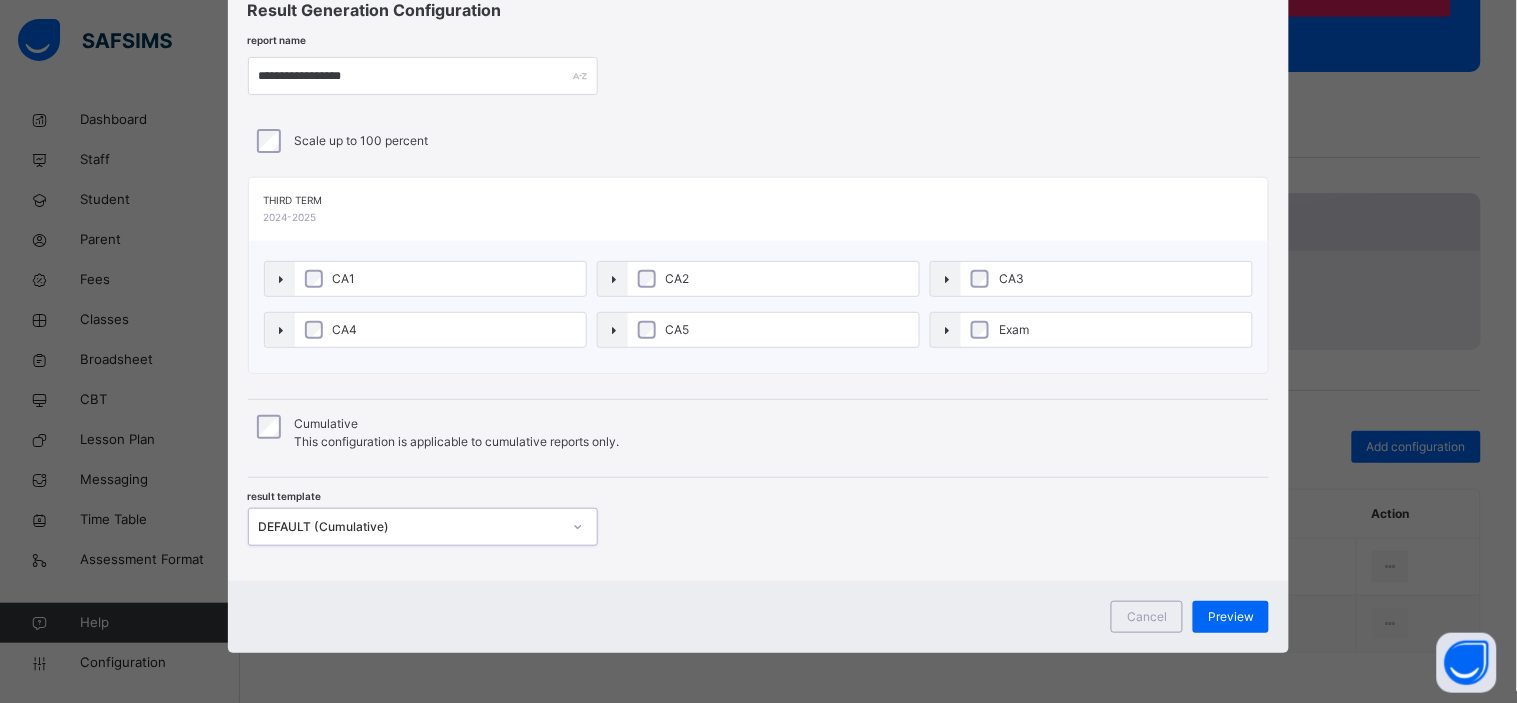 scroll, scrollTop: 72, scrollLeft: 0, axis: vertical 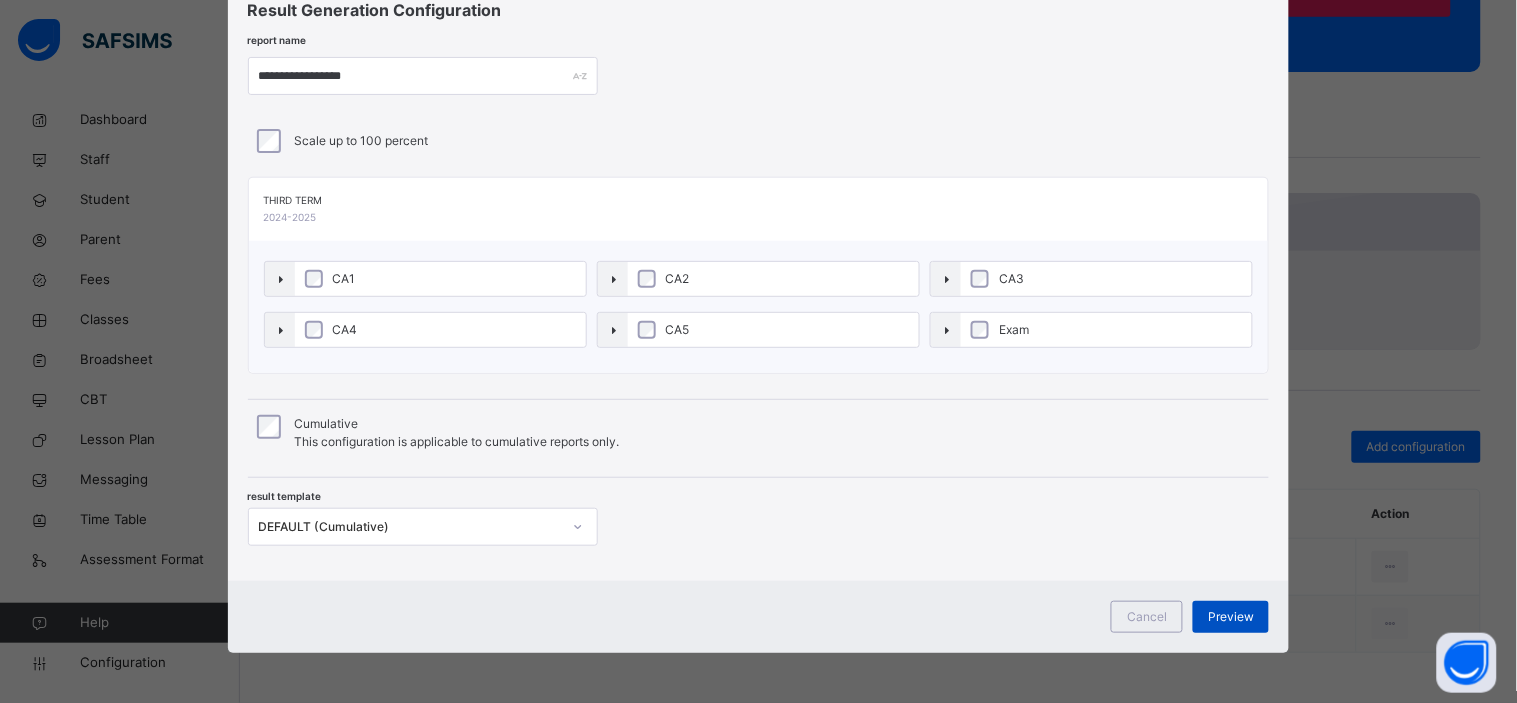 click on "Preview" at bounding box center [1231, 617] 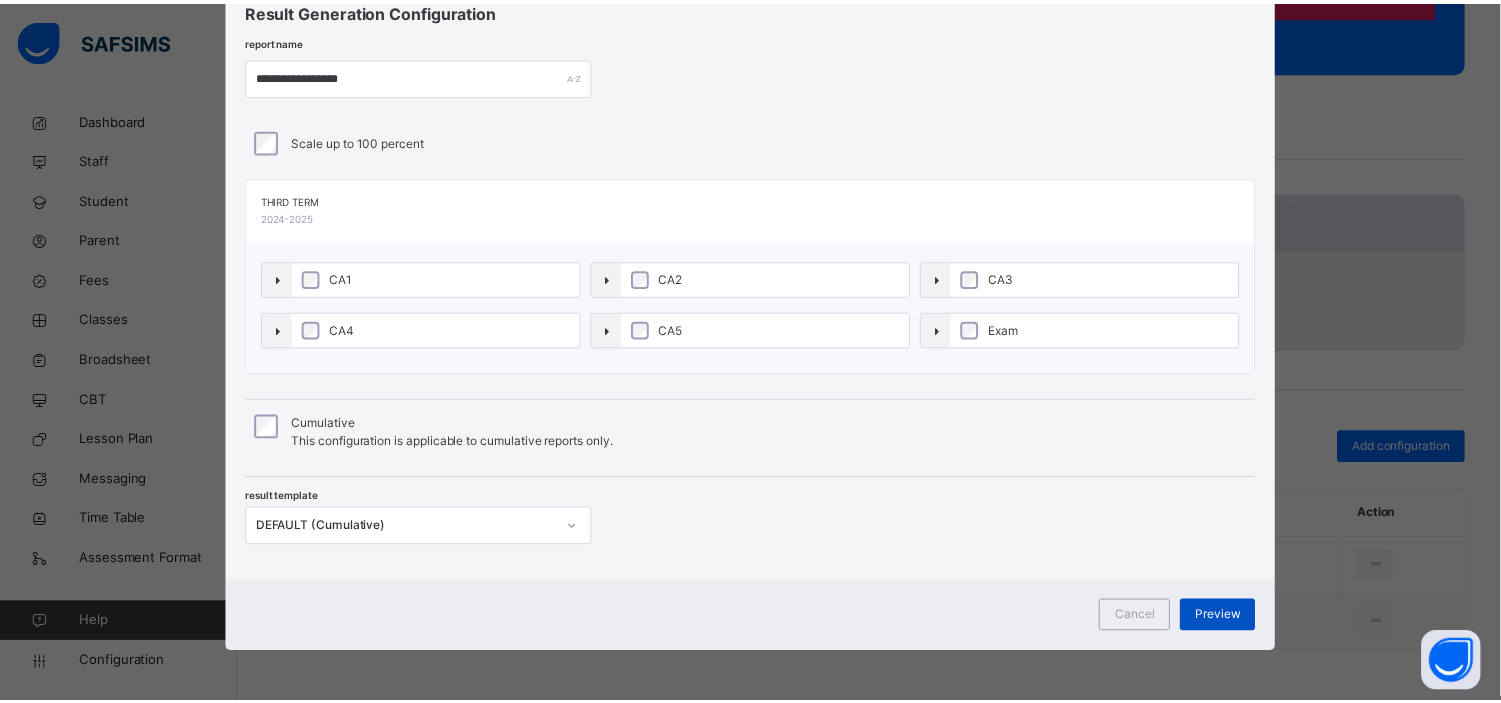 scroll, scrollTop: 0, scrollLeft: 0, axis: both 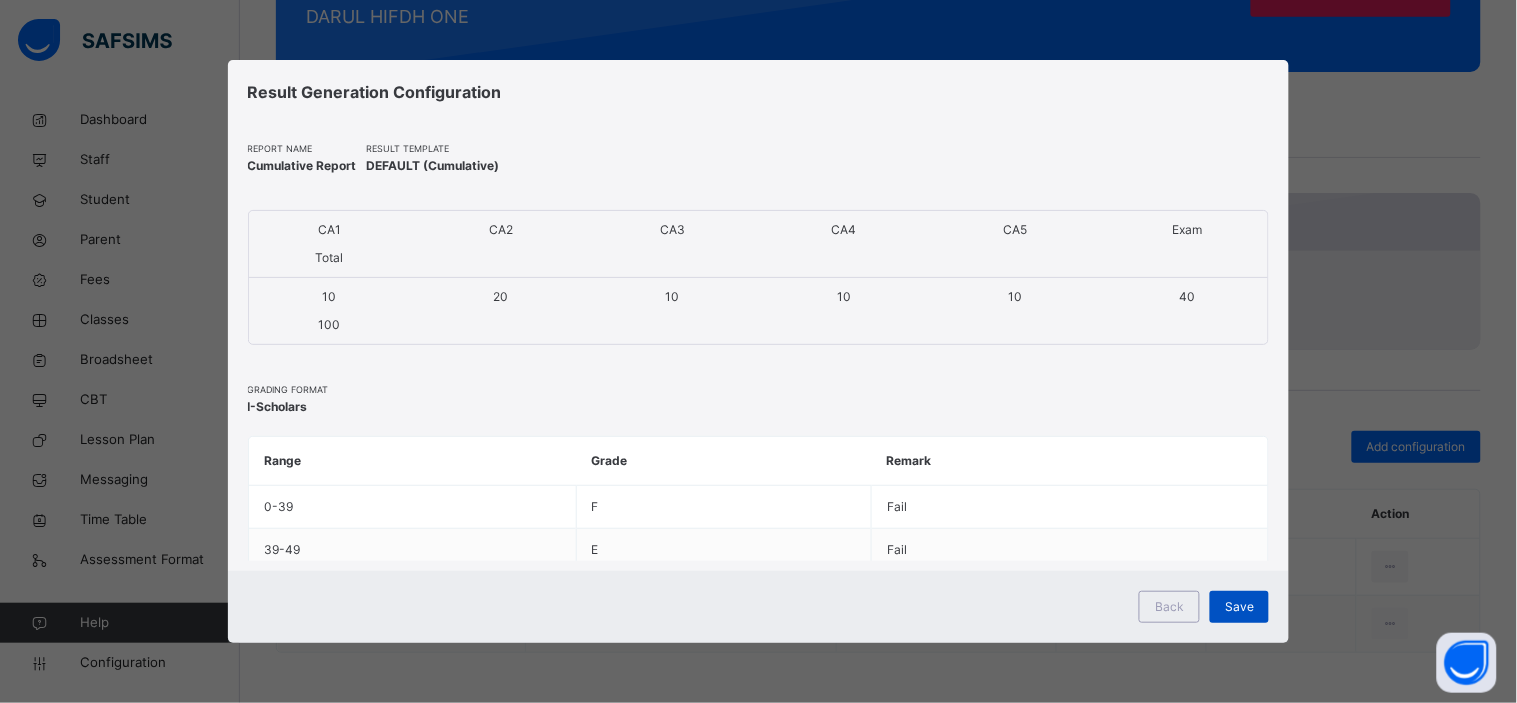 click on "Save" at bounding box center (1239, 607) 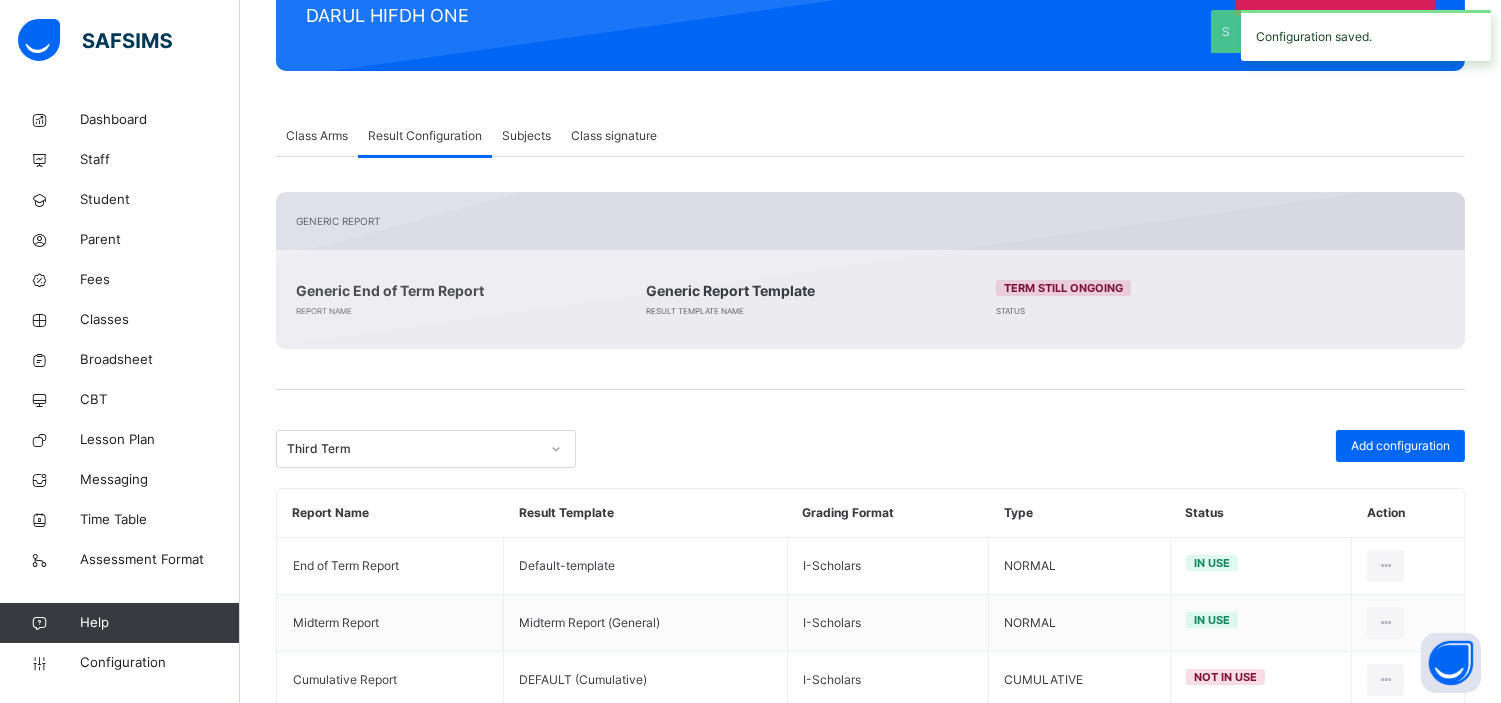 scroll, scrollTop: 368, scrollLeft: 0, axis: vertical 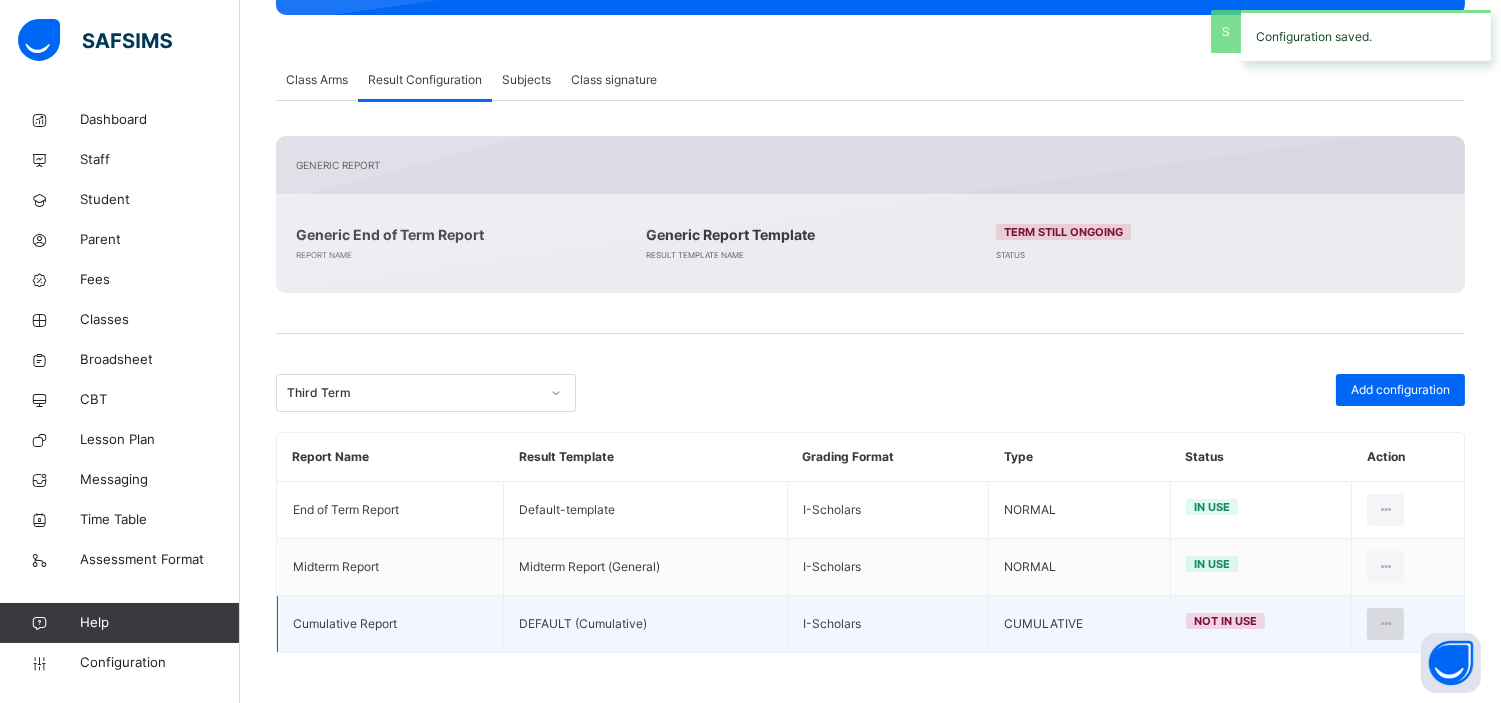 click at bounding box center (1385, 624) 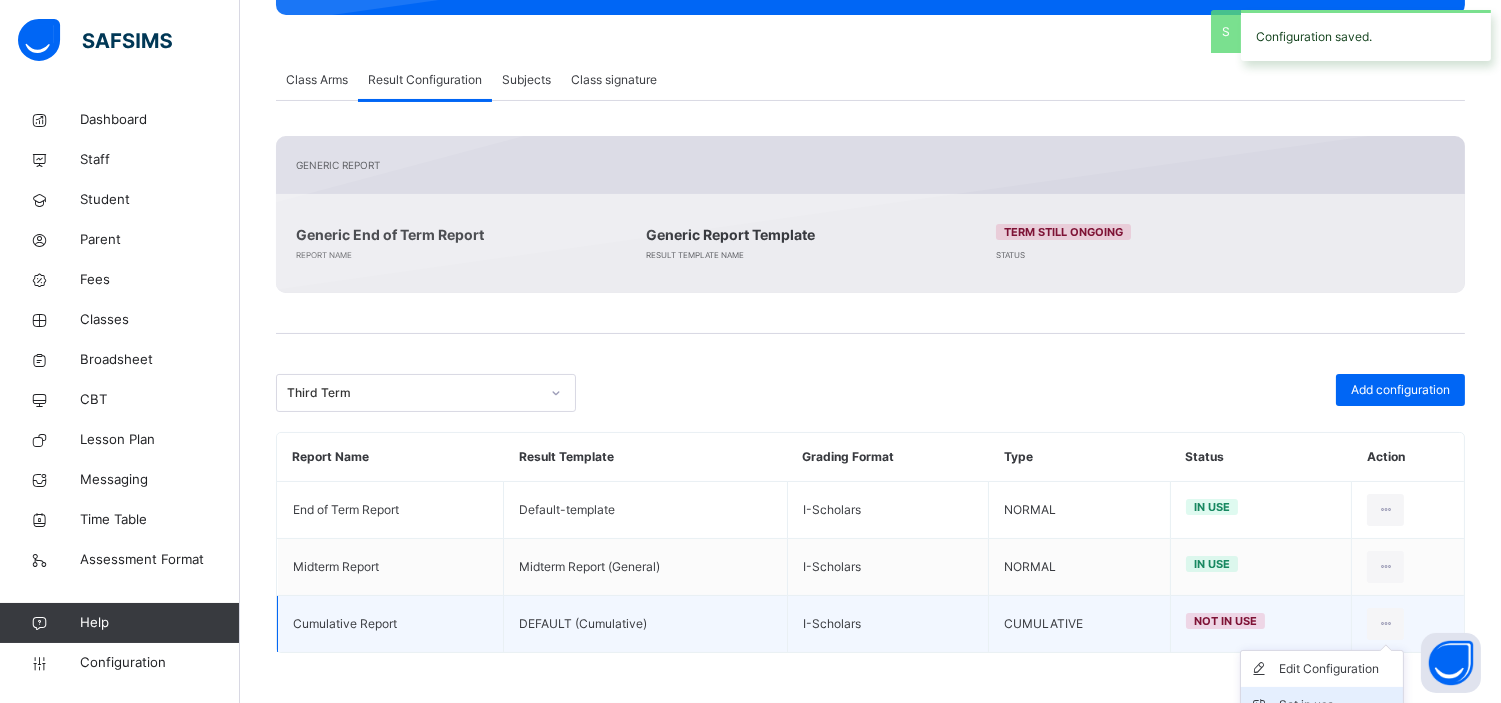 click on "Set in use" at bounding box center [1322, 705] 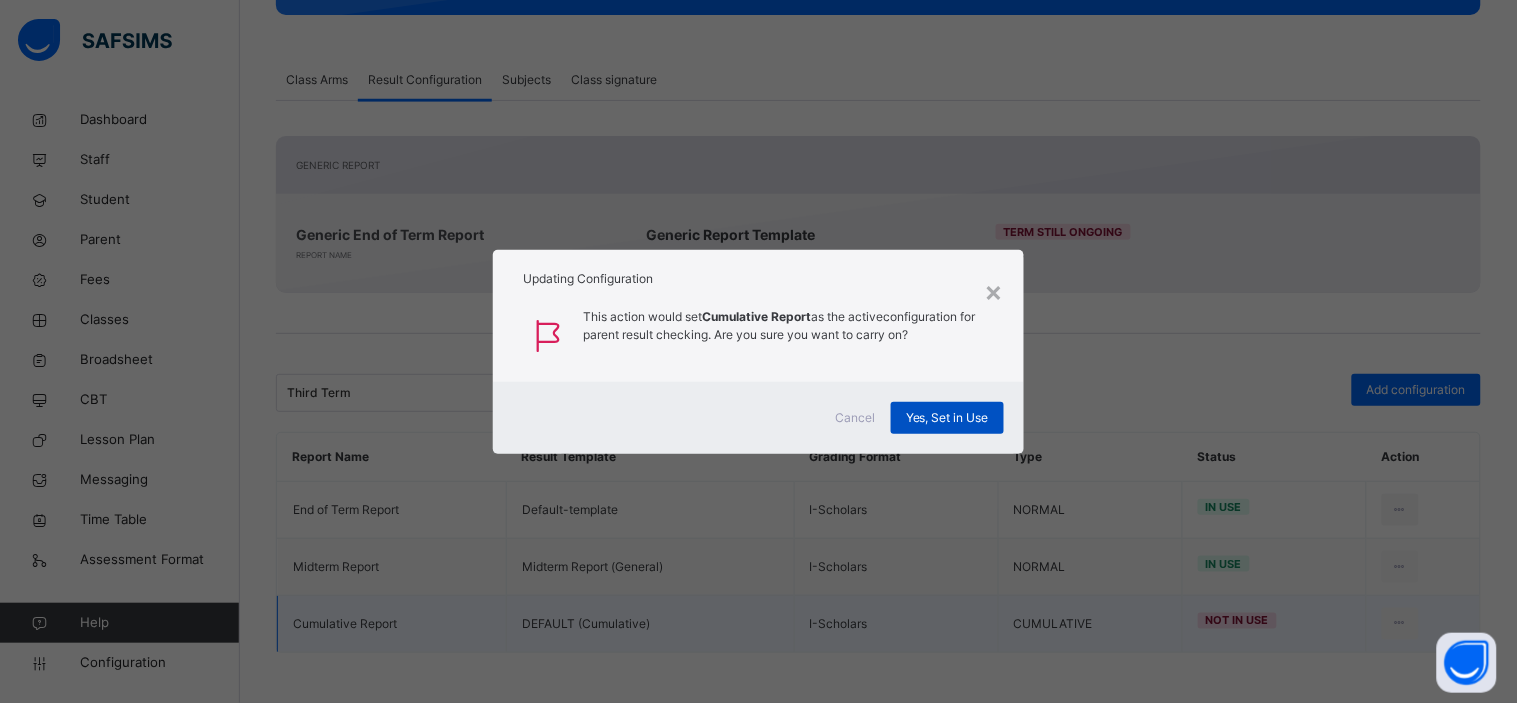 click on "Yes, Set in Use" at bounding box center (947, 418) 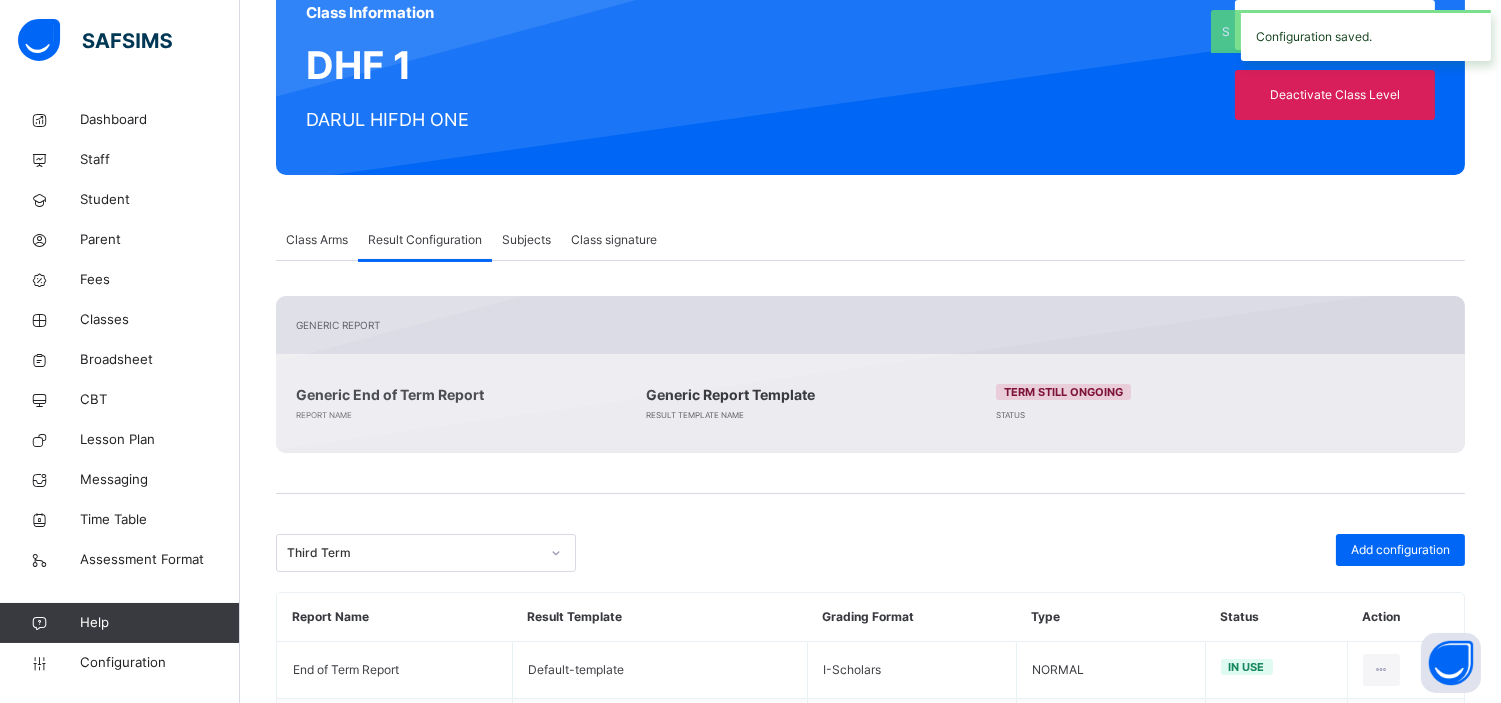 scroll, scrollTop: 0, scrollLeft: 0, axis: both 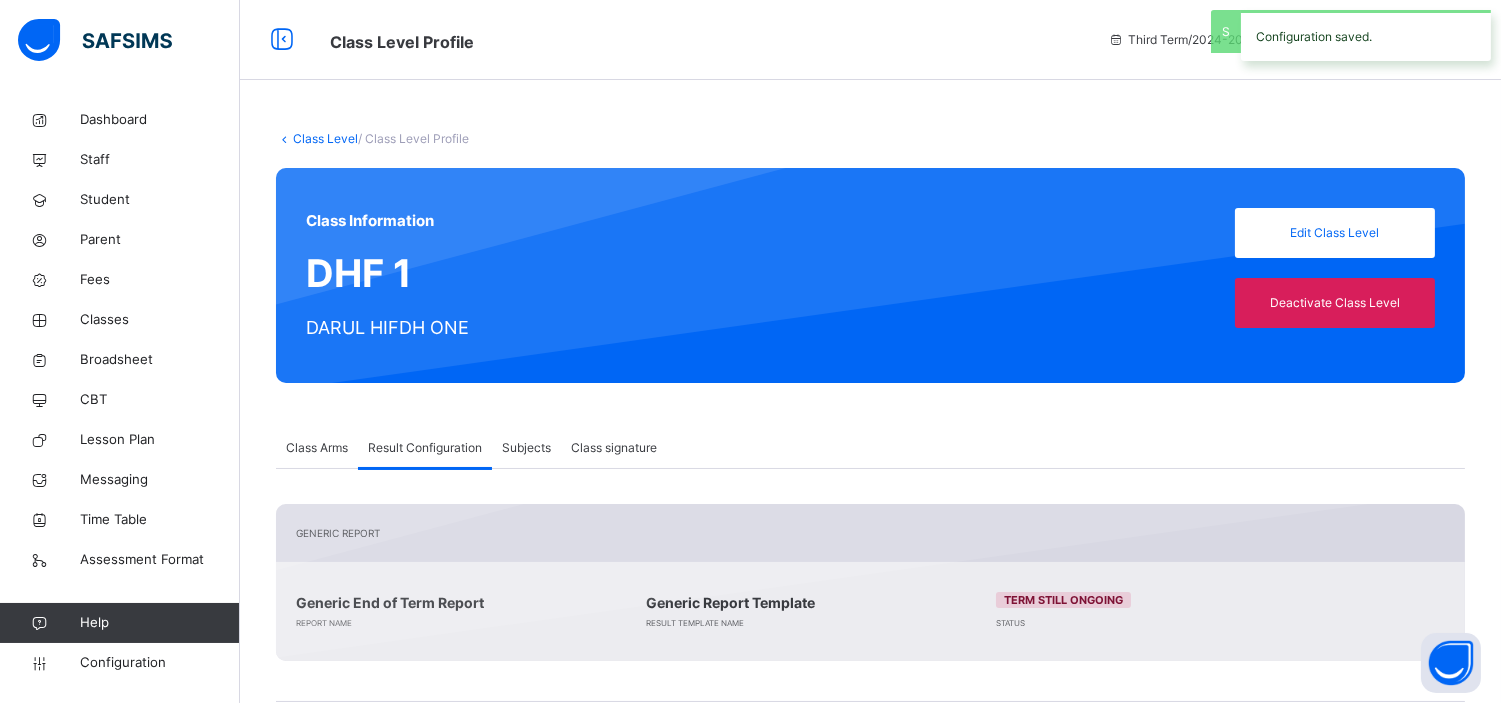 click on "Class Level" at bounding box center (325, 138) 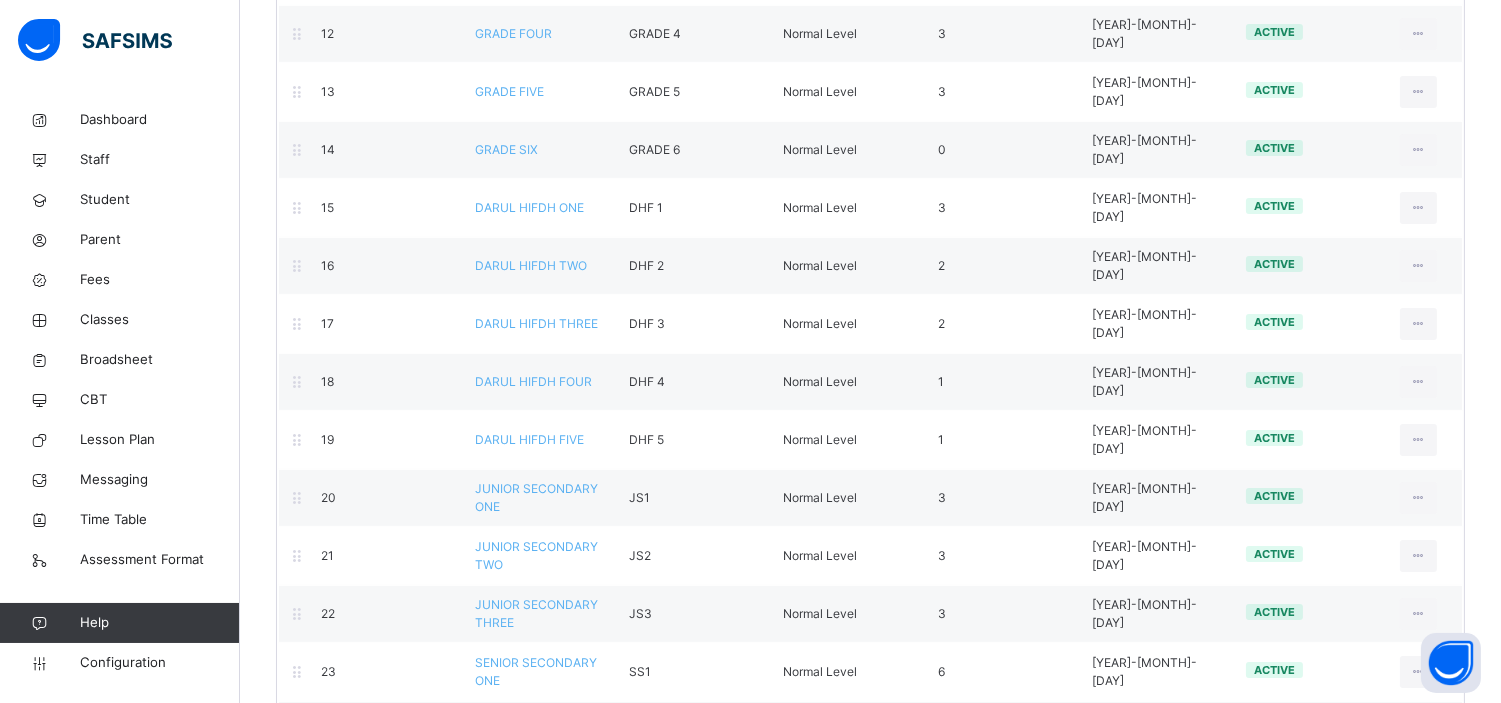 scroll, scrollTop: 907, scrollLeft: 0, axis: vertical 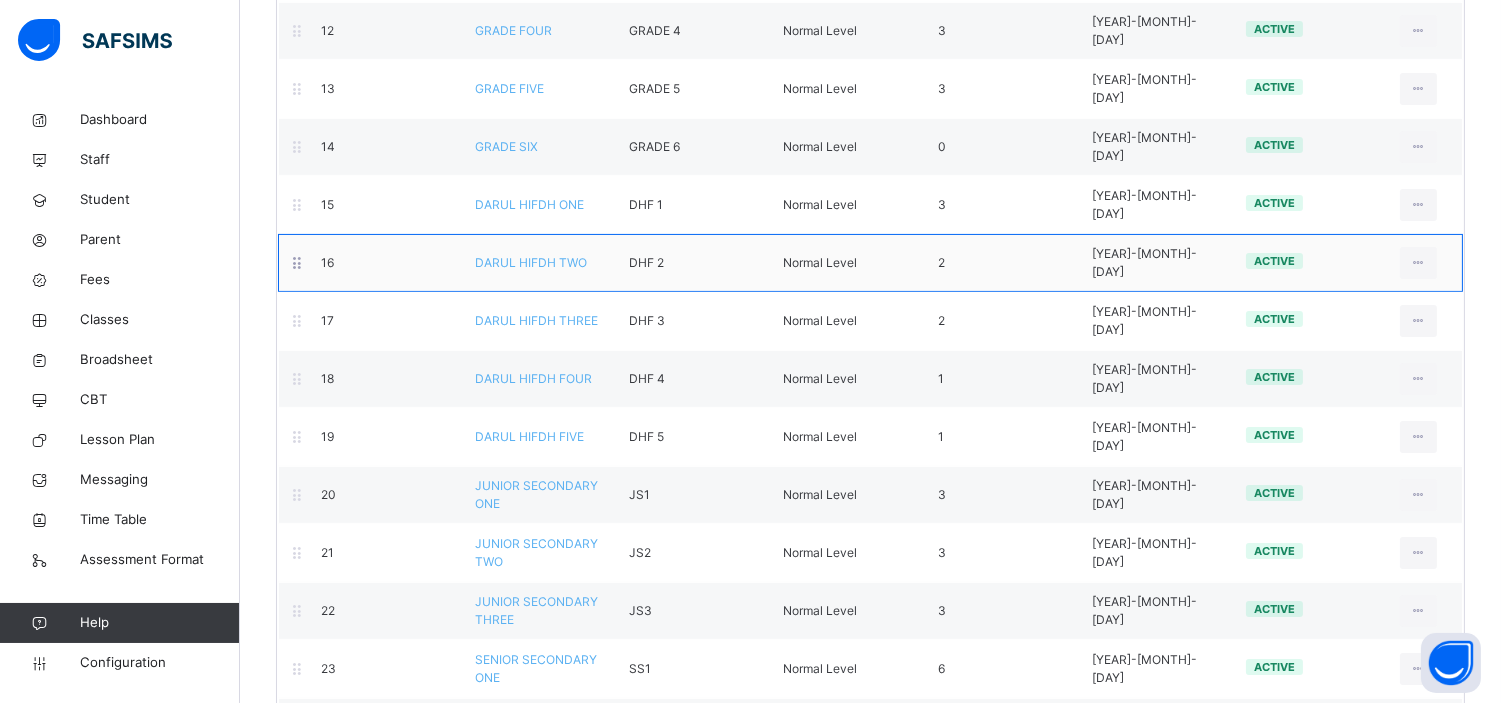 click on "DARUL HIFDH TWO" at bounding box center [531, 262] 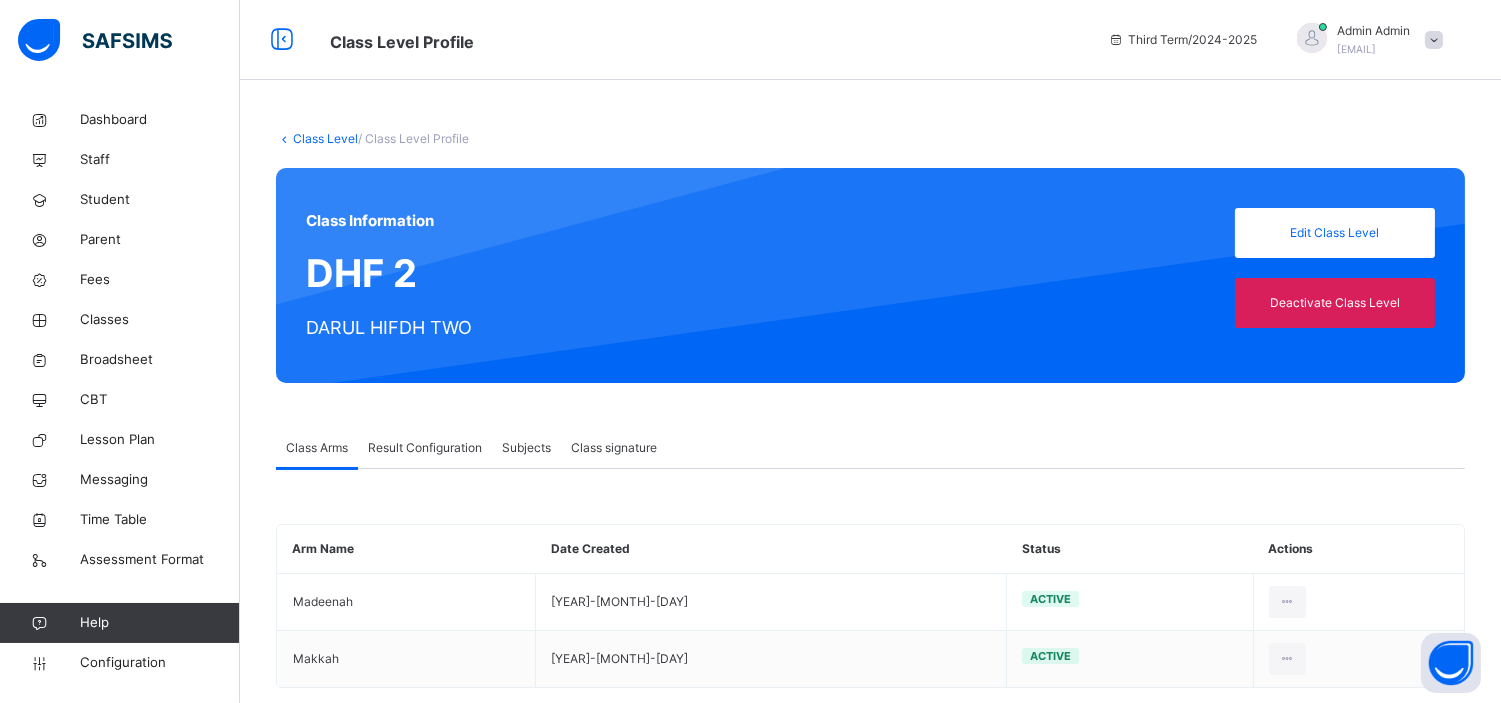 click on "Result Configuration" at bounding box center (425, 448) 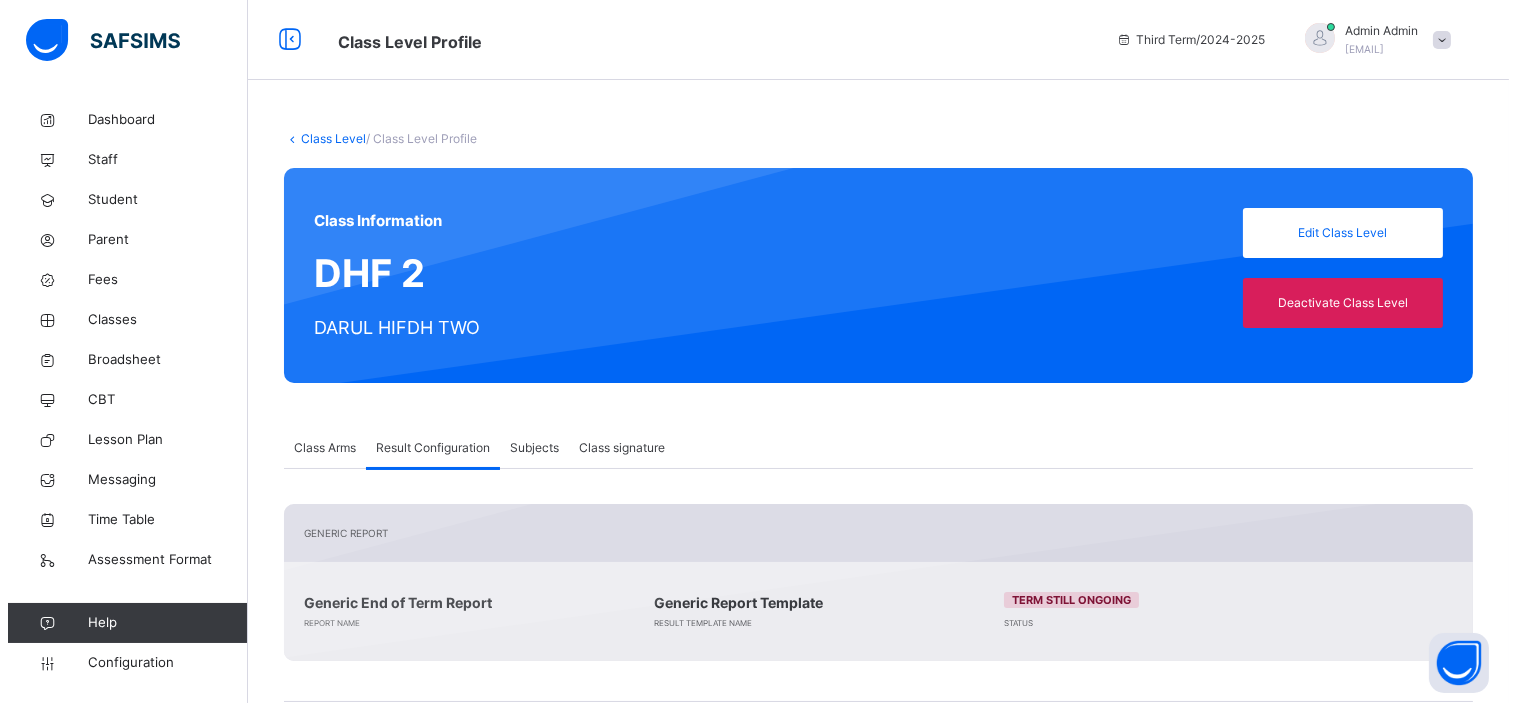 scroll, scrollTop: 312, scrollLeft: 0, axis: vertical 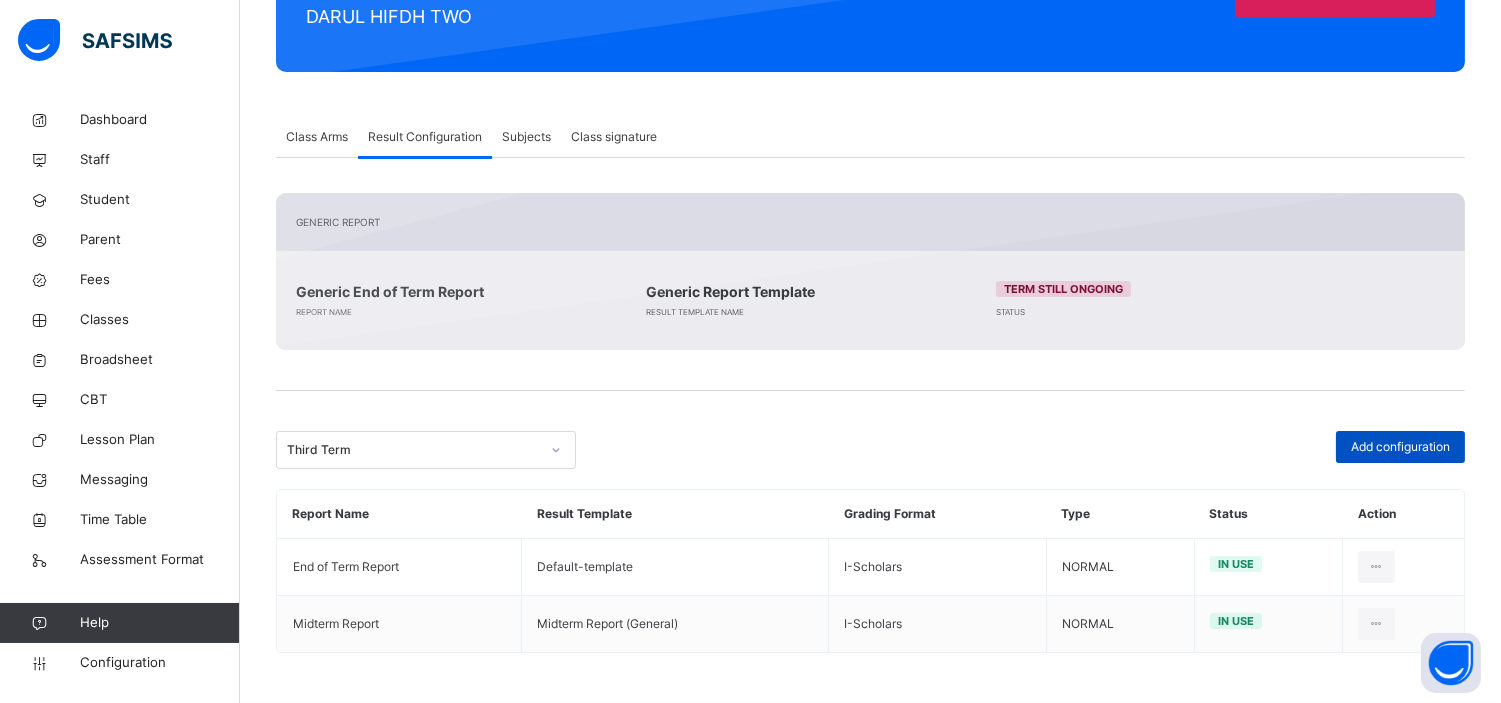 click on "Add configuration" at bounding box center (1400, 447) 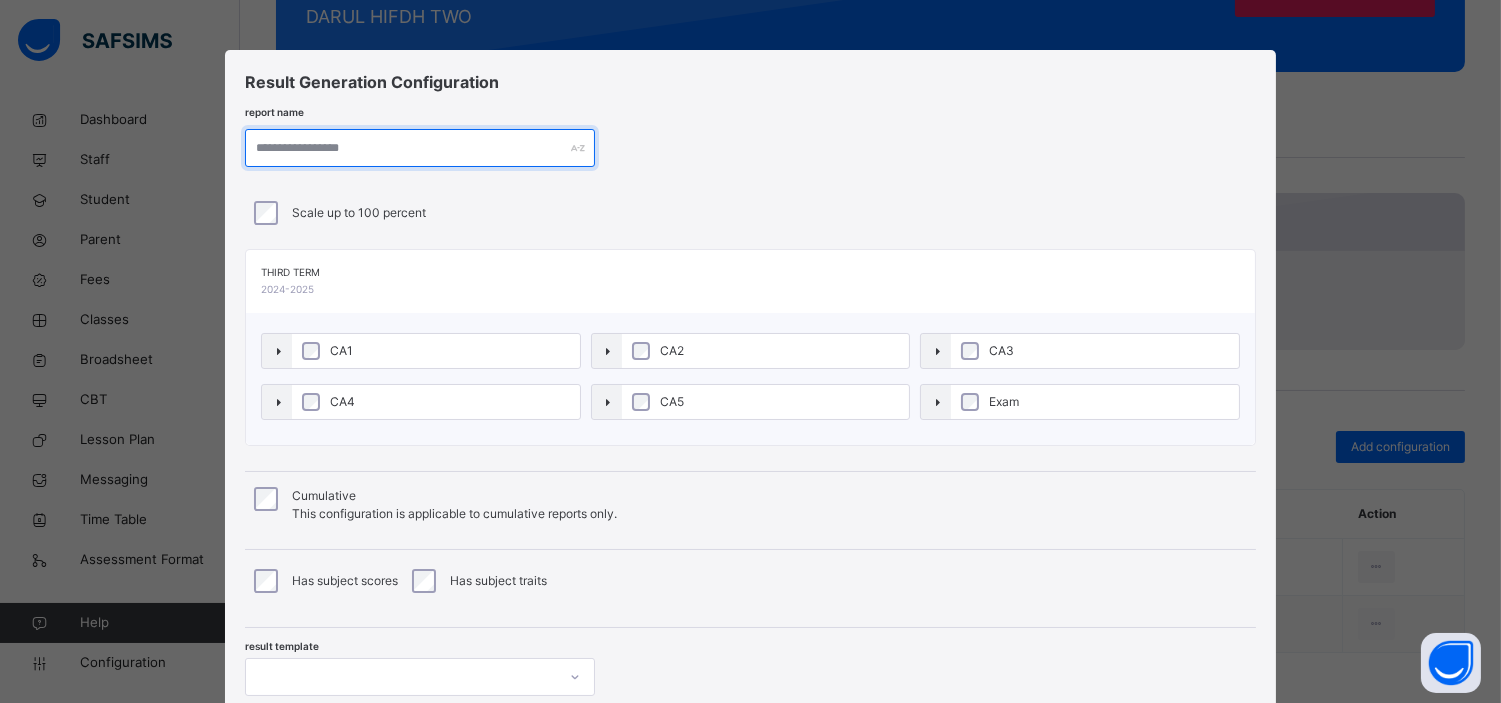 click at bounding box center [420, 148] 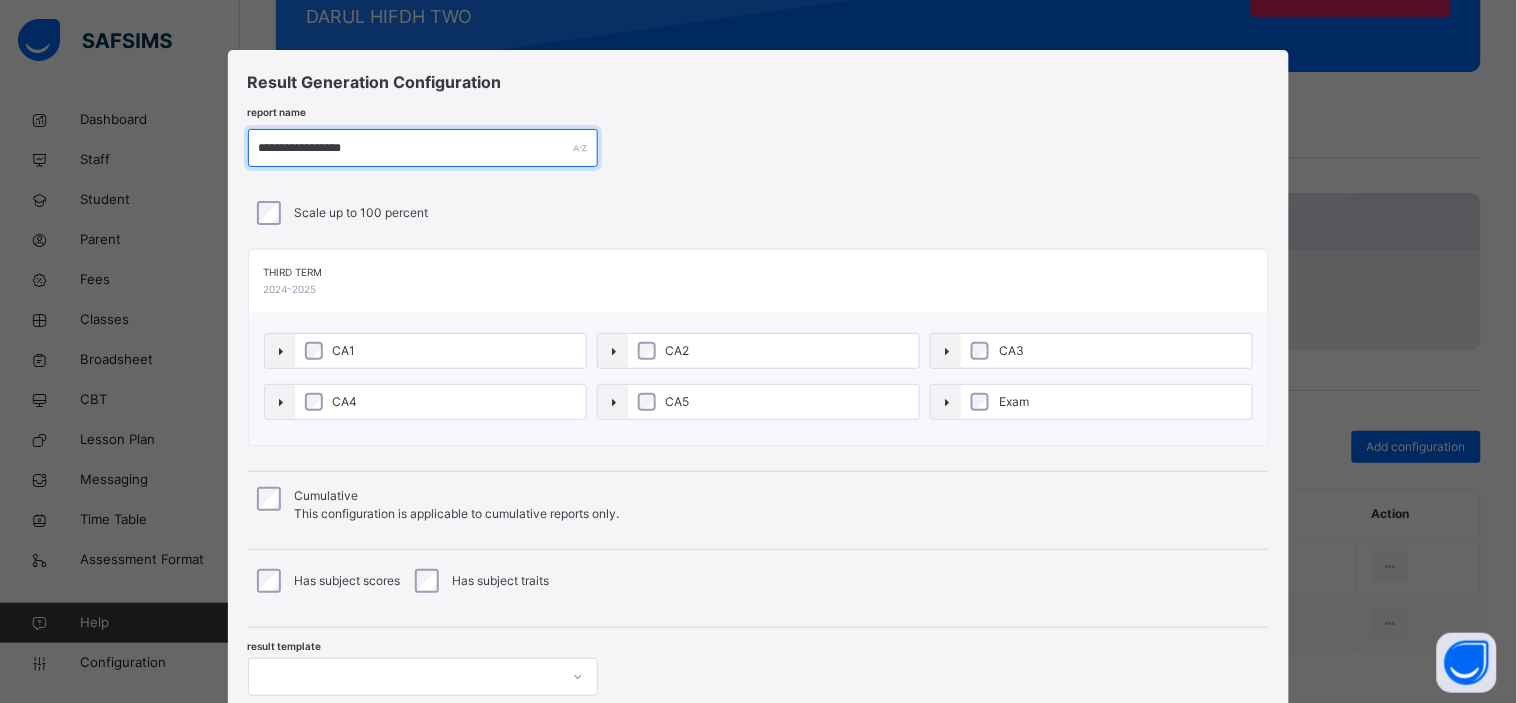 type on "**********" 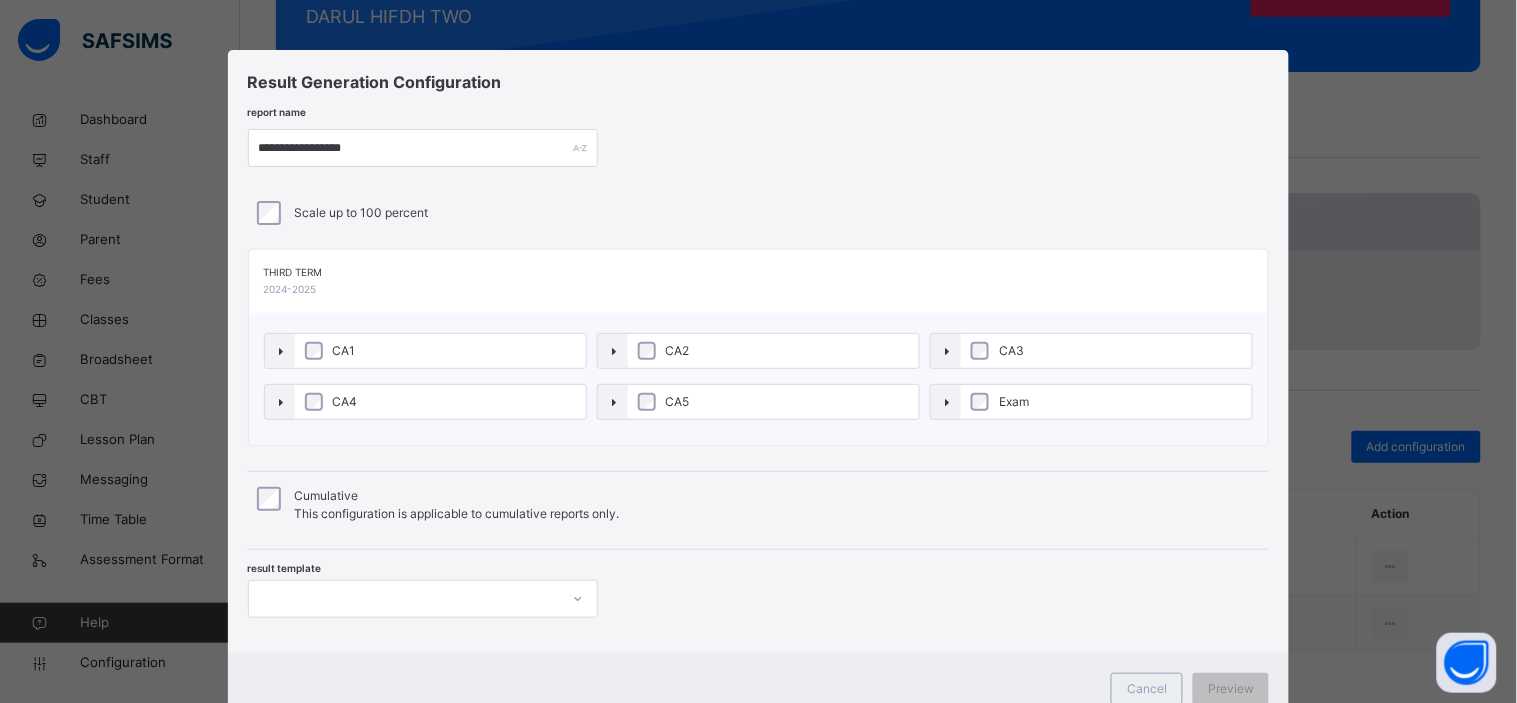 scroll, scrollTop: 225, scrollLeft: 0, axis: vertical 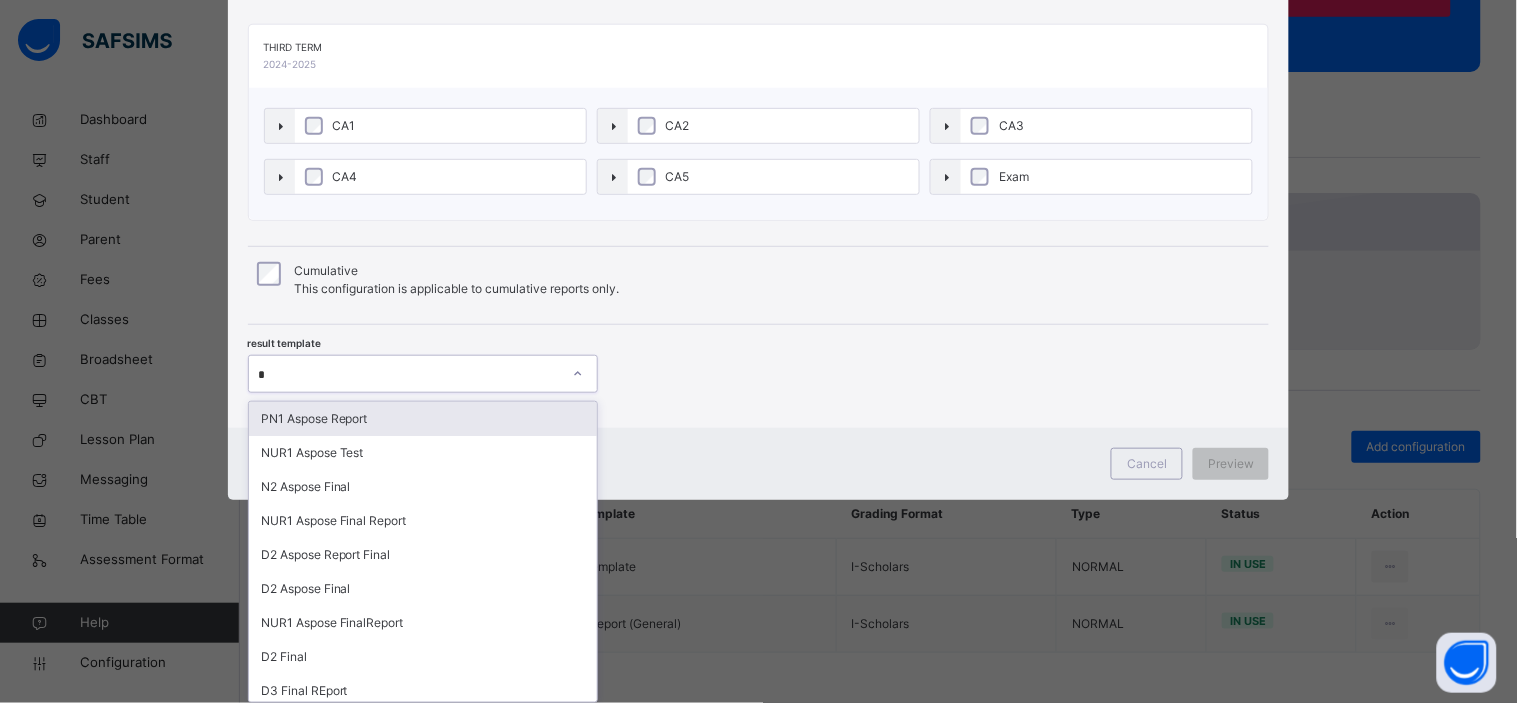 click on "option PN1 Aspose Report focused, 1 of 49. 48 results available for search term d. Use Up and Down to choose options, press Enter to select the currently focused option, press Escape to exit the menu, press Tab to select the option and exit the menu. * d PN1 Aspose Report NUR1 Aspose Test N2 Aspose Final NUR1 Aspose Final Report D2 Aspose Report Final D2 Aspose Final NUR1 Aspose FinalReport D2 Final D3 Final REport D3 Aspose FINAL Repor D4 Aspose FINAL Default-template Midterm Report D4 Final Final Final D1 Final NUR1 Aspose Aspose for D1 Default-template (SS) Final D4 D2 Final D3 Final NUR2 Final PNUR2 Final D2 D2 Report Final D2 D1 D2 Aspose Report D4 Aspose Report Final D3 Aspose Report Final D4 Report Template N1 Aspose Report Final N1 Aspose Report N2 Report PNUR 2 REPORT Midterm Report (General) DEFAULT (Cumulative) Updated D4_Cumulative NUR2_Cumulative NUR1_Cumulative PNUR1_Cumulative D1_D2_Cumulative Updated D2_Cumulative Updated D3_Cumulative DH4_Cumulative Updated PNUR1_Cumulative" at bounding box center [423, 374] 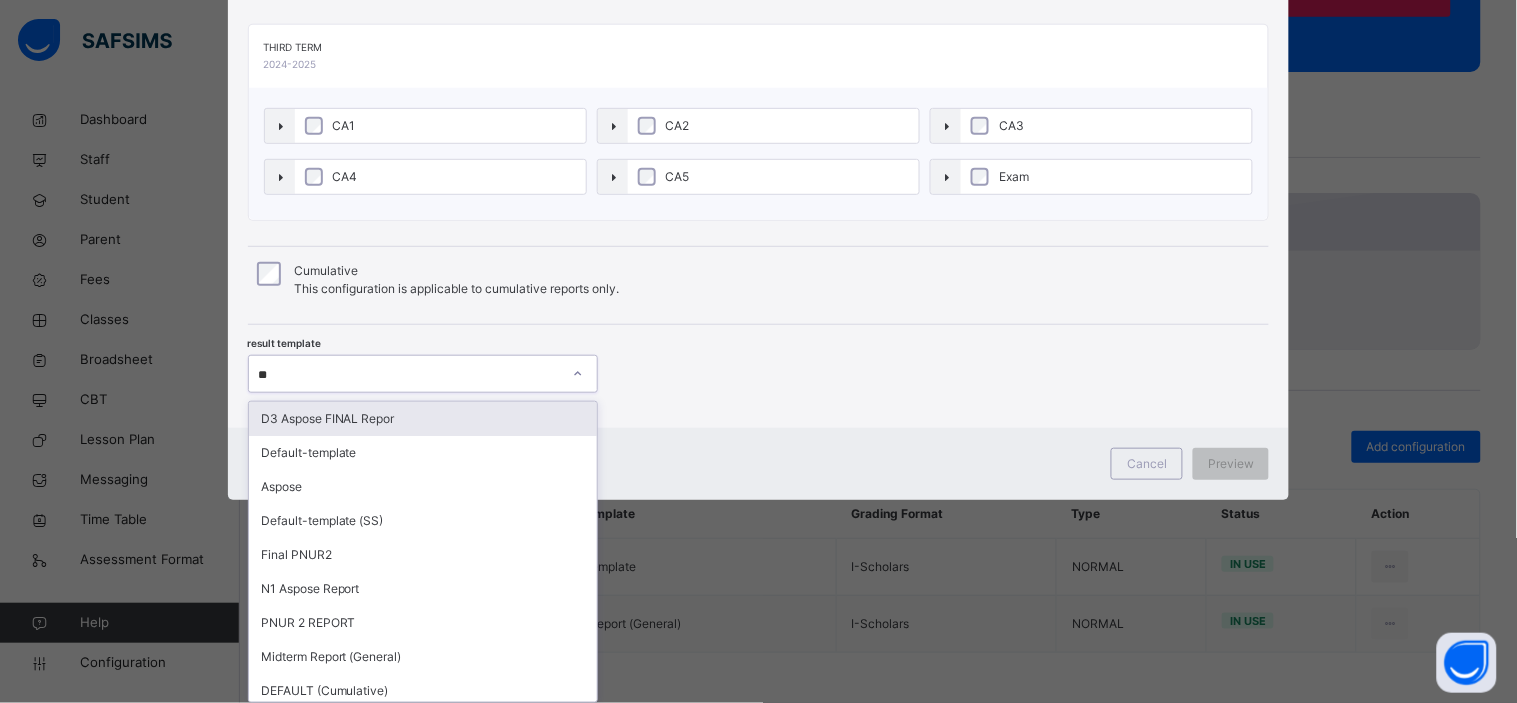 type on "***" 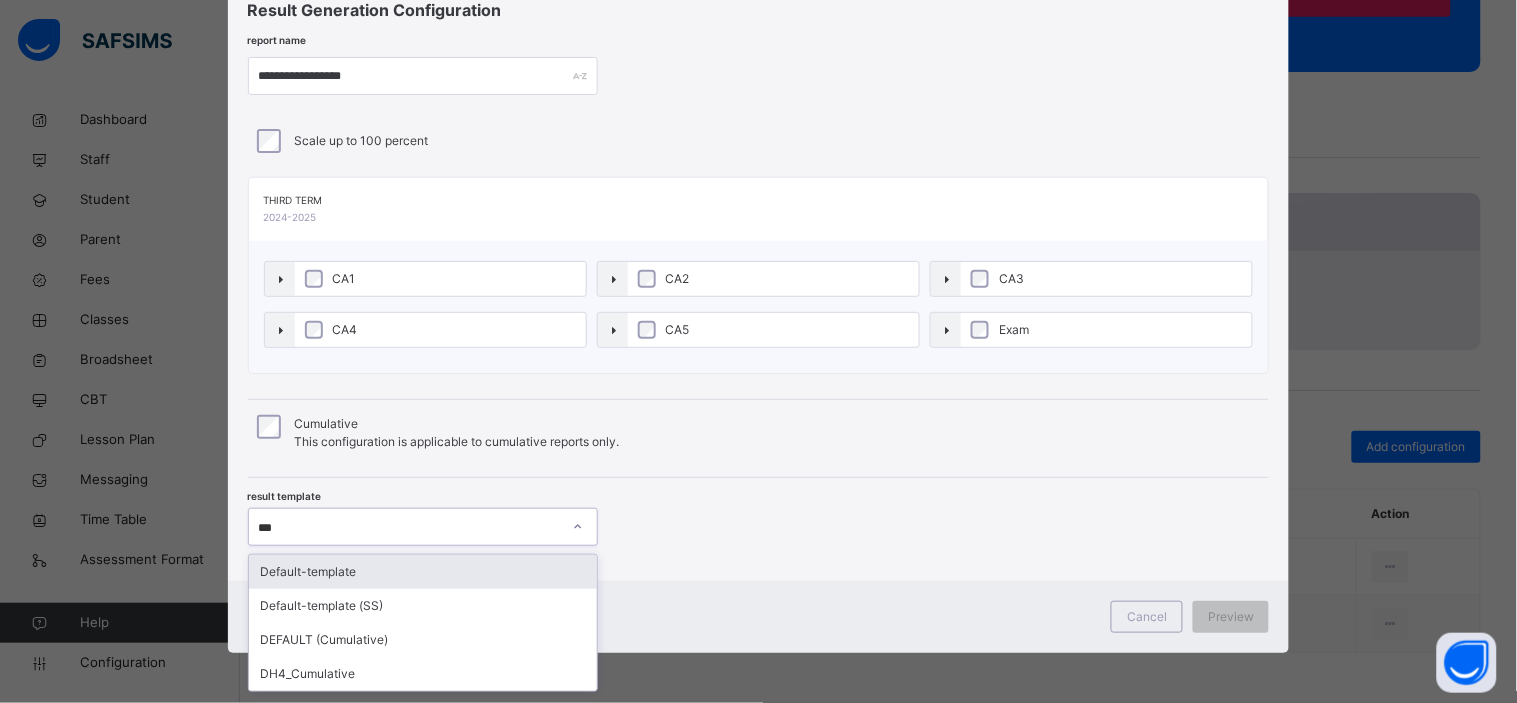 scroll, scrollTop: 72, scrollLeft: 0, axis: vertical 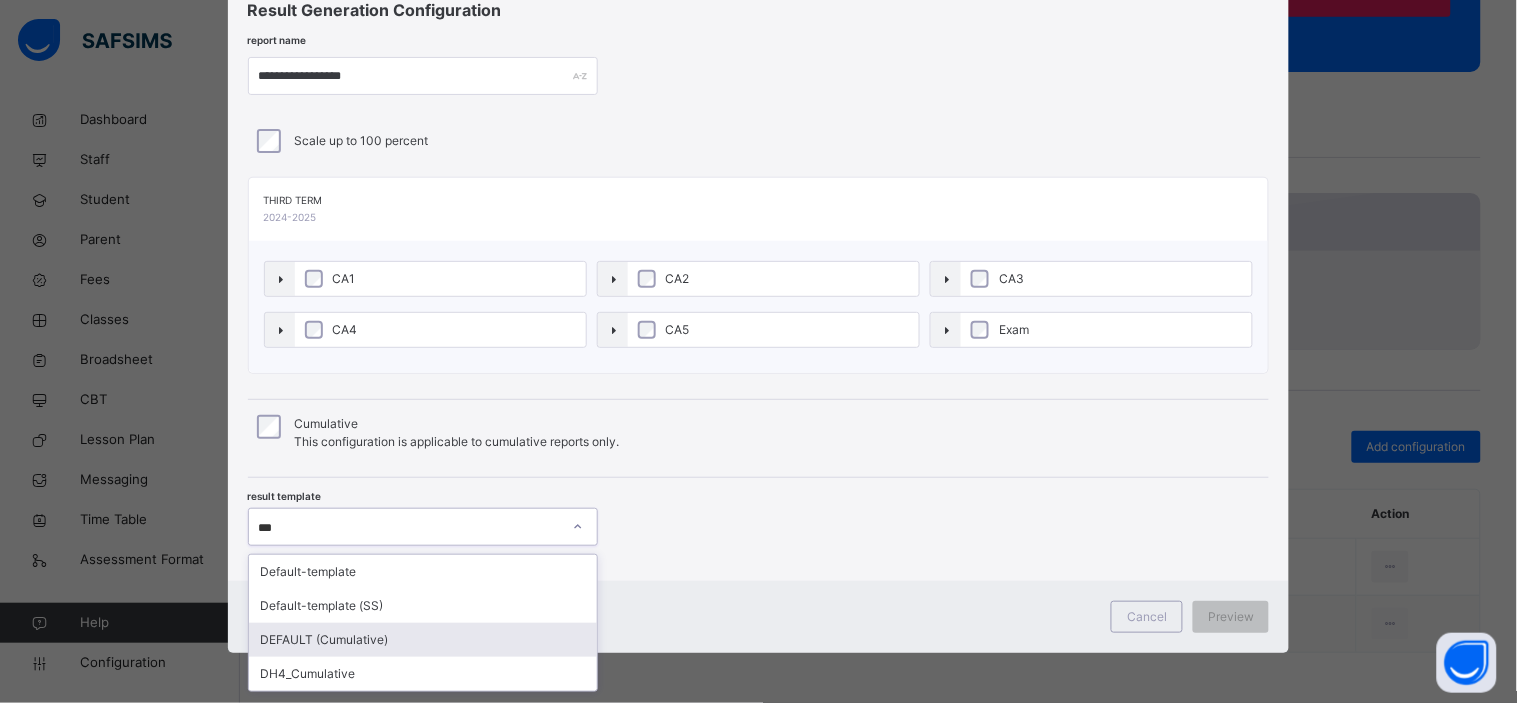 click on "DEFAULT (Cumulative)" at bounding box center [423, 640] 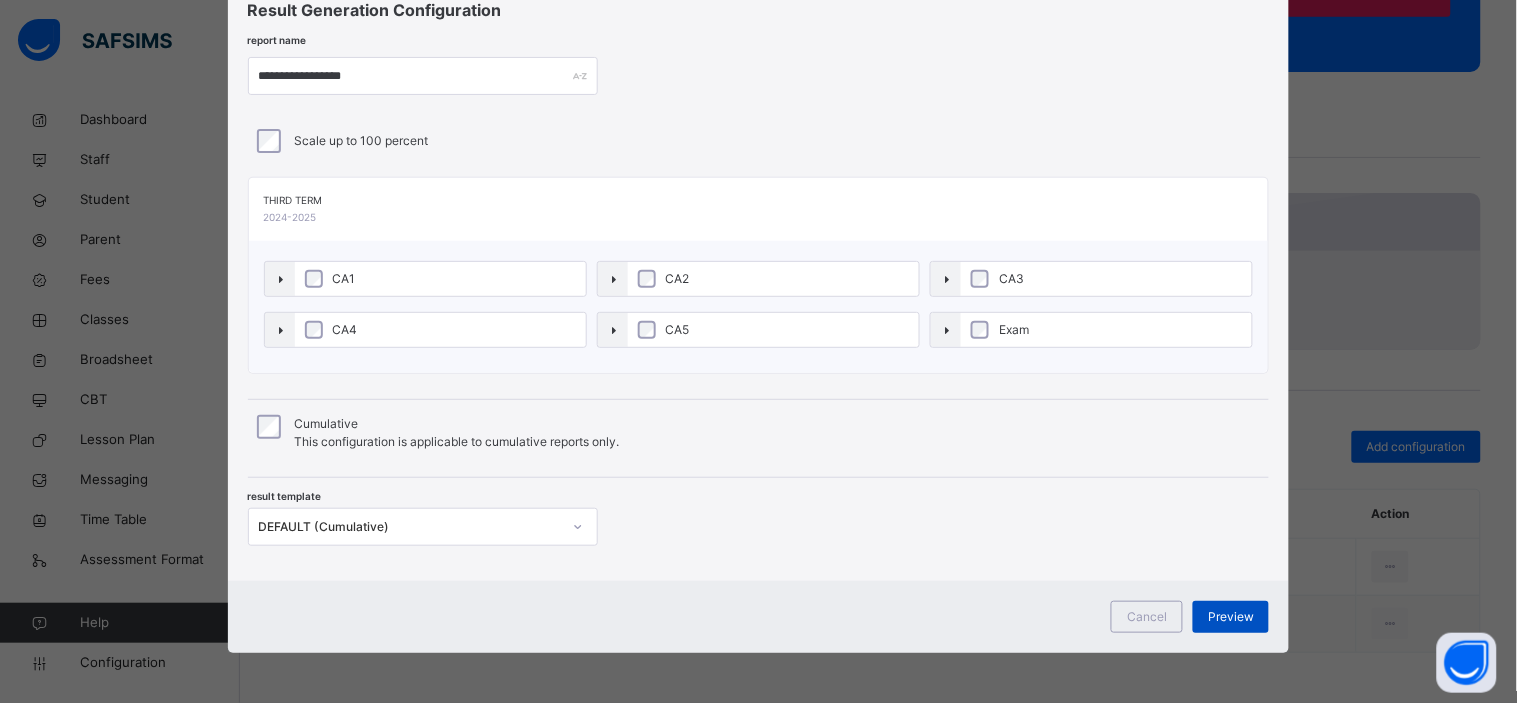 click on "Preview" at bounding box center (1231, 617) 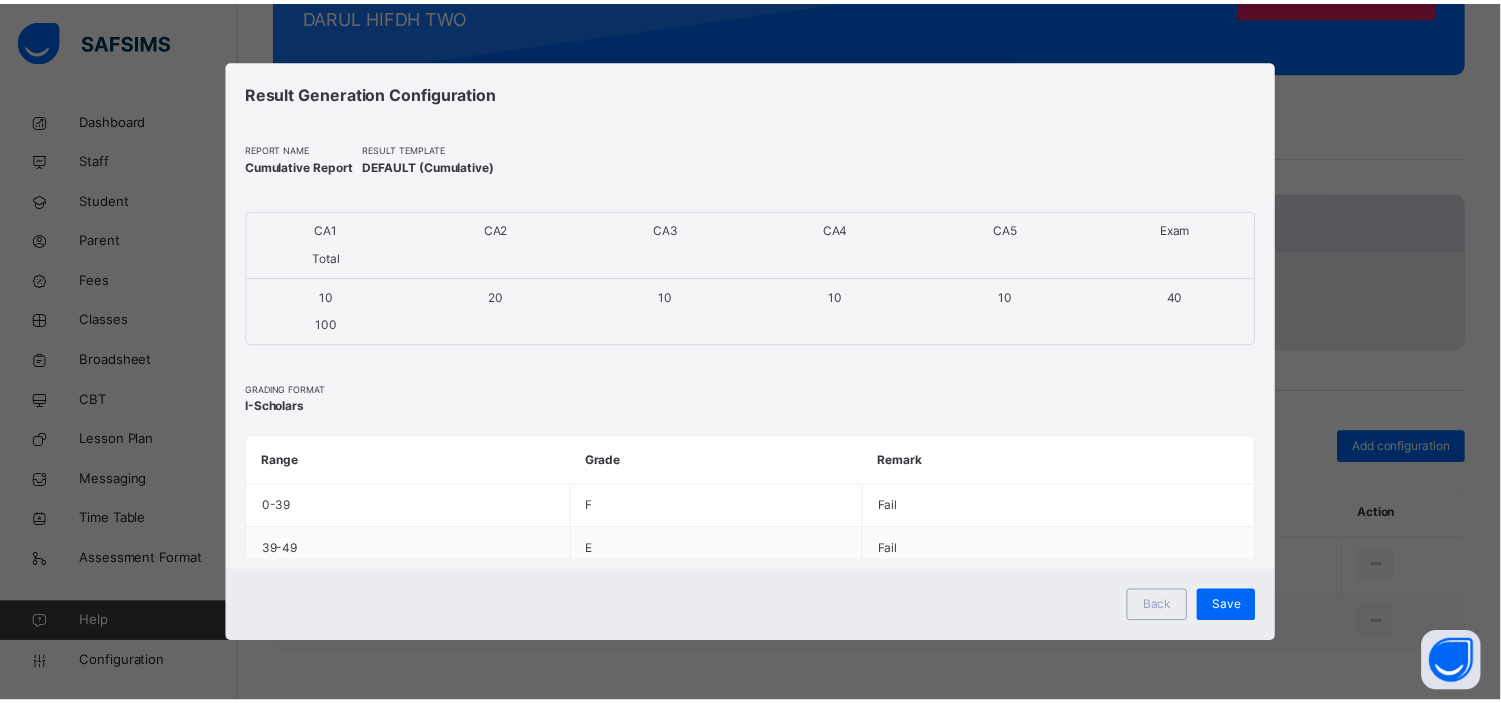 scroll, scrollTop: 0, scrollLeft: 0, axis: both 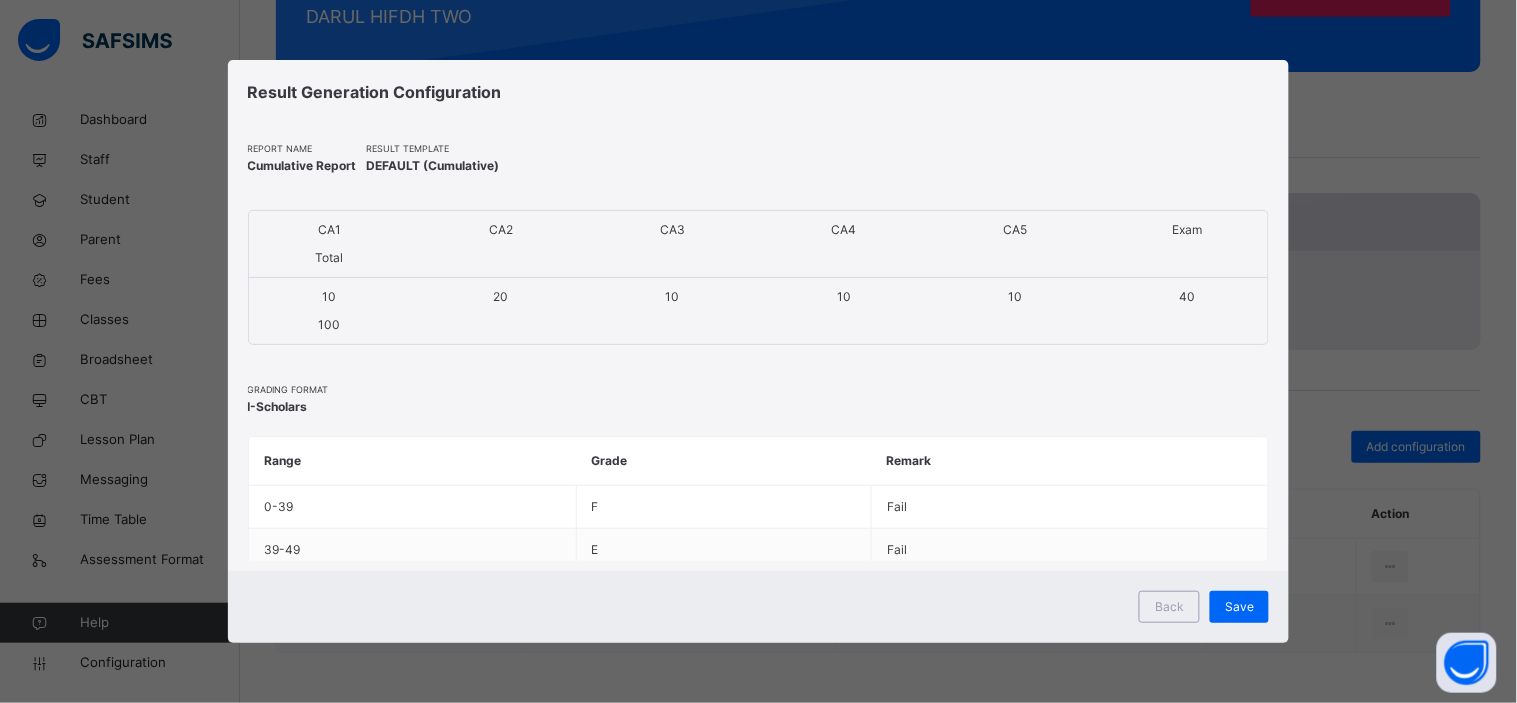 click on "Save" at bounding box center (1239, 607) 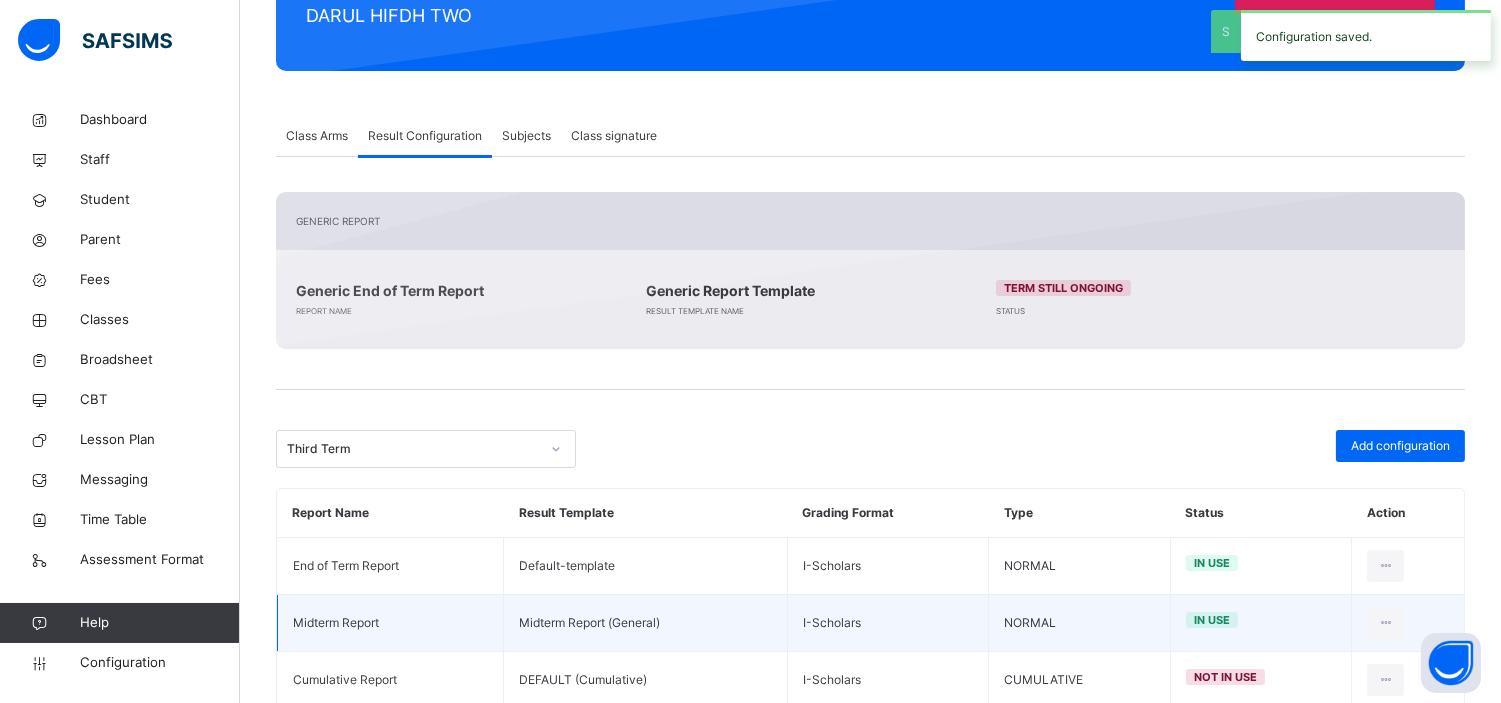 scroll, scrollTop: 368, scrollLeft: 0, axis: vertical 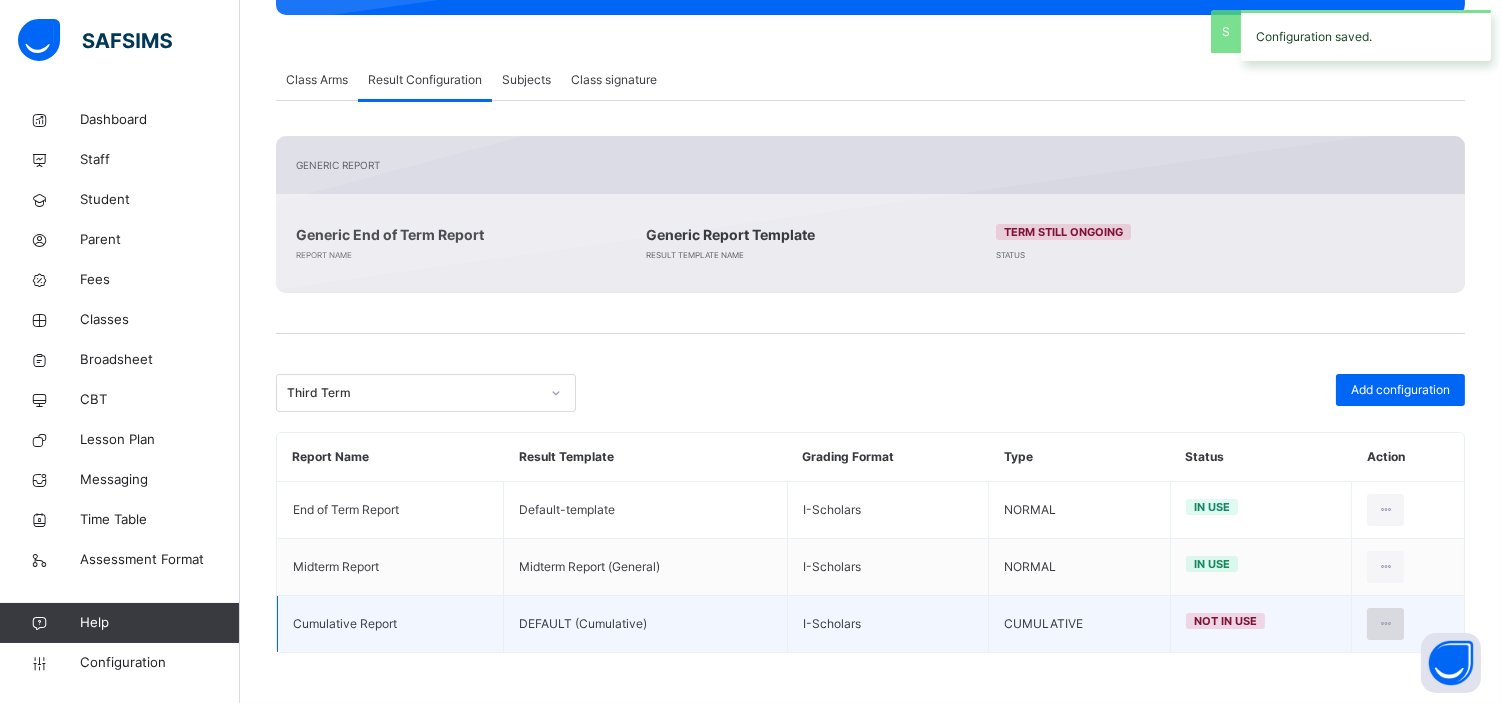 click at bounding box center (1385, 624) 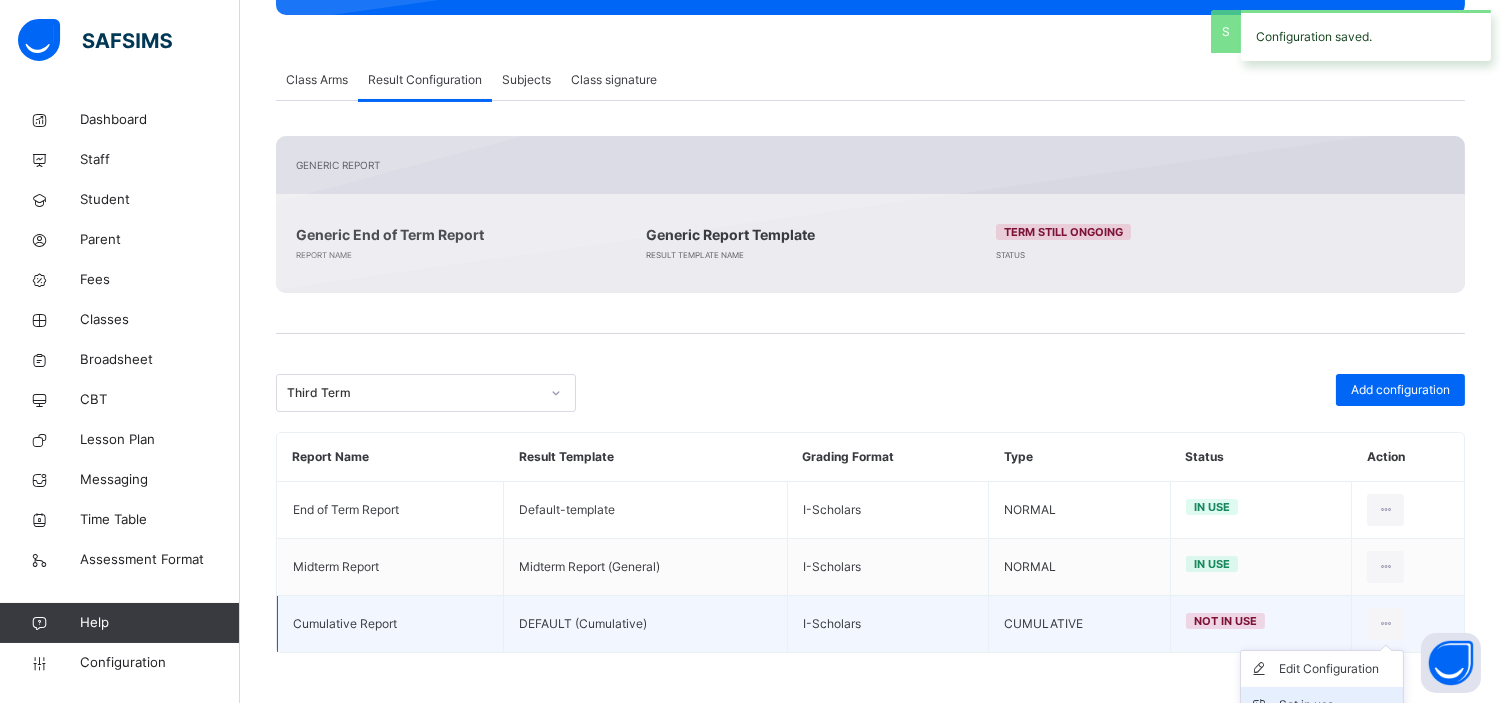 click on "Set in use" at bounding box center [1322, 705] 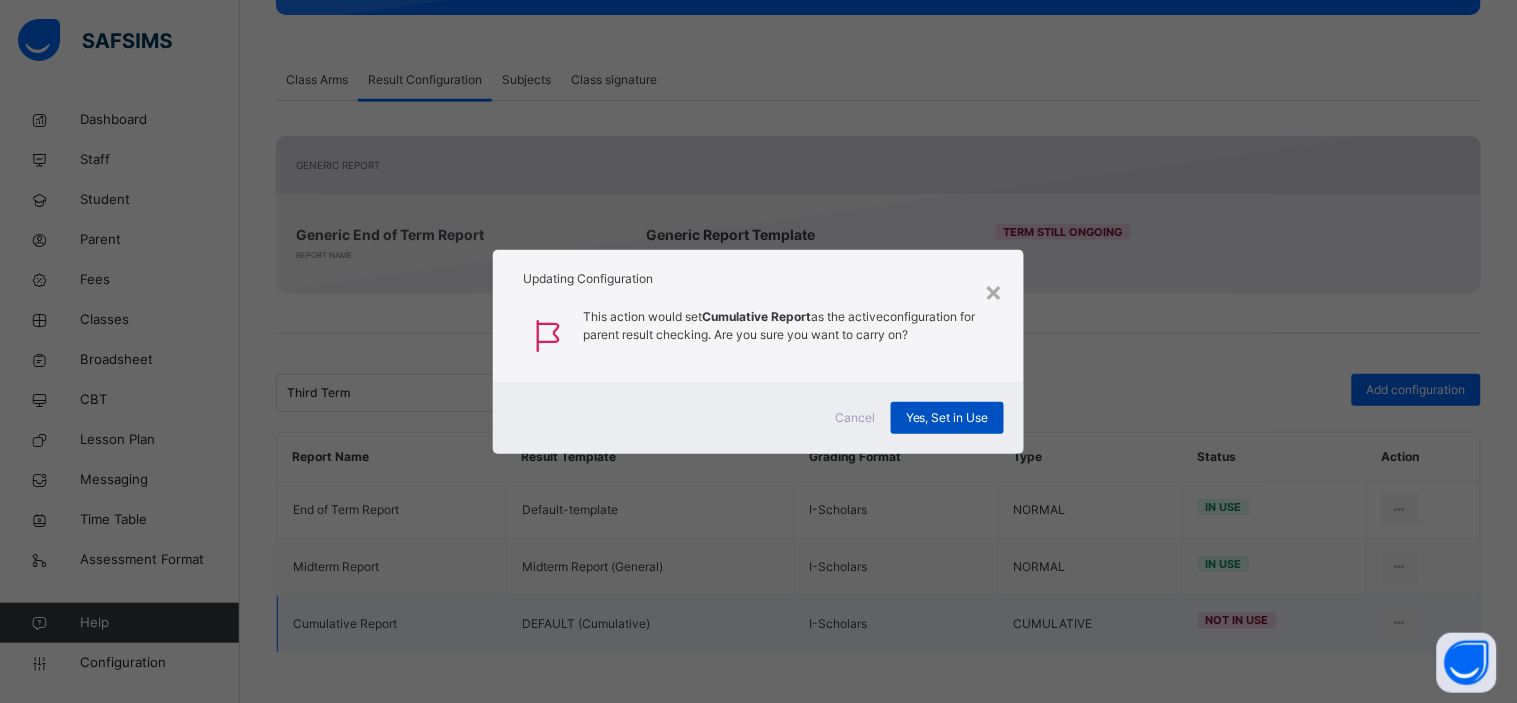click on "Yes, Set in Use" at bounding box center [947, 418] 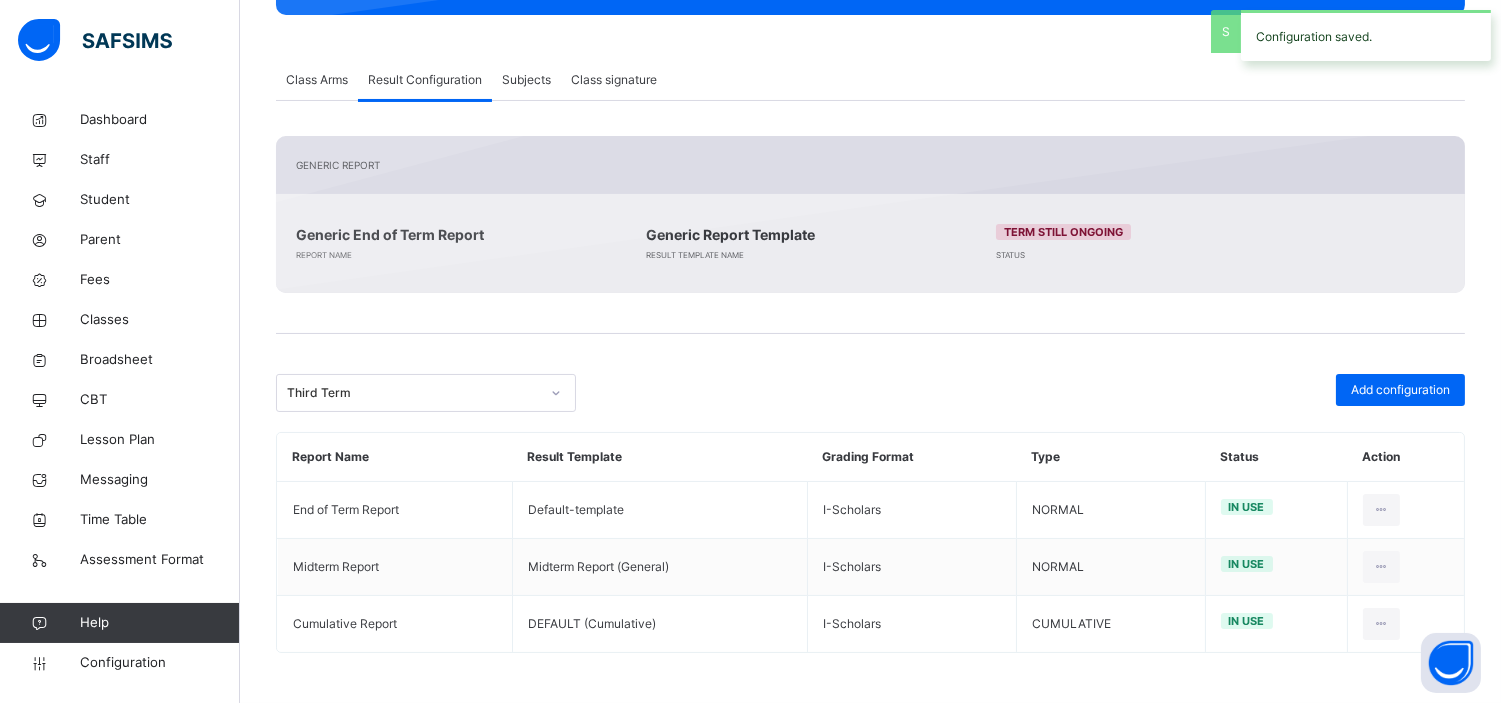 scroll, scrollTop: 0, scrollLeft: 0, axis: both 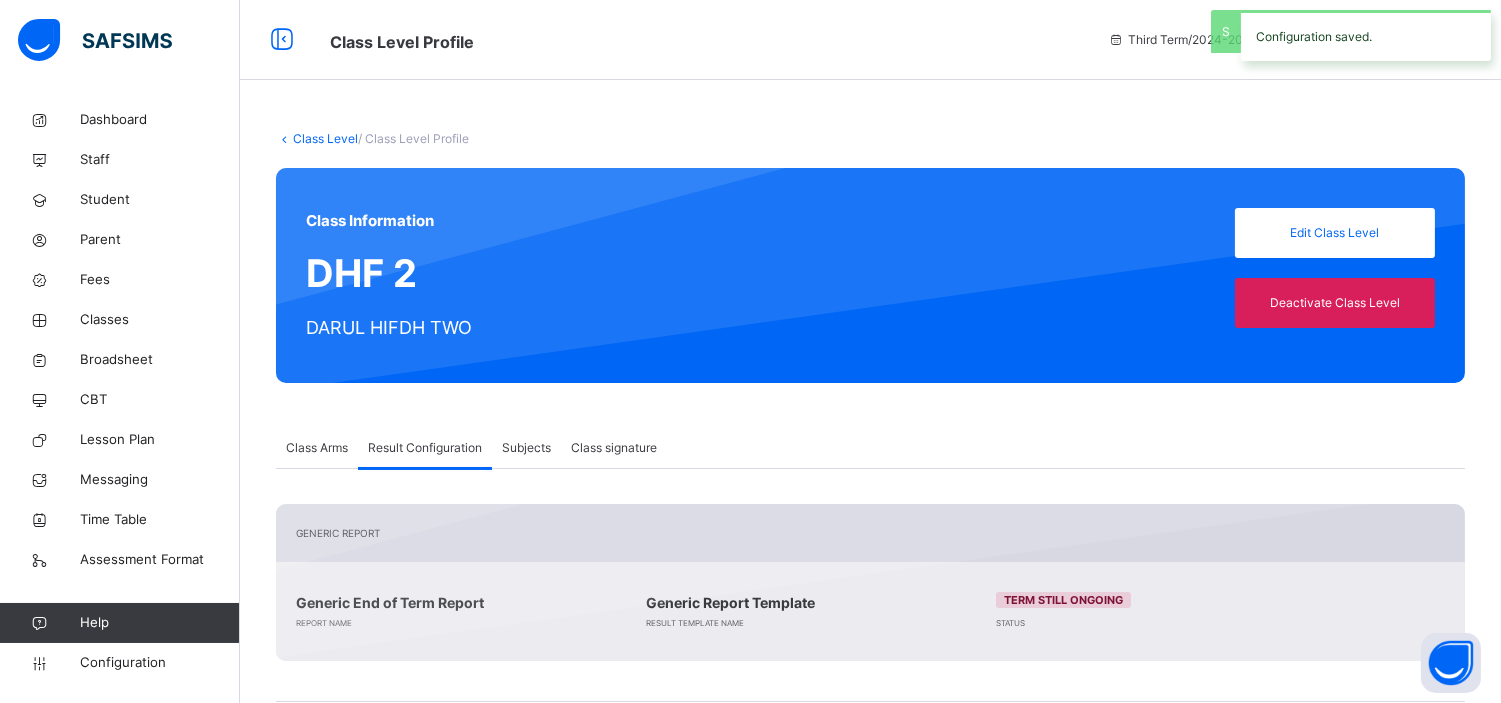 click on "Class Level" at bounding box center (325, 138) 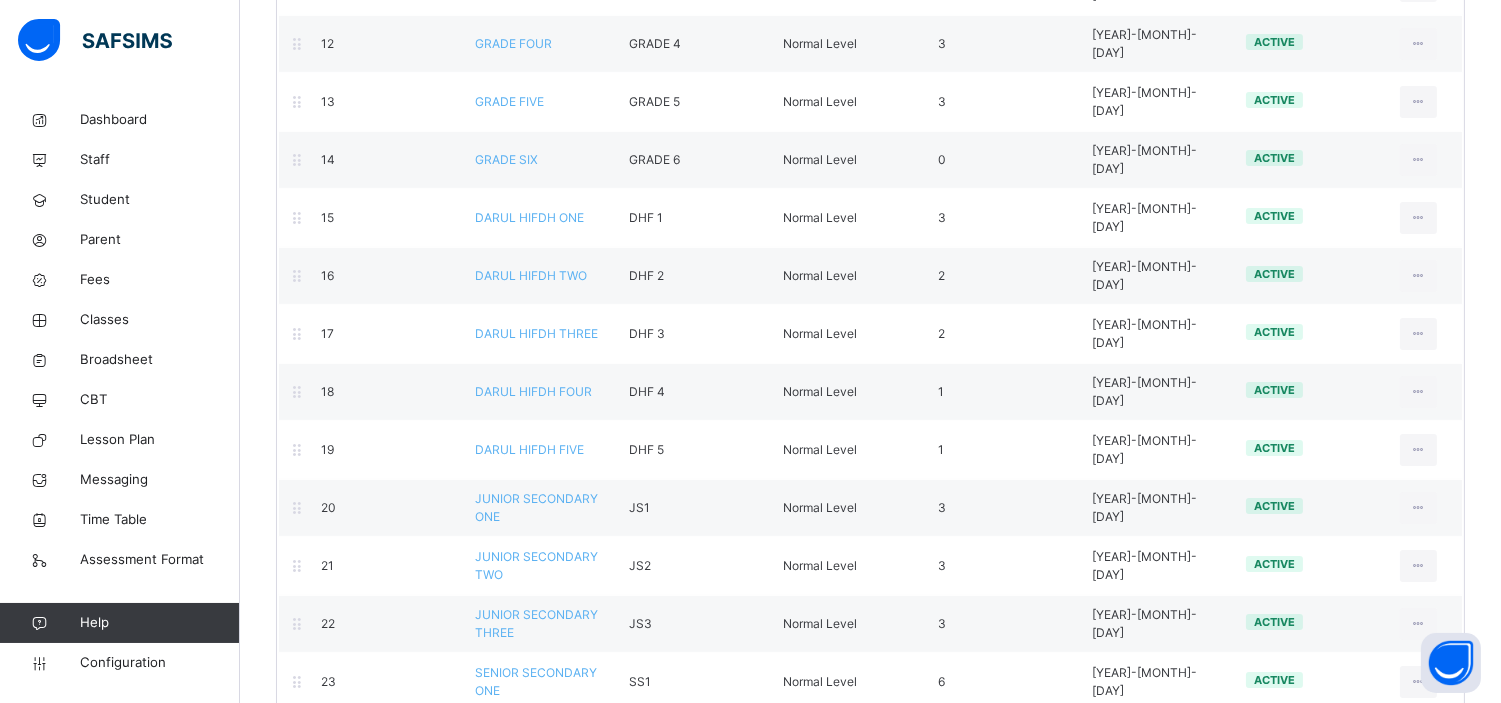 scroll, scrollTop: 892, scrollLeft: 0, axis: vertical 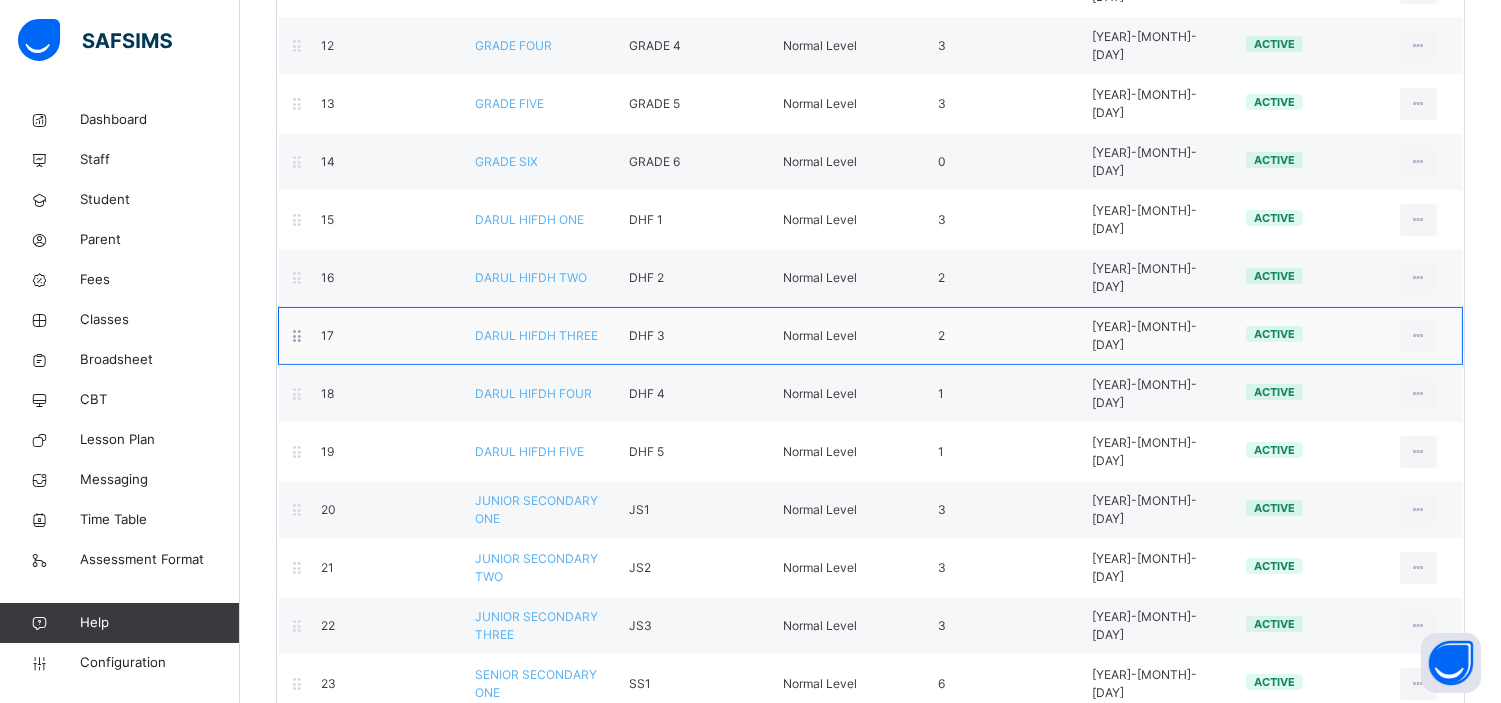 click on "DARUL HIFDH THREE" at bounding box center (536, 335) 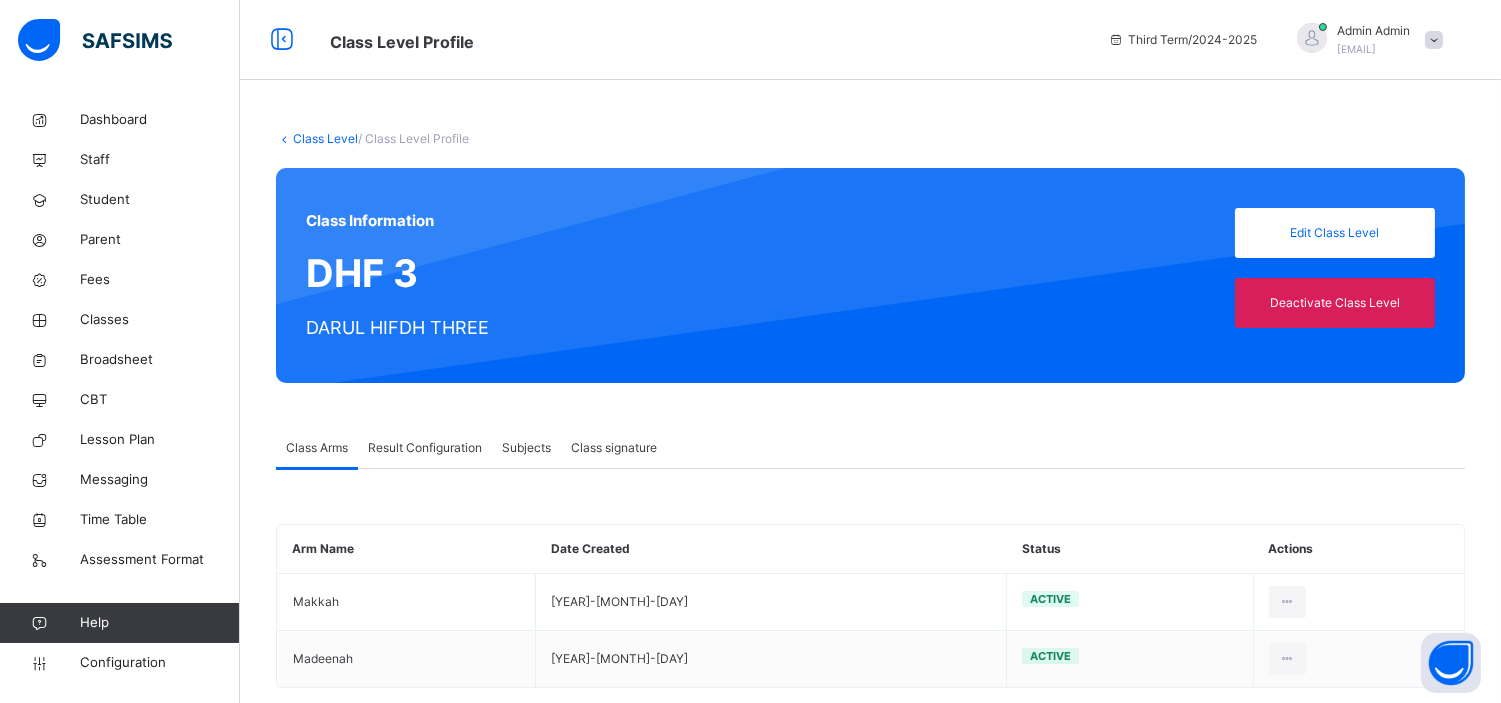 click on "Result Configuration" at bounding box center (425, 448) 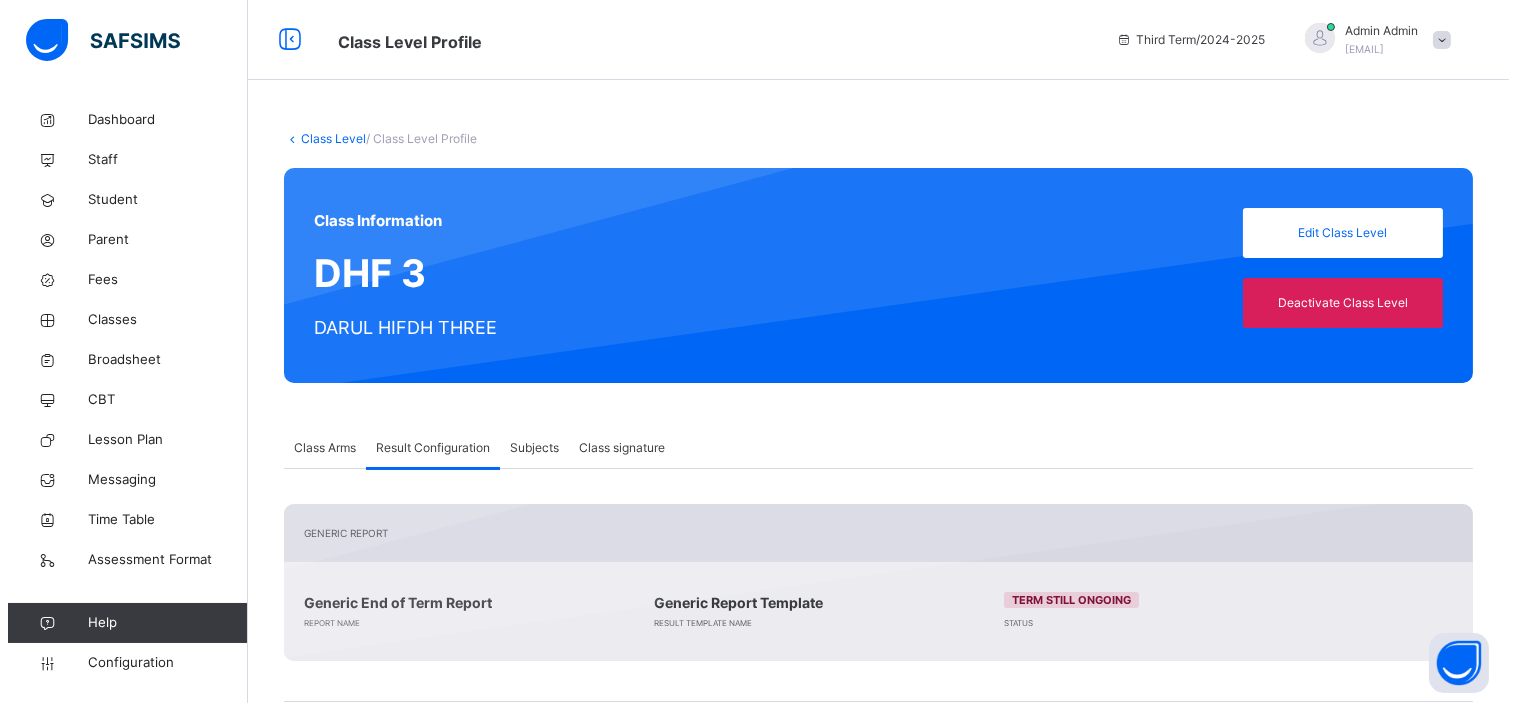 scroll, scrollTop: 312, scrollLeft: 0, axis: vertical 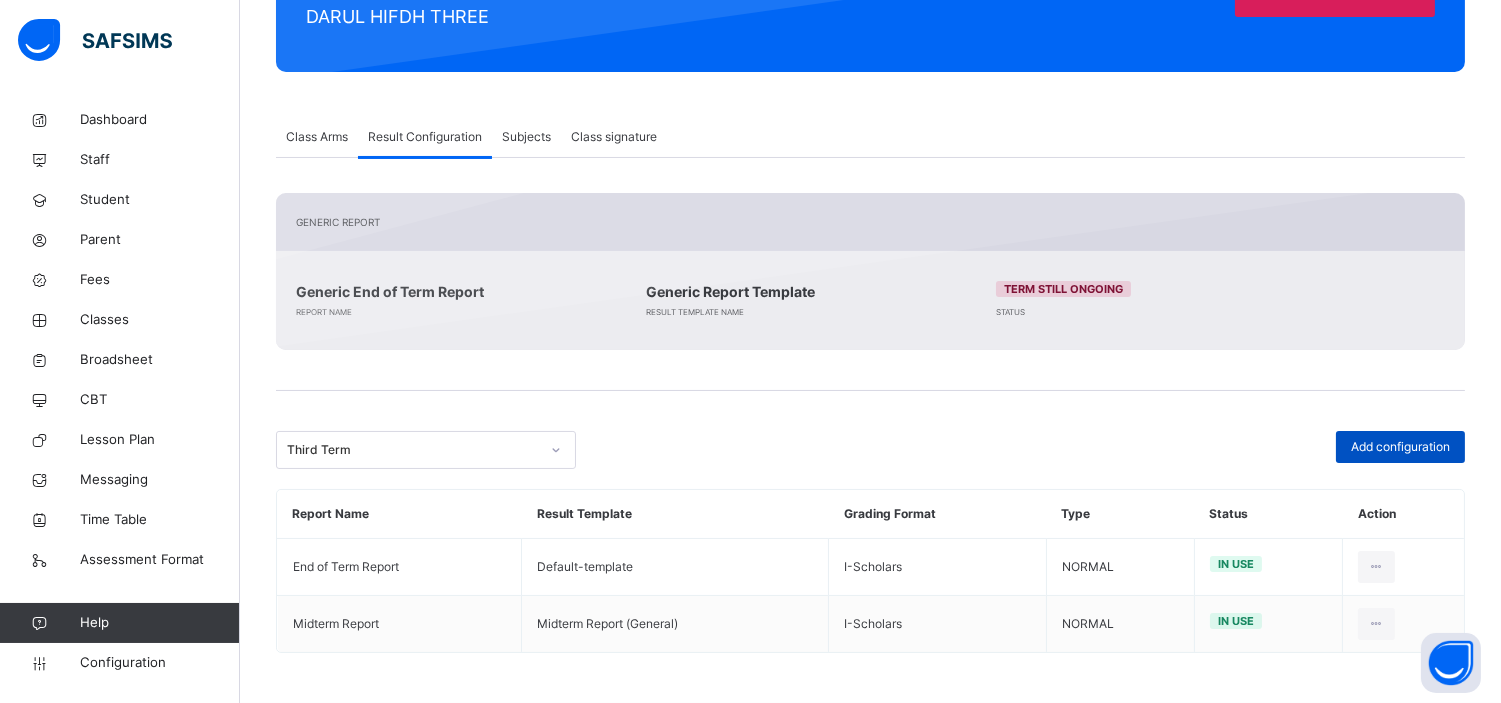 click on "Add configuration" at bounding box center [1400, 447] 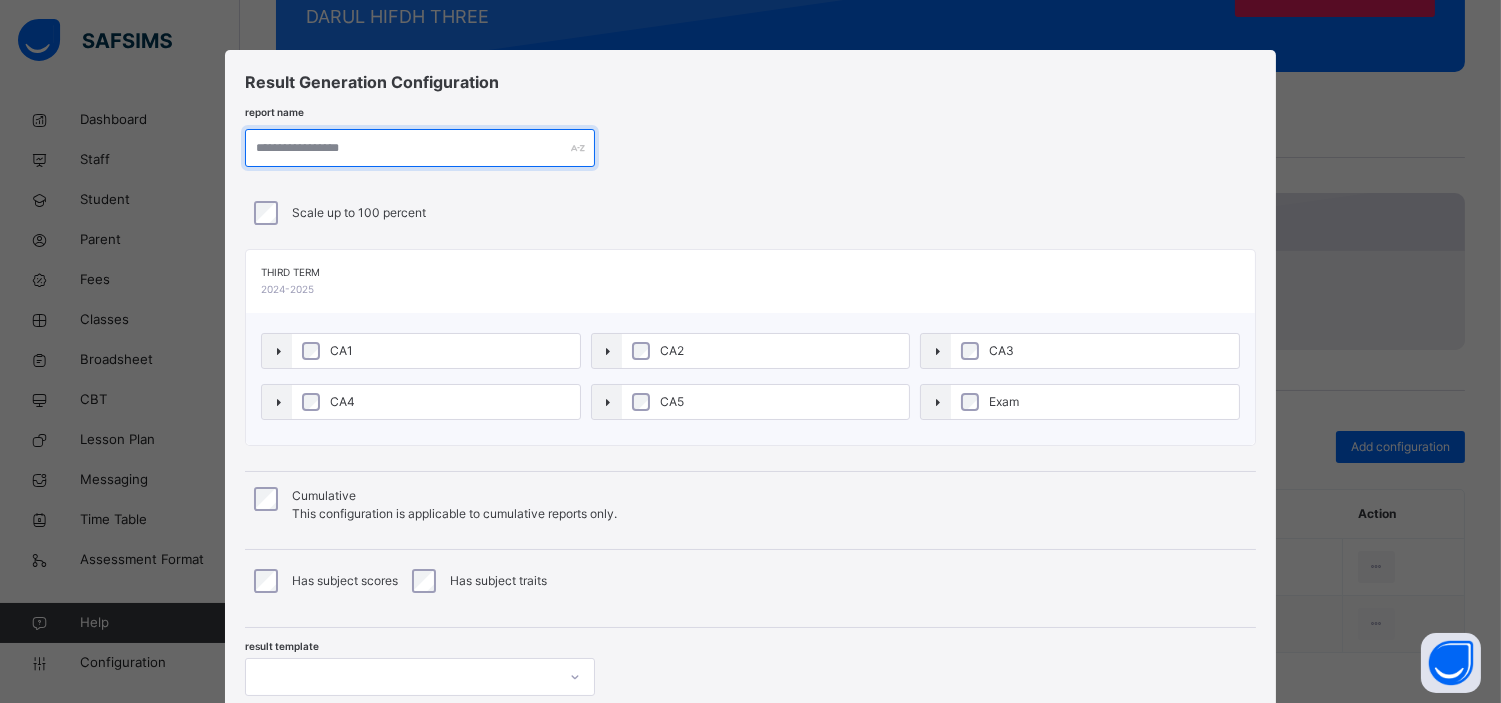 click at bounding box center (420, 148) 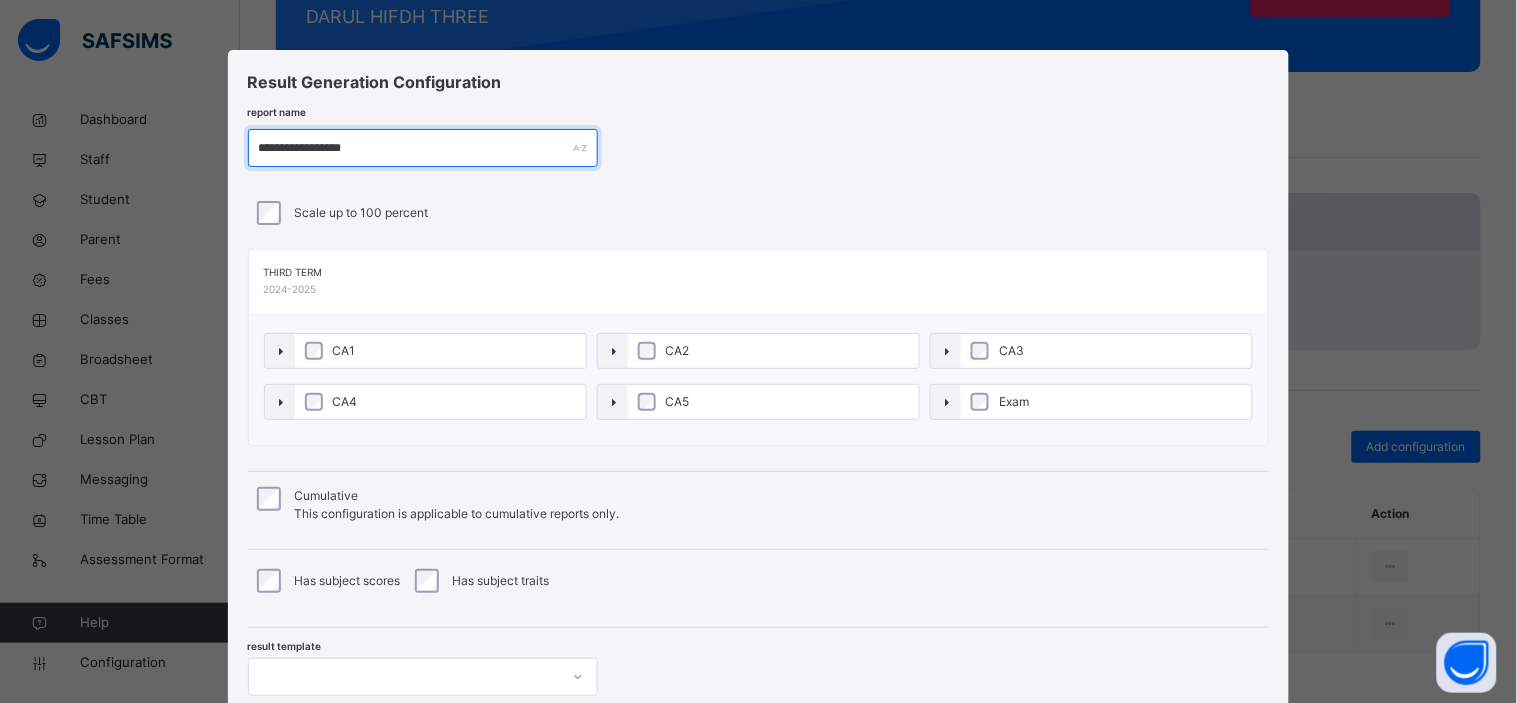 type on "**********" 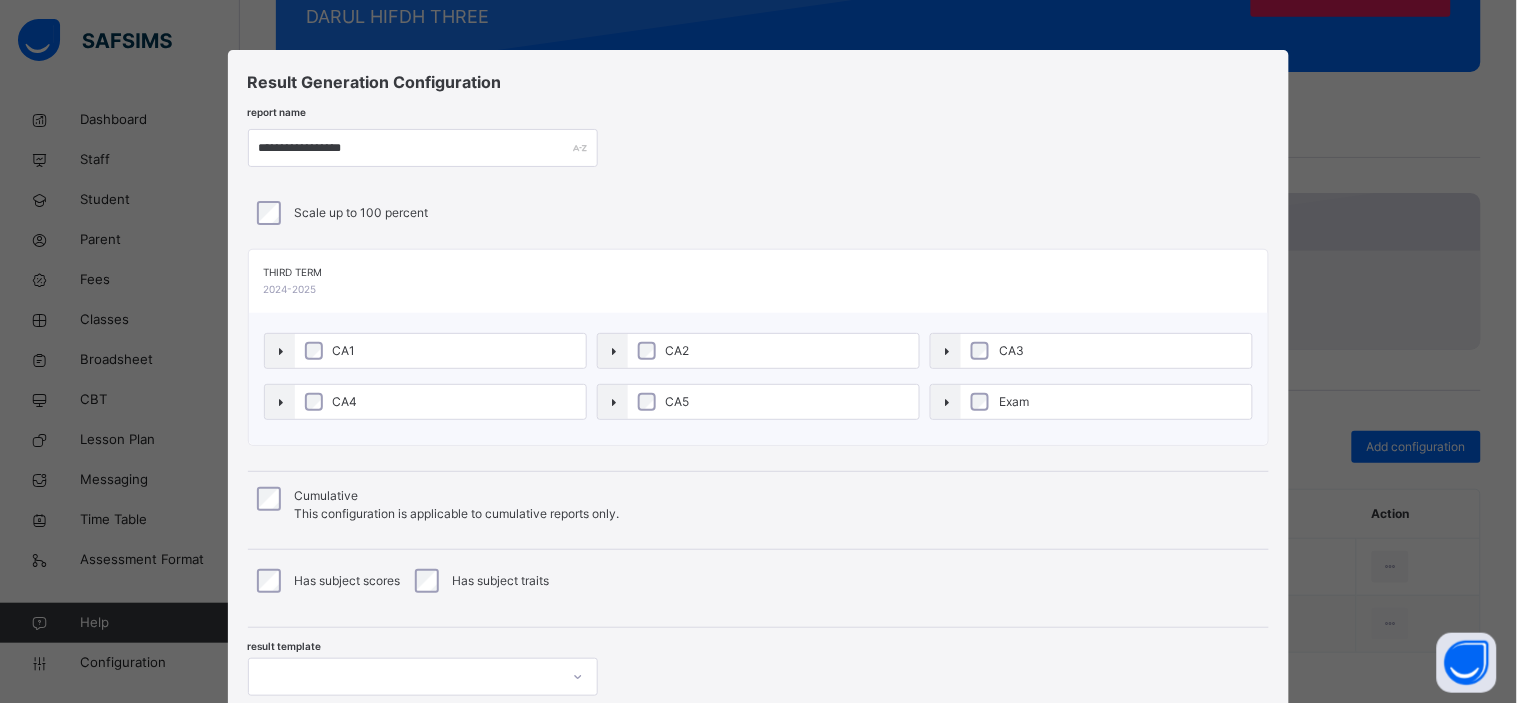 scroll, scrollTop: 150, scrollLeft: 0, axis: vertical 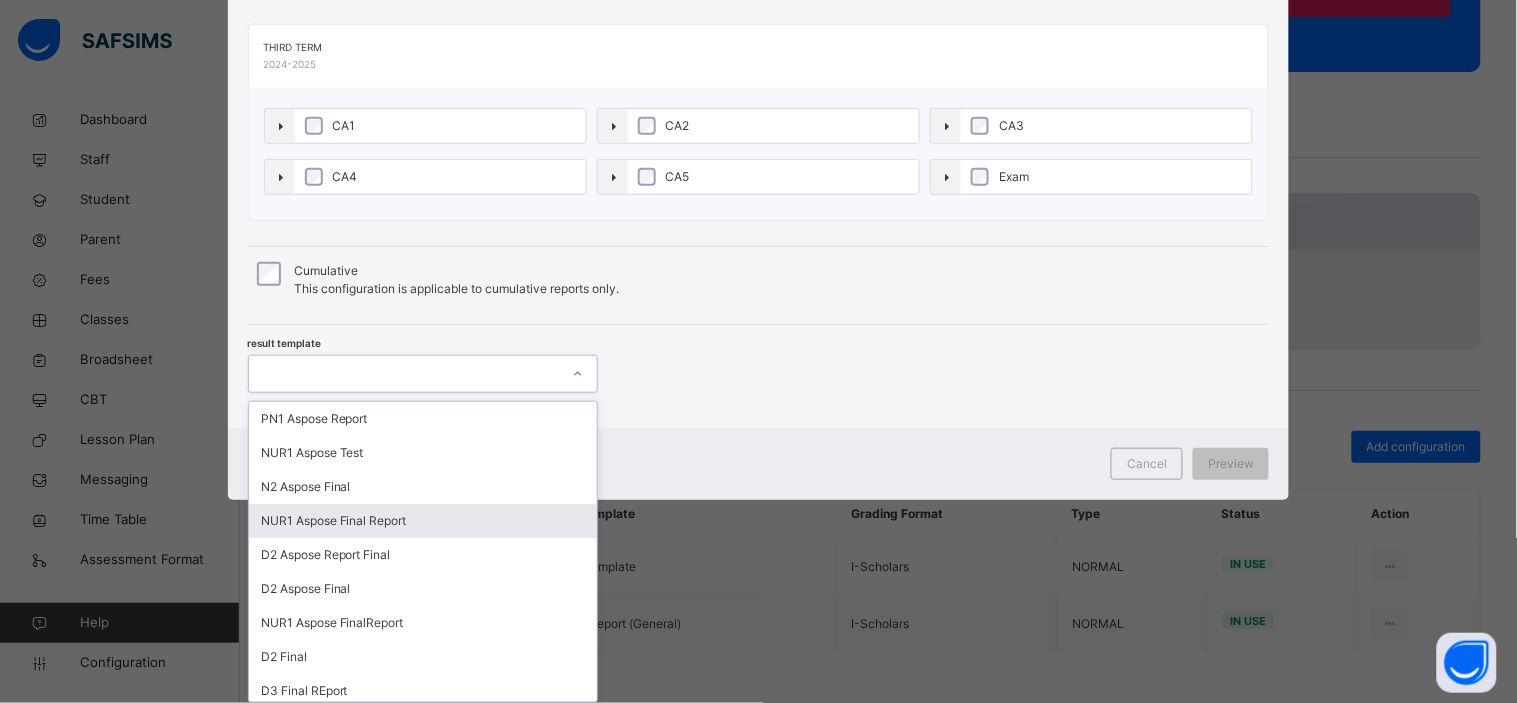 click on "option NUR1 Aspose Final Report focused, 4 of 49. 49 results available. Use Up and Down to choose options, press Enter to select the currently focused option, press Escape to exit the menu, press Tab to select the option and exit the menu. PN1 Aspose Report NUR1 Aspose Test N2 Aspose Final NUR1 Aspose Final Report D2 Aspose Report Final D2 Aspose Final NUR1 Aspose FinalReport D2 Final D3 Final REport D3 Aspose FINAL Repor D4 Aspose FINAL Default-template Midterm Report D4 Final Final Final D1 Final NUR1 Aspose Aspose for D1 Default-template (SS) Final D4 D2 Final D3 Final NUR2 Final PNUR1 Final PNUR2 Final D2 D2 Report Final D2 D1 D2 Aspose Report D4 Aspose Report Final D3 Aspose Report Final D4 Report Template N1 Aspose Report Final N1 Aspose Report N2 Report PNUR 2 REPORT Midterm Report (General) DEFAULT (Cumulative) Updated D4_Cumulative NUR2_Cumulative NUR1_Cumulative PNUR1_Cumulative D1_D2_Cumulative Updated D2_Cumulative Updated D3_Cumulative DH4_Cumulative Updated PNUR1_Cumulative" at bounding box center [423, 374] 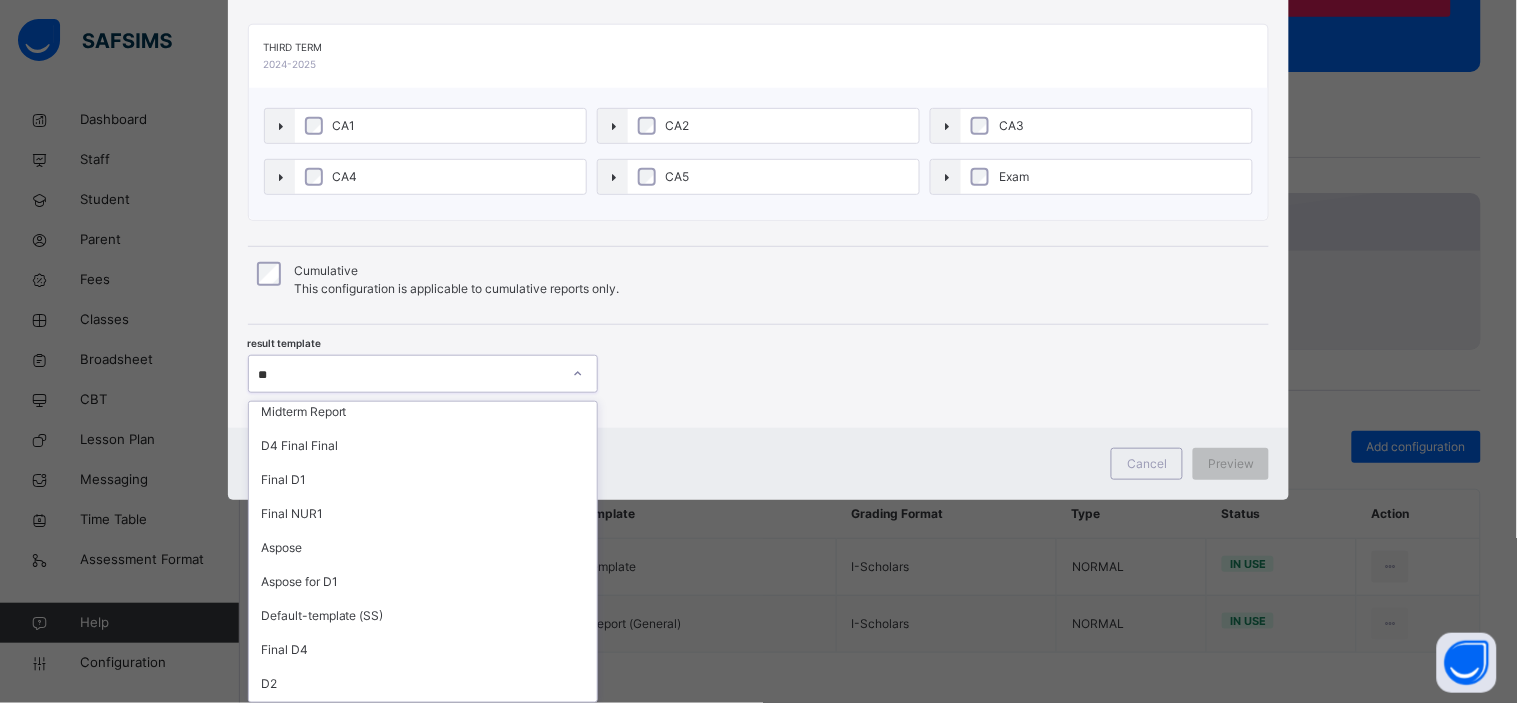 scroll, scrollTop: 0, scrollLeft: 0, axis: both 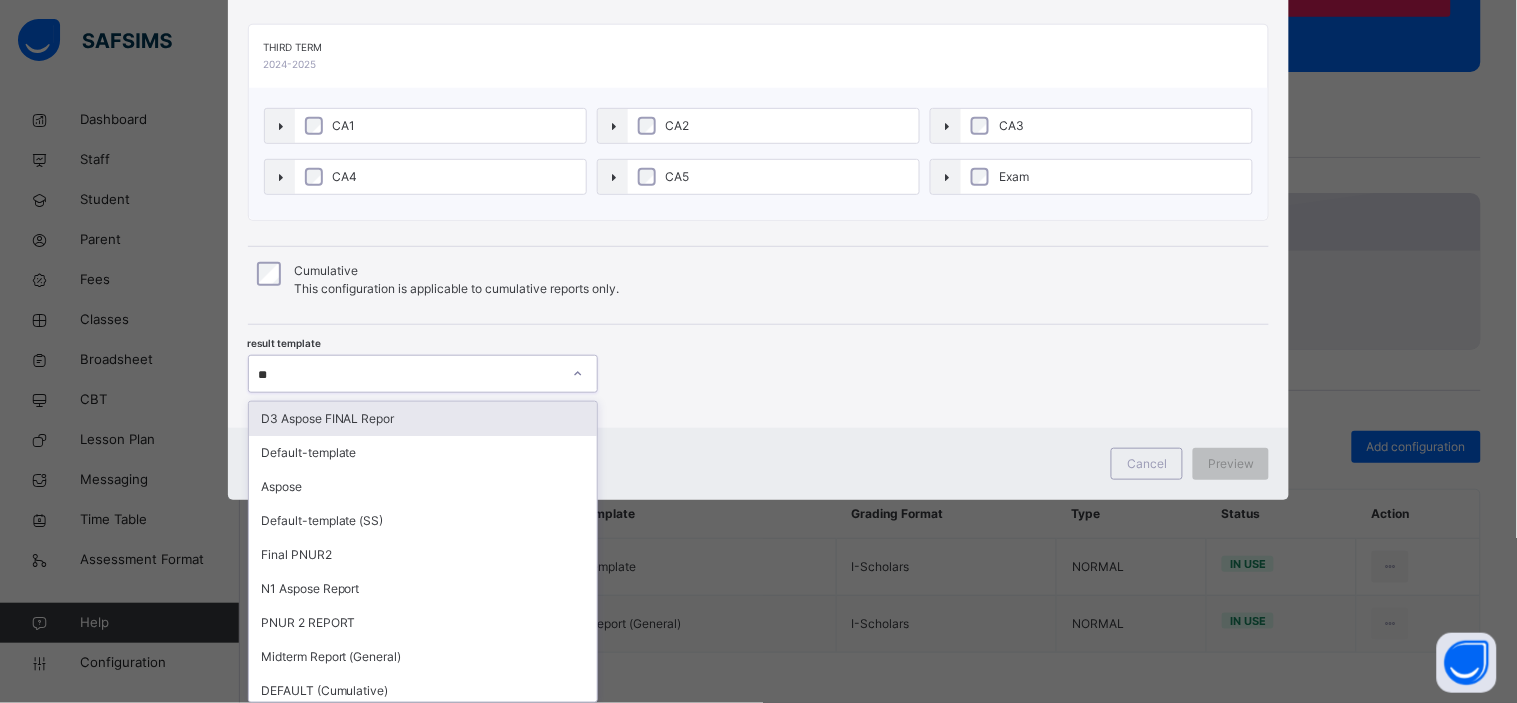 type on "***" 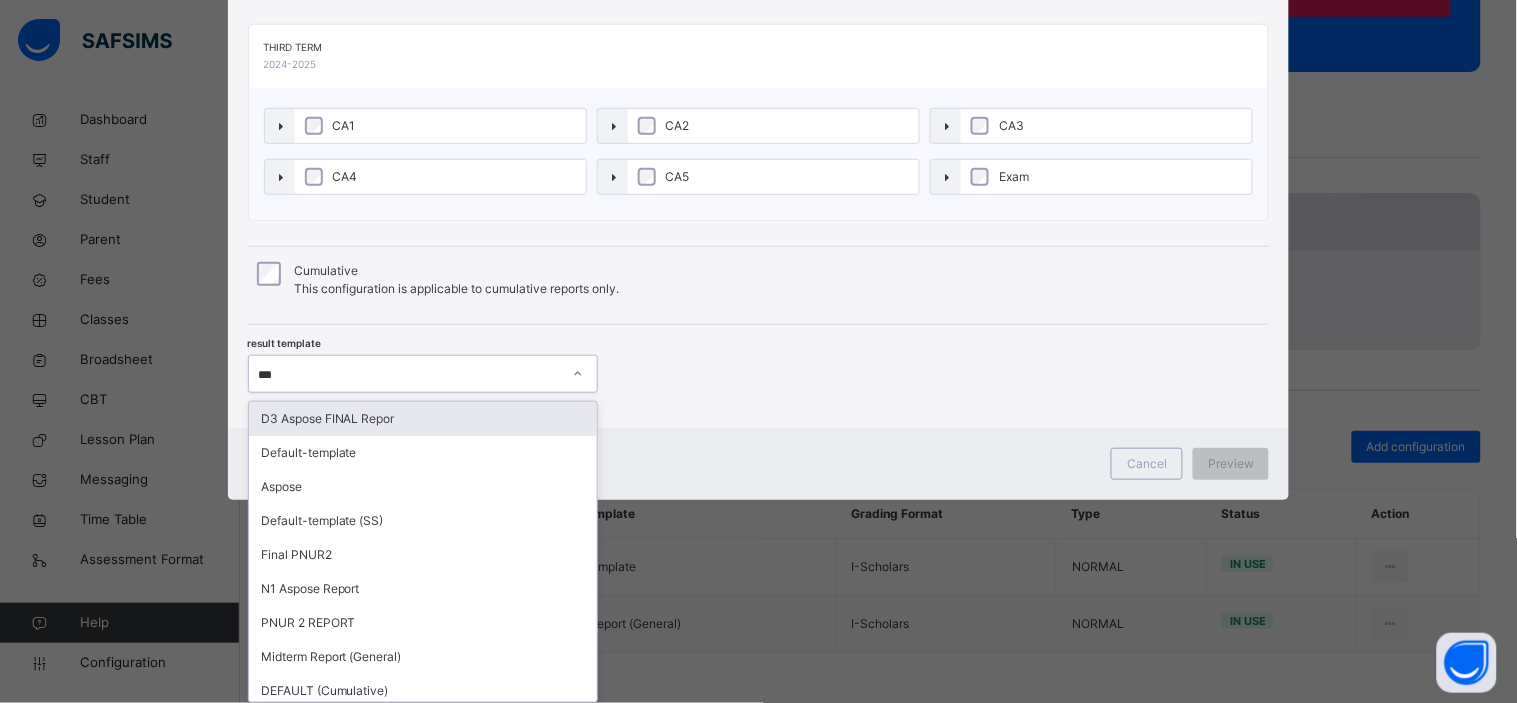 scroll, scrollTop: 72, scrollLeft: 0, axis: vertical 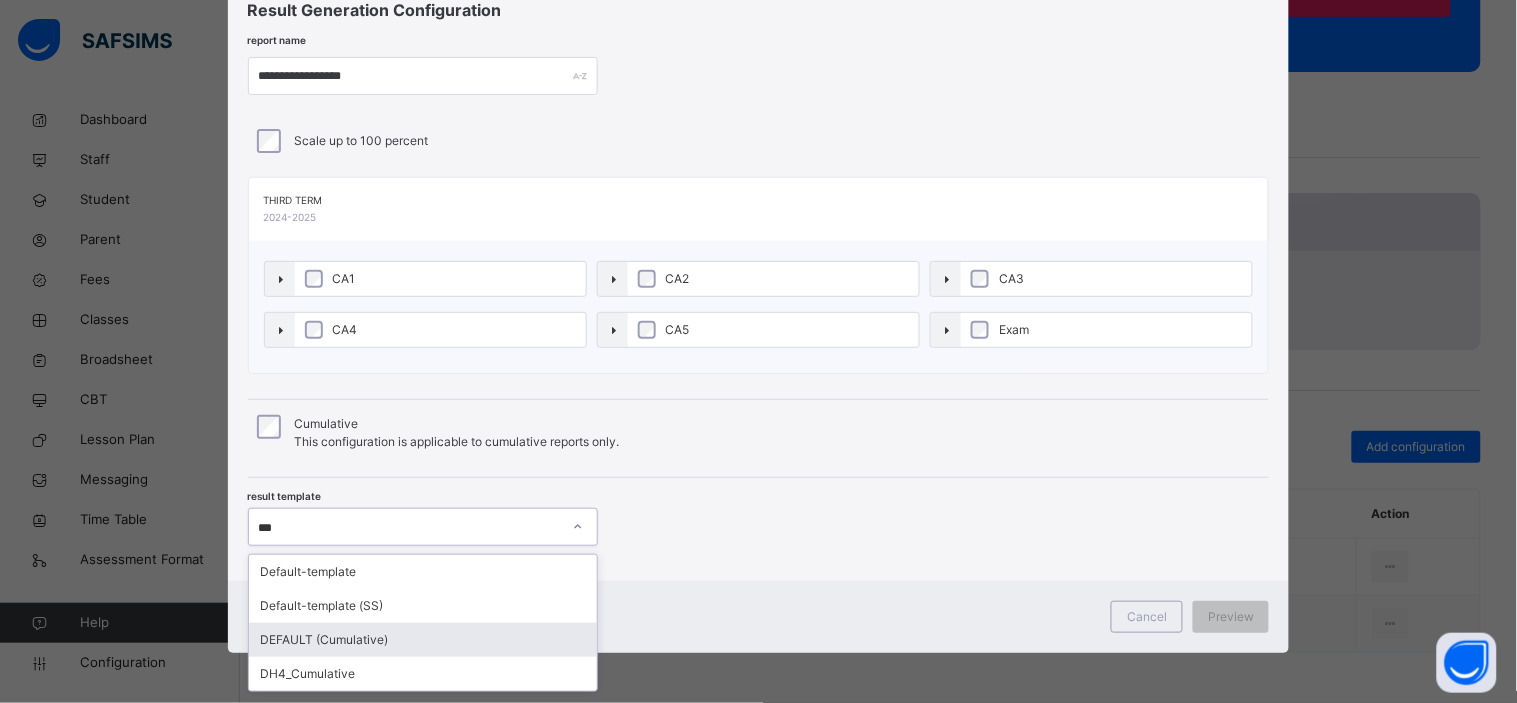 click on "DEFAULT (Cumulative)" at bounding box center (423, 640) 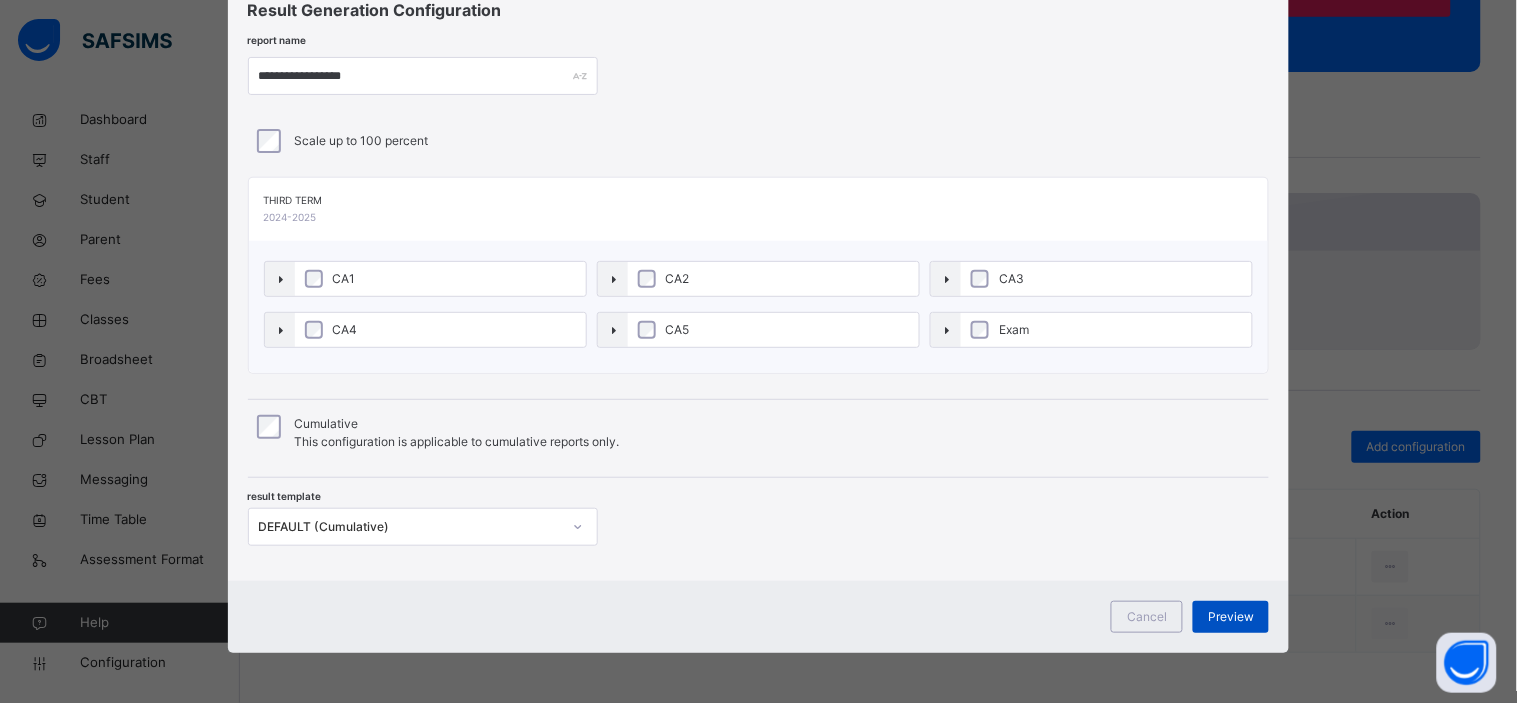 click on "Preview" at bounding box center (1231, 617) 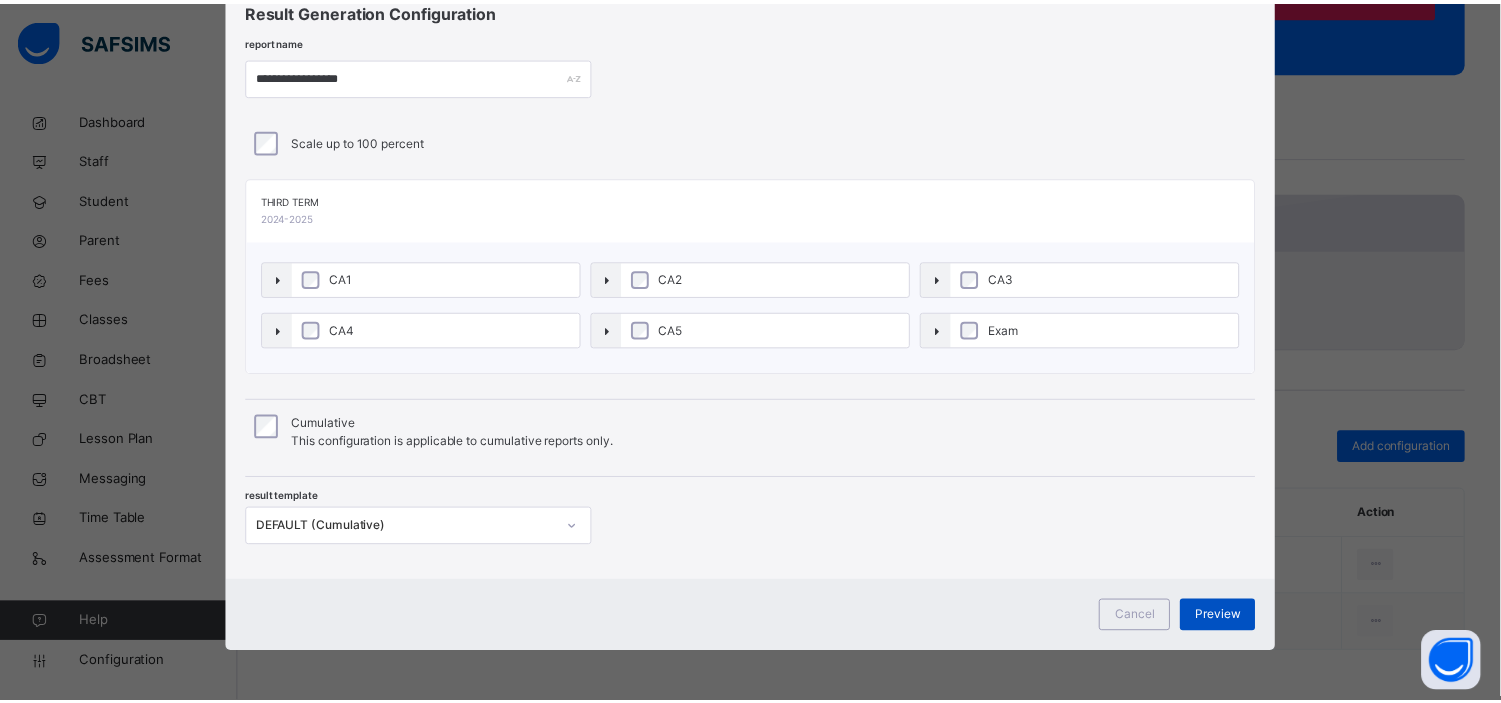 scroll, scrollTop: 0, scrollLeft: 0, axis: both 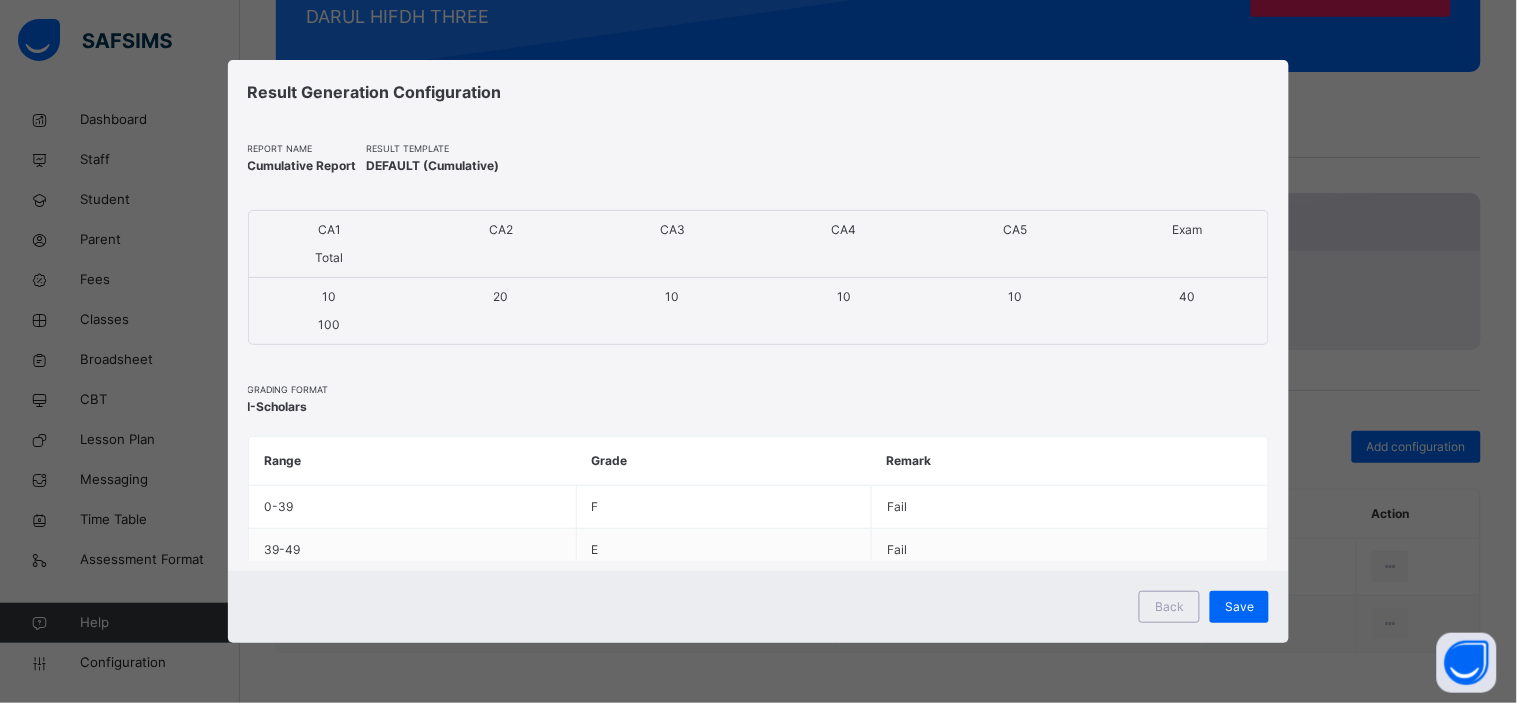click on "Save" at bounding box center (1239, 607) 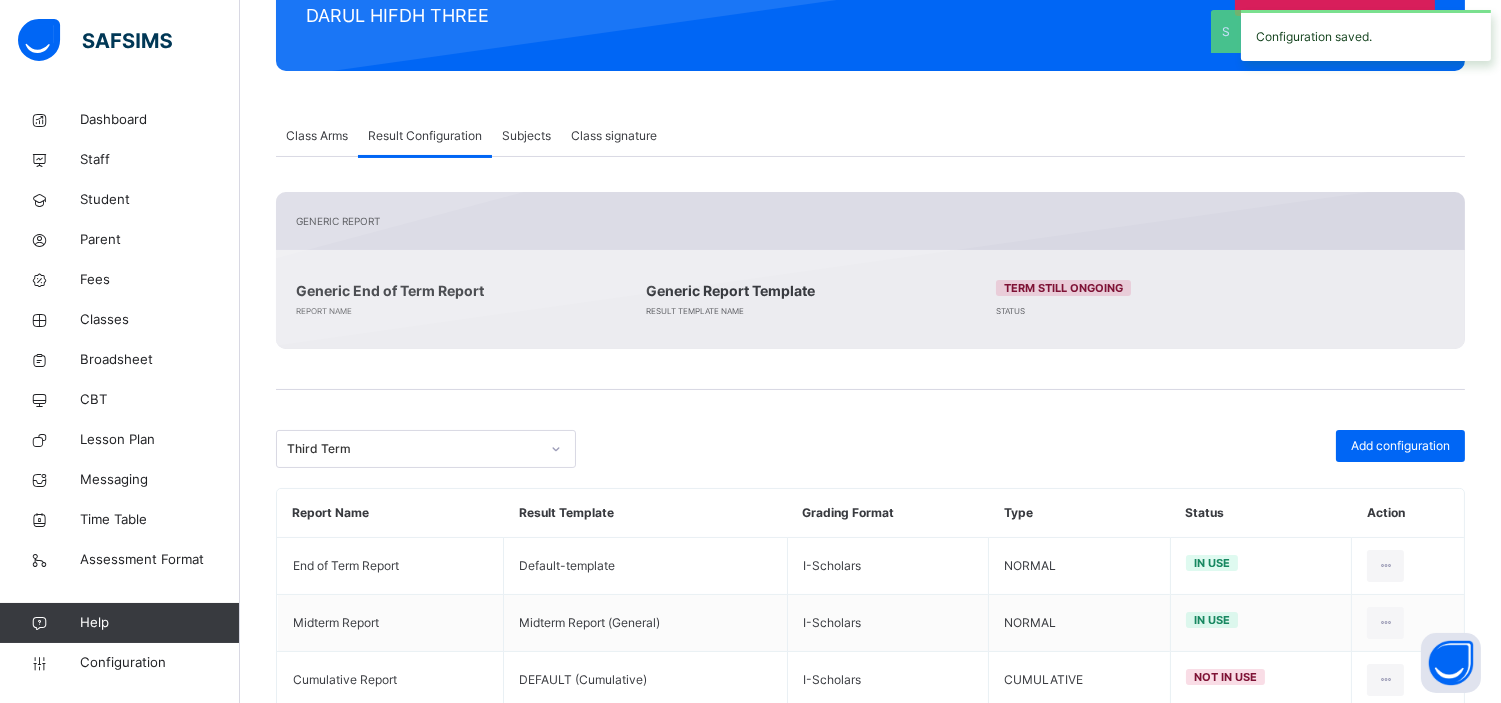 scroll, scrollTop: 368, scrollLeft: 0, axis: vertical 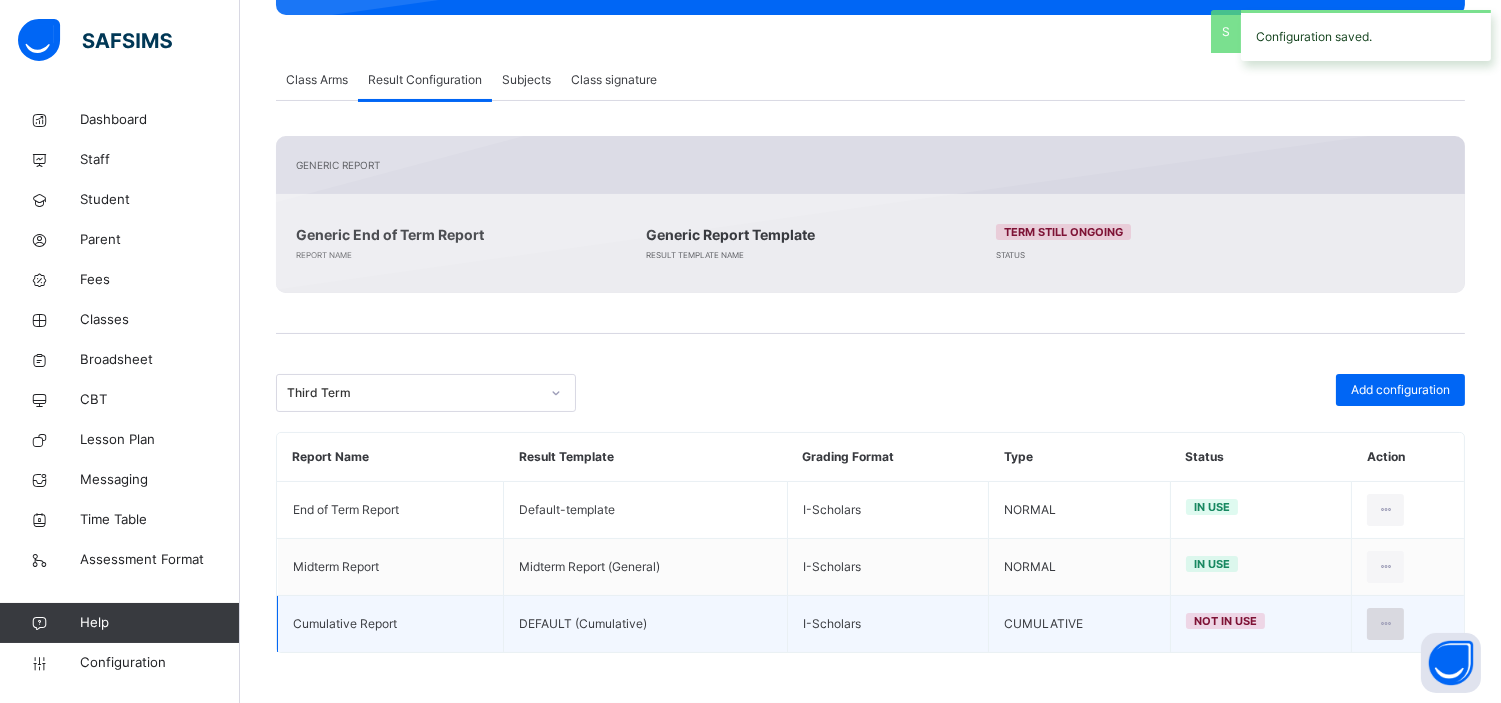 click at bounding box center [1385, 624] 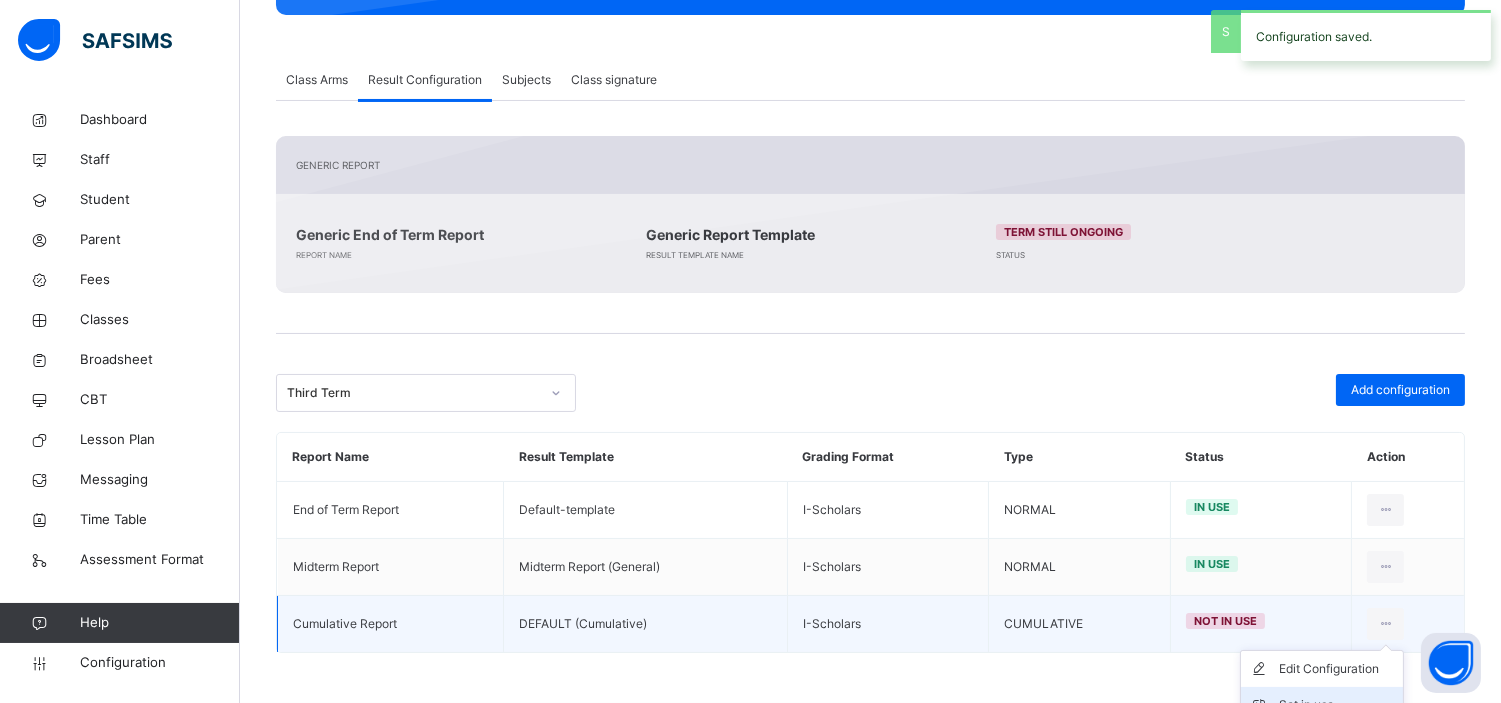 click on "Set in use" at bounding box center [1322, 705] 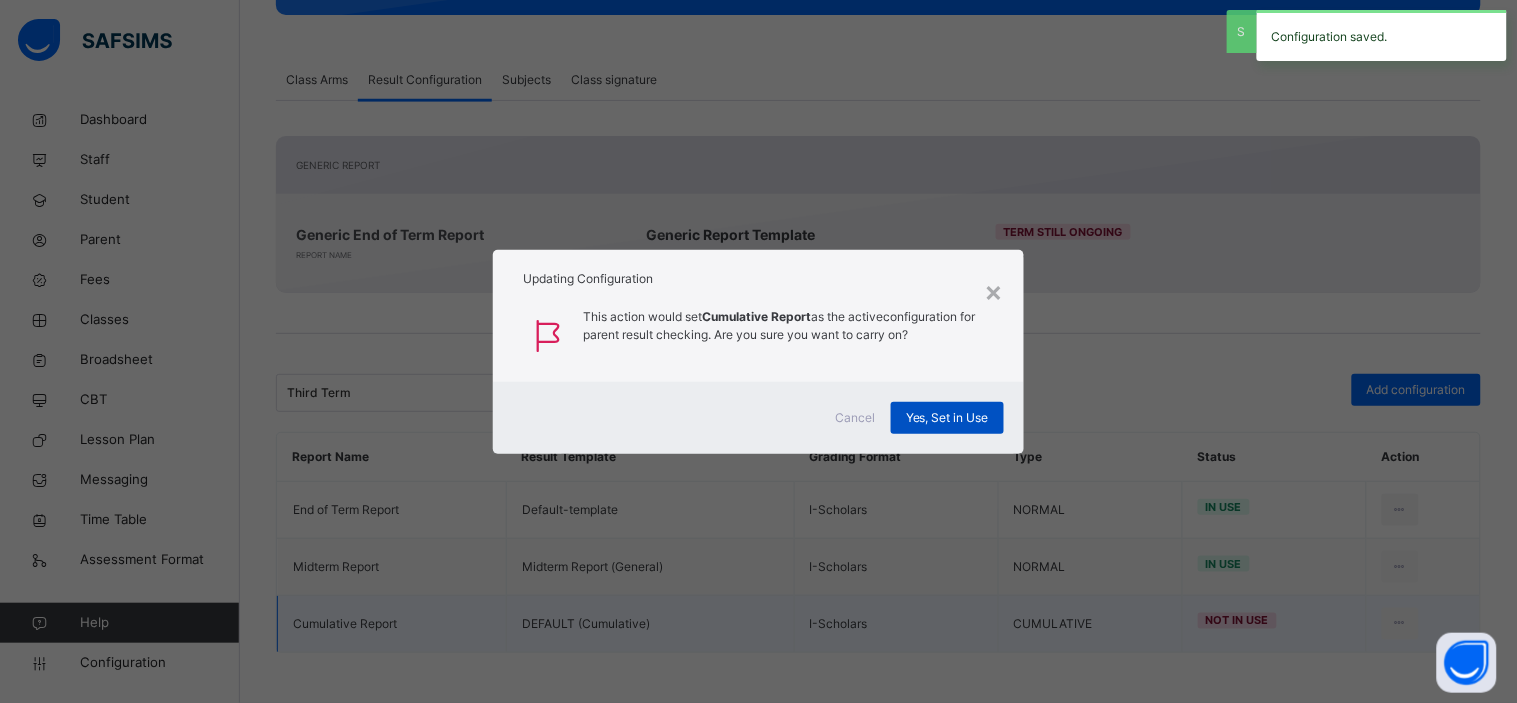 click on "Yes, Set in Use" at bounding box center [947, 418] 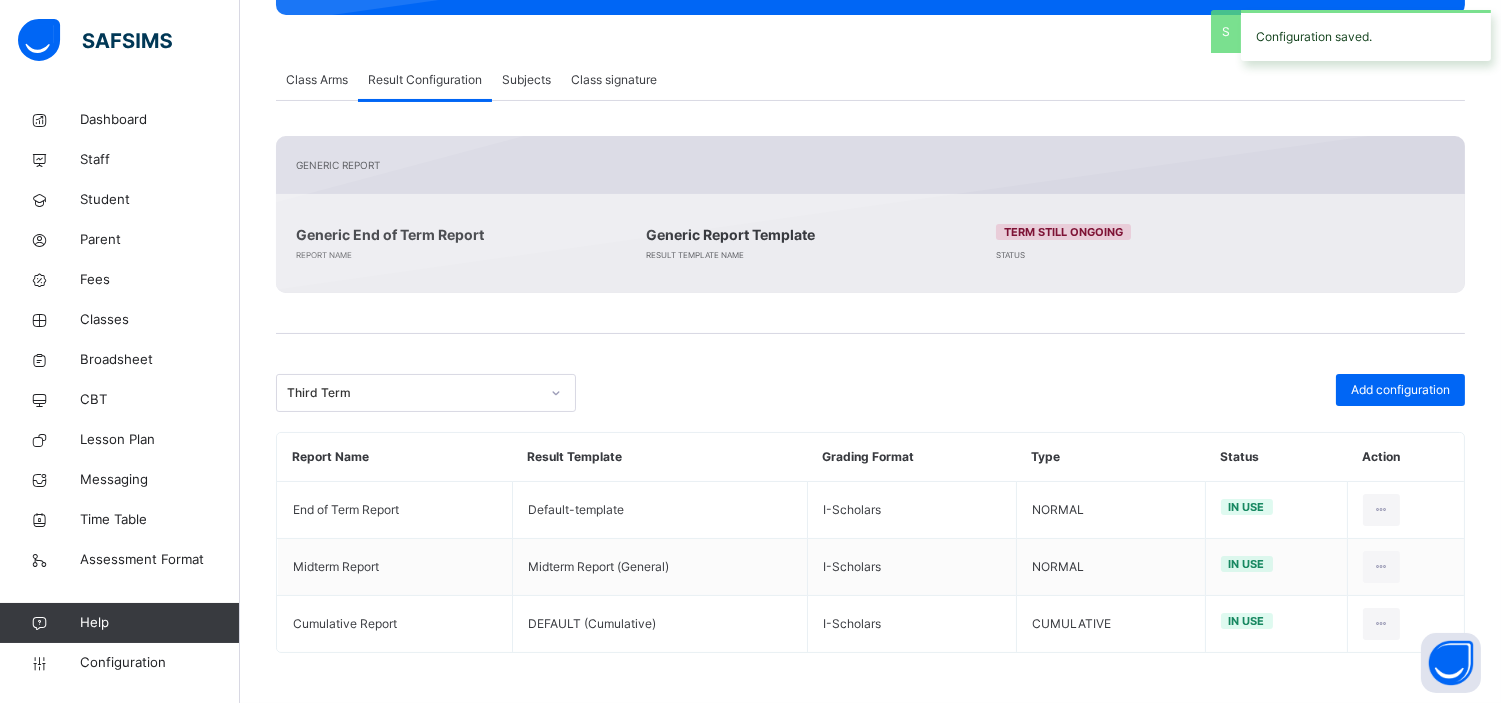 scroll, scrollTop: 0, scrollLeft: 0, axis: both 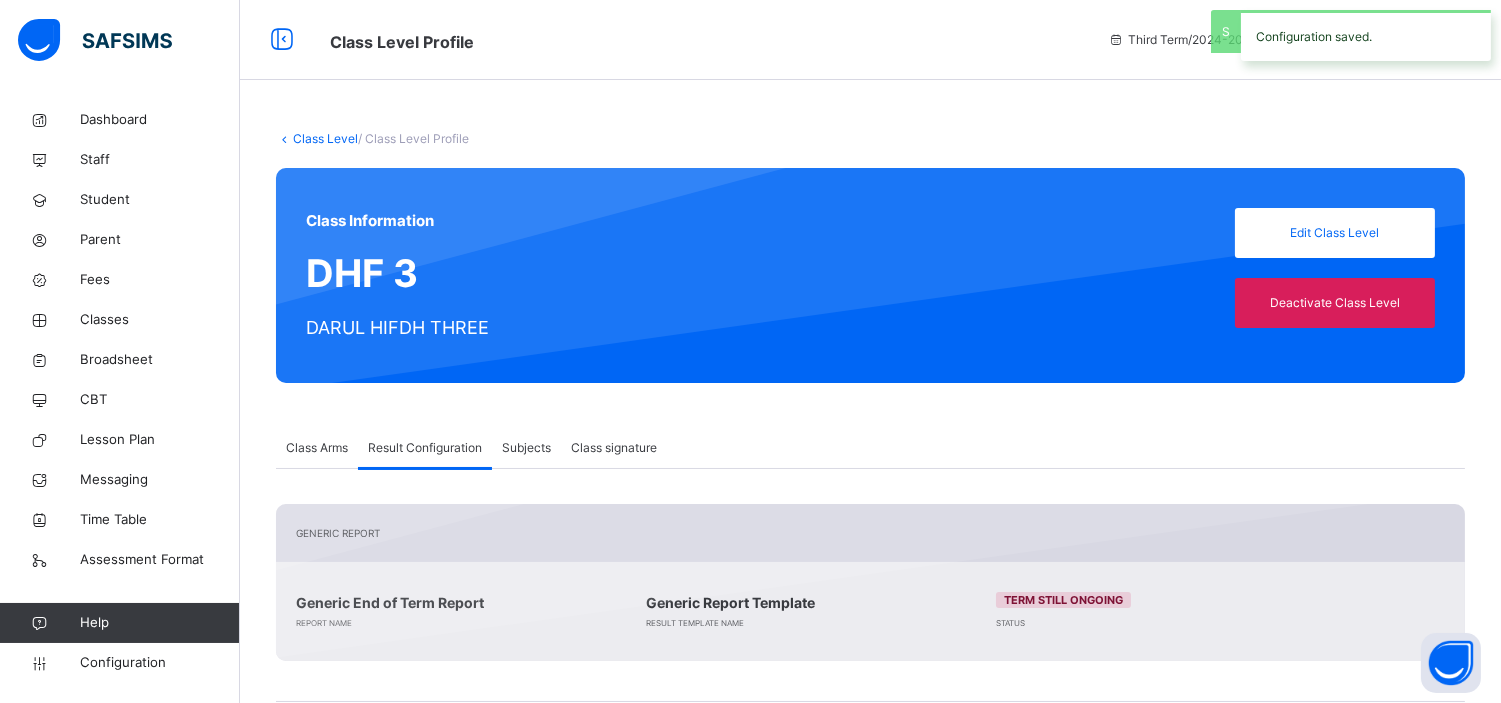 click on "Class Level" at bounding box center (325, 138) 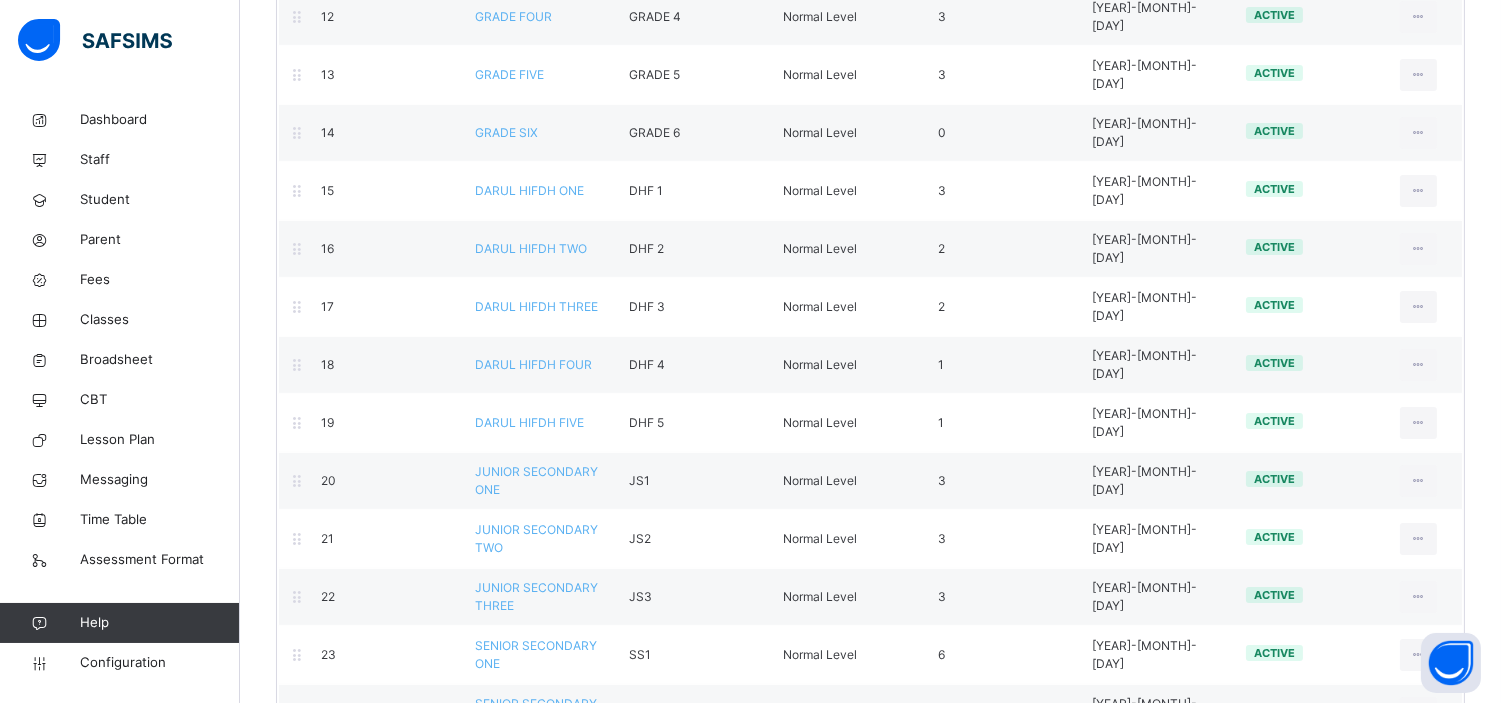 scroll, scrollTop: 950, scrollLeft: 0, axis: vertical 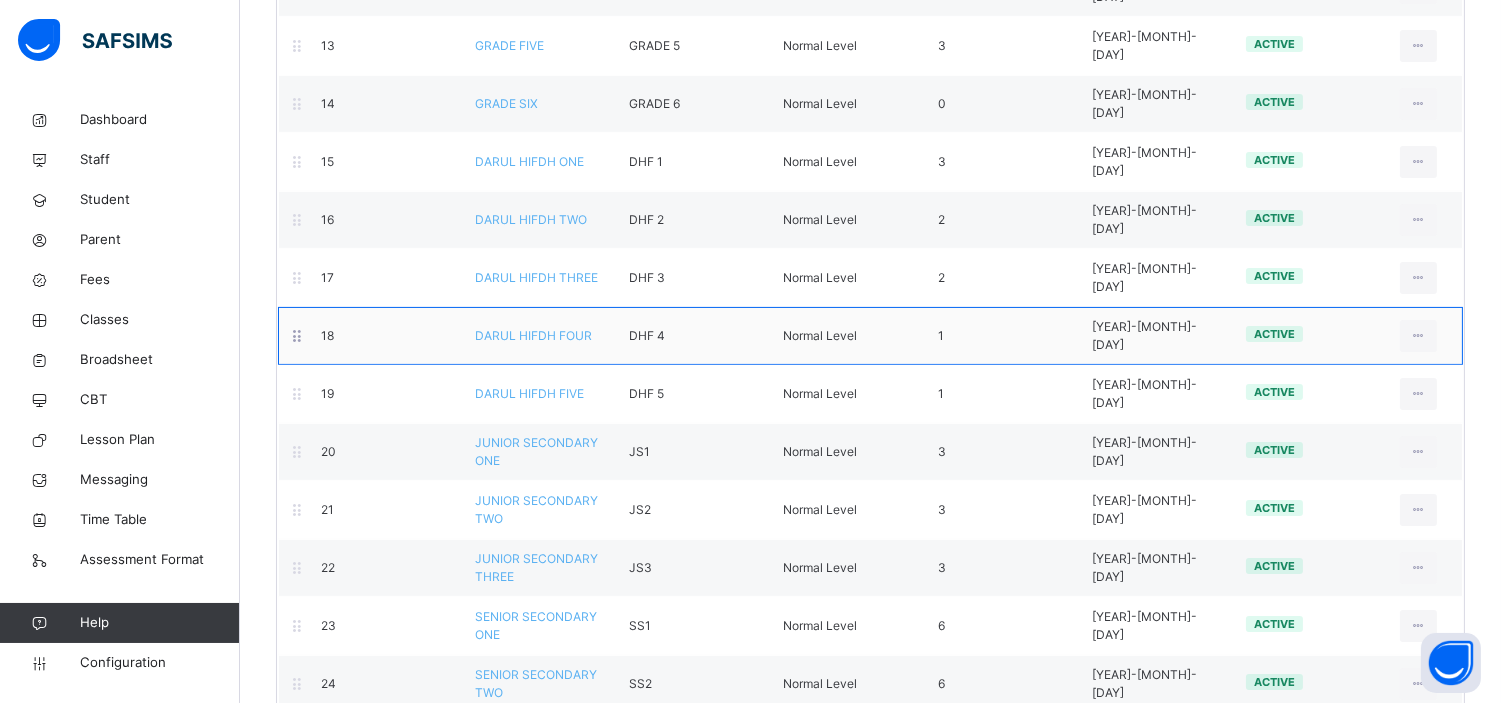 click on "DARUL HIFDH FOUR" at bounding box center (533, 335) 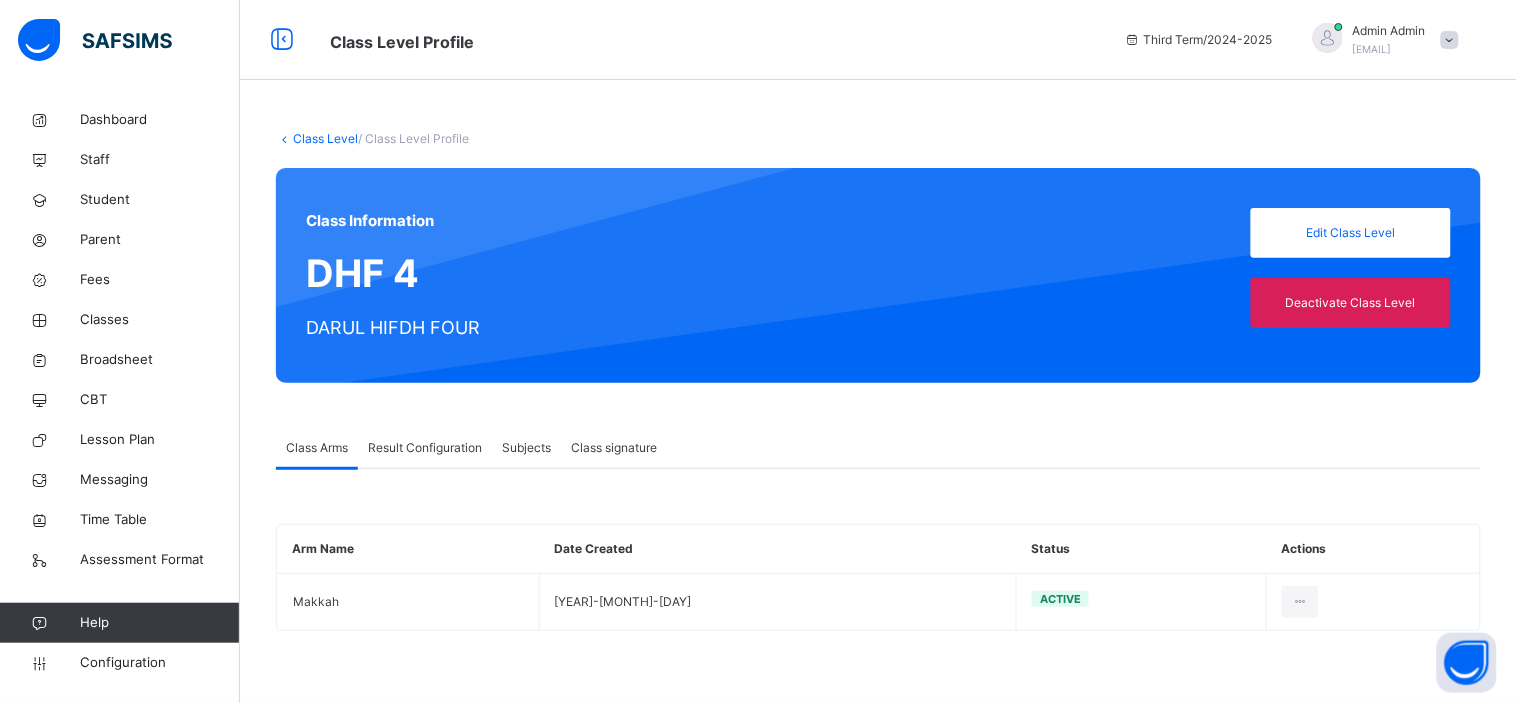 click on "Result Configuration" at bounding box center [425, 448] 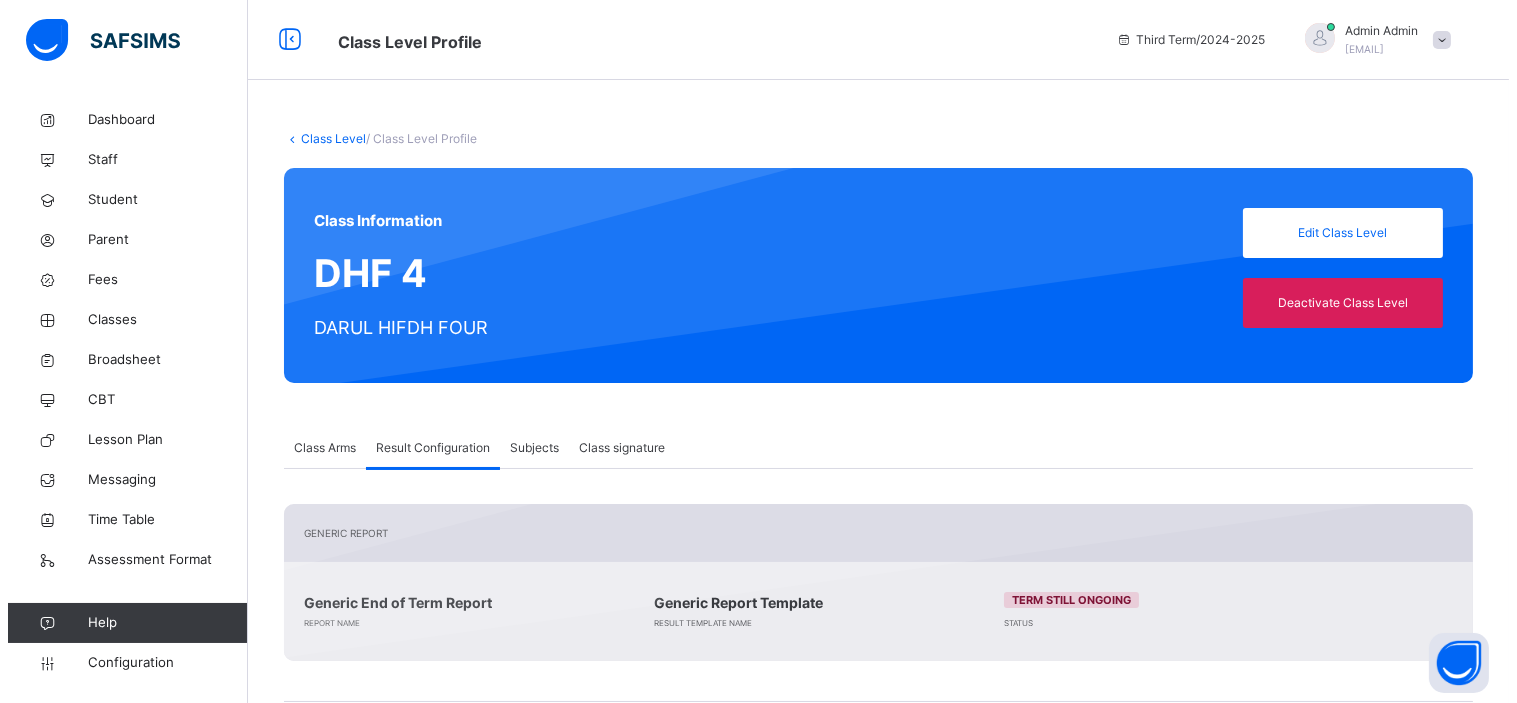 scroll, scrollTop: 312, scrollLeft: 0, axis: vertical 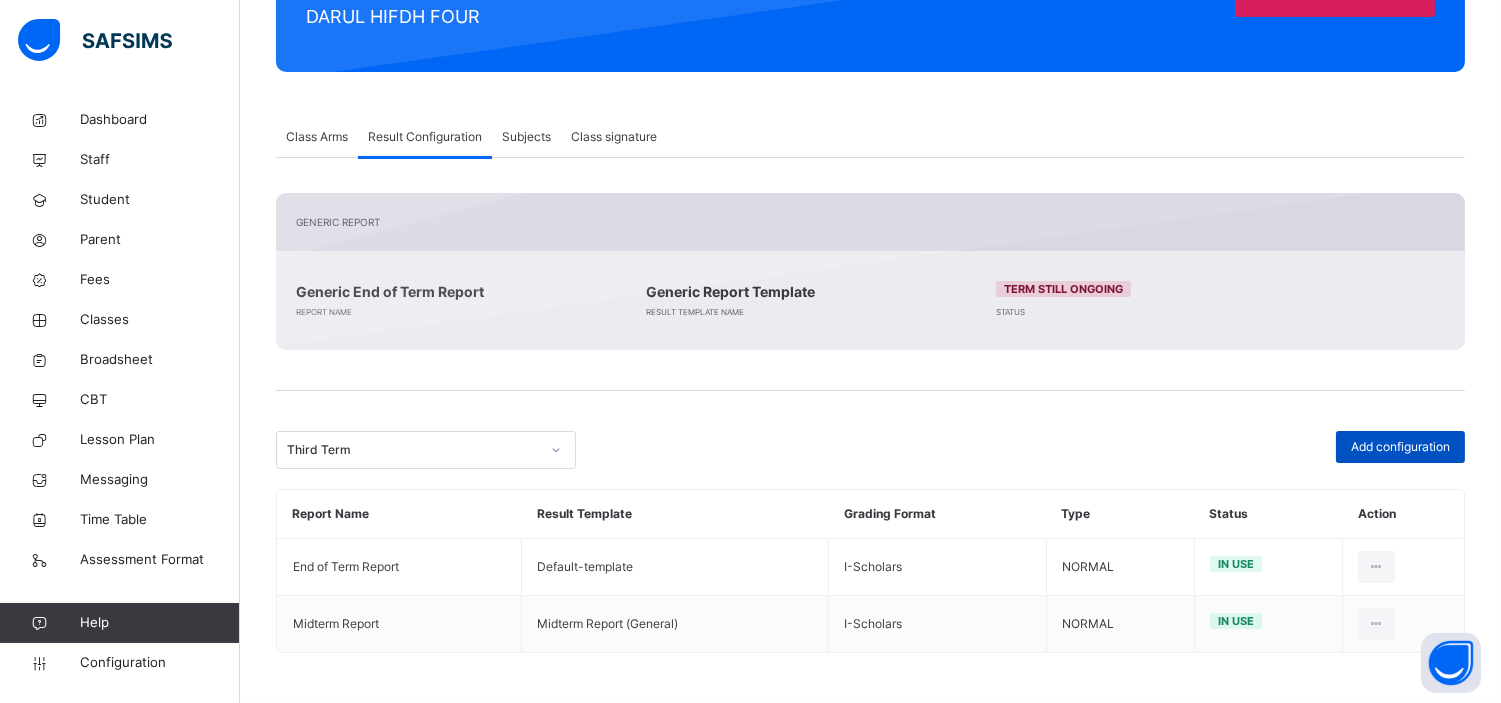 click on "Add configuration" at bounding box center [1400, 447] 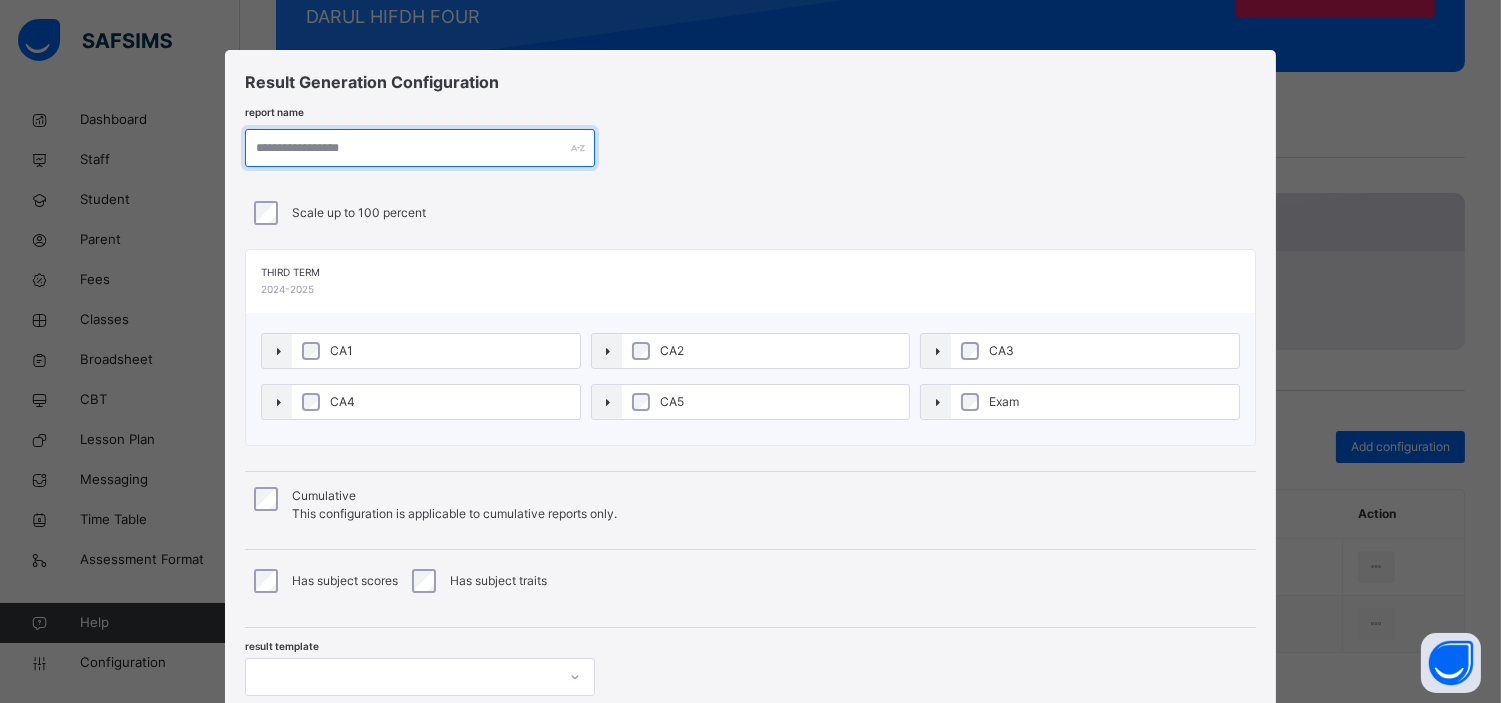 click at bounding box center [420, 148] 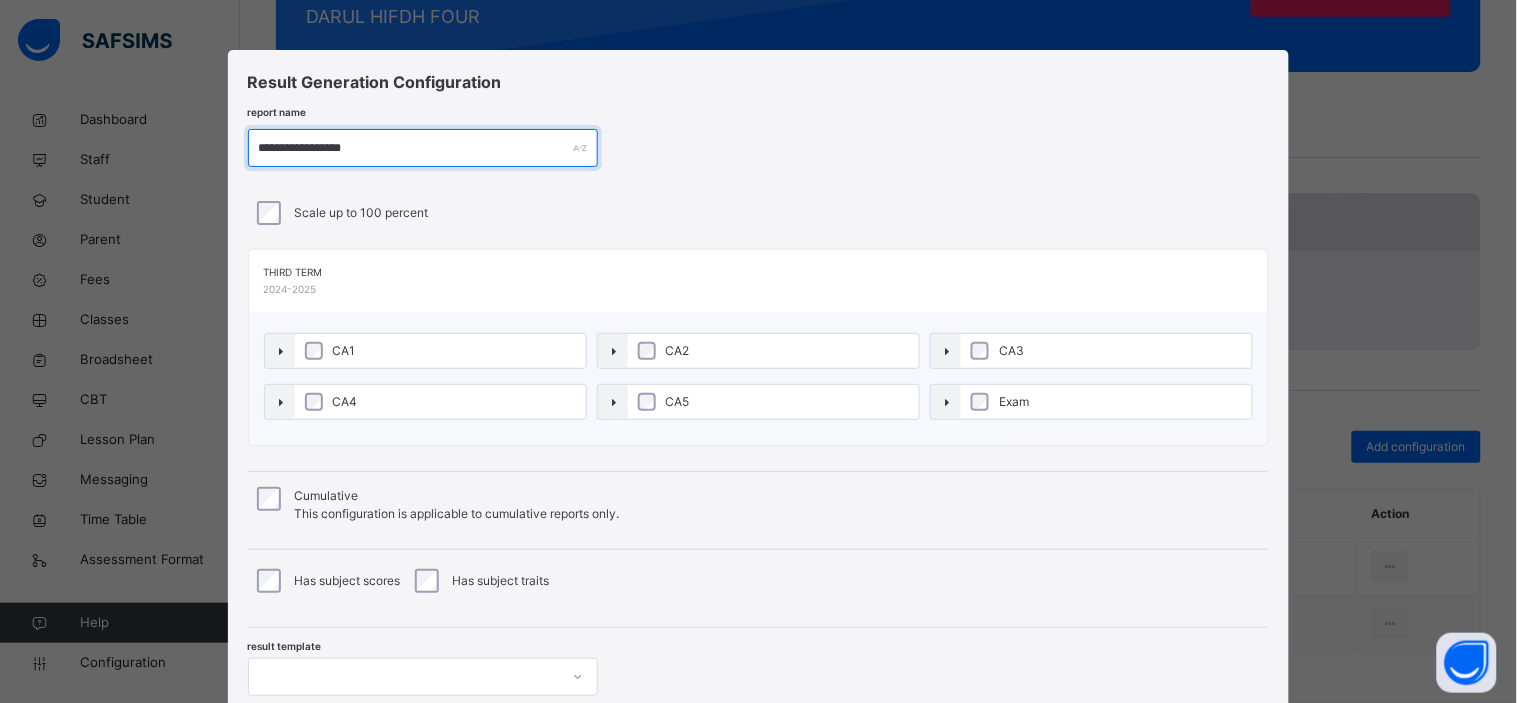 type on "**********" 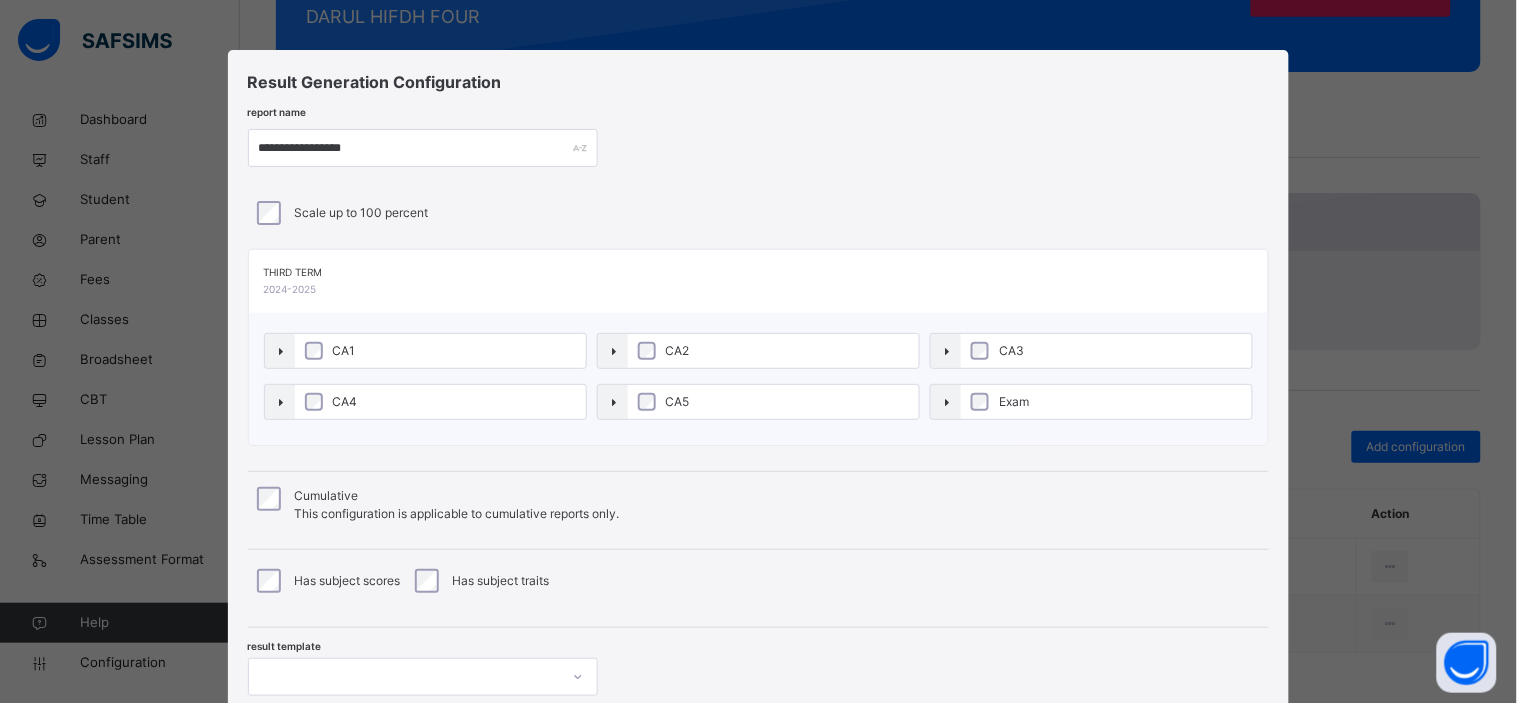 click on "CA5" at bounding box center [773, 402] 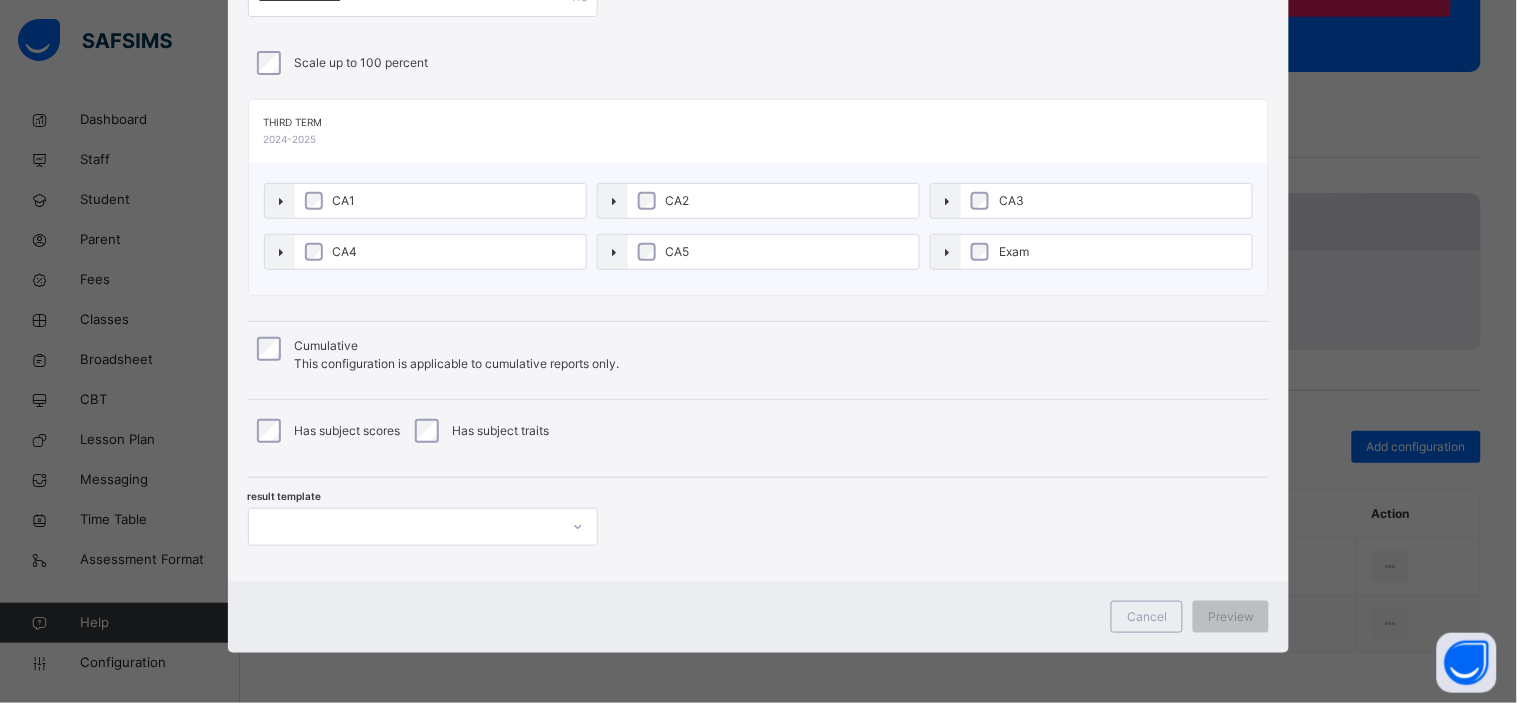 scroll, scrollTop: 72, scrollLeft: 0, axis: vertical 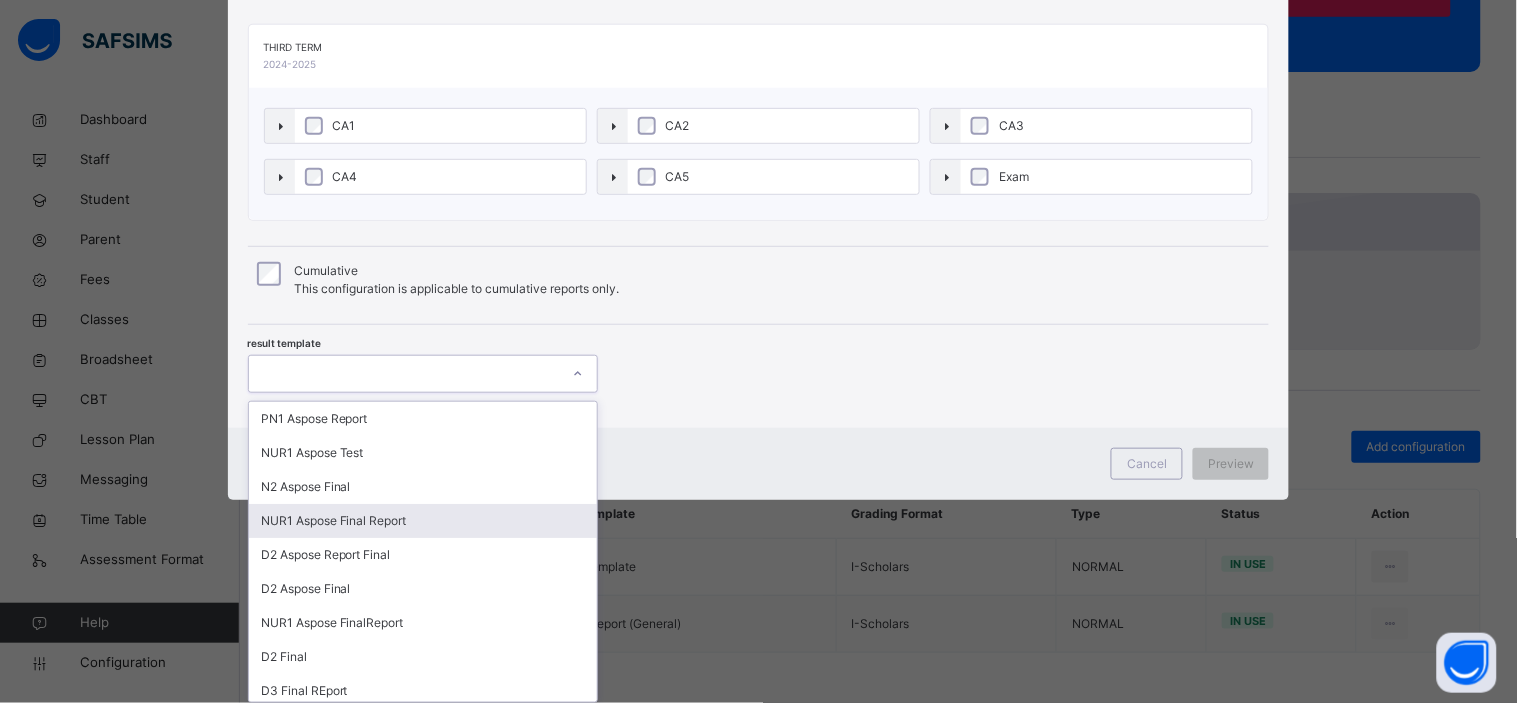 click on "option NUR1 Aspose Final Report focused, 4 of 49. 49 results available. Use Up and Down to choose options, press Enter to select the currently focused option, press Escape to exit the menu, press Tab to select the option and exit the menu. PN1 Aspose Report NUR1 Aspose Test N2 Aspose Final NUR1 Aspose Final Report D2 Aspose Report Final D2 Aspose Final NUR1 Aspose FinalReport D2 Final D3 Final REport D3 Aspose FINAL Repor D4 Aspose FINAL Default-template Midterm Report D4 Final Final Final D1 Final NUR1 Aspose Aspose for D1 Default-template (SS) Final D4 D2 Final D3 Final NUR2 Final PNUR1 Final PNUR2 Final D2 D2 Report Final D2 D1 D2 Aspose Report D4 Aspose Report Final D3 Aspose Report Final D4 Report Template N1 Aspose Report Final N1 Aspose Report N2 Report PNUR 2 REPORT Midterm Report (General) DEFAULT (Cumulative) Updated D4_Cumulative NUR2_Cumulative NUR1_Cumulative PNUR1_Cumulative D1_D2_Cumulative Updated D2_Cumulative Updated D3_Cumulative DH4_Cumulative Updated PNUR1_Cumulative" at bounding box center (423, 374) 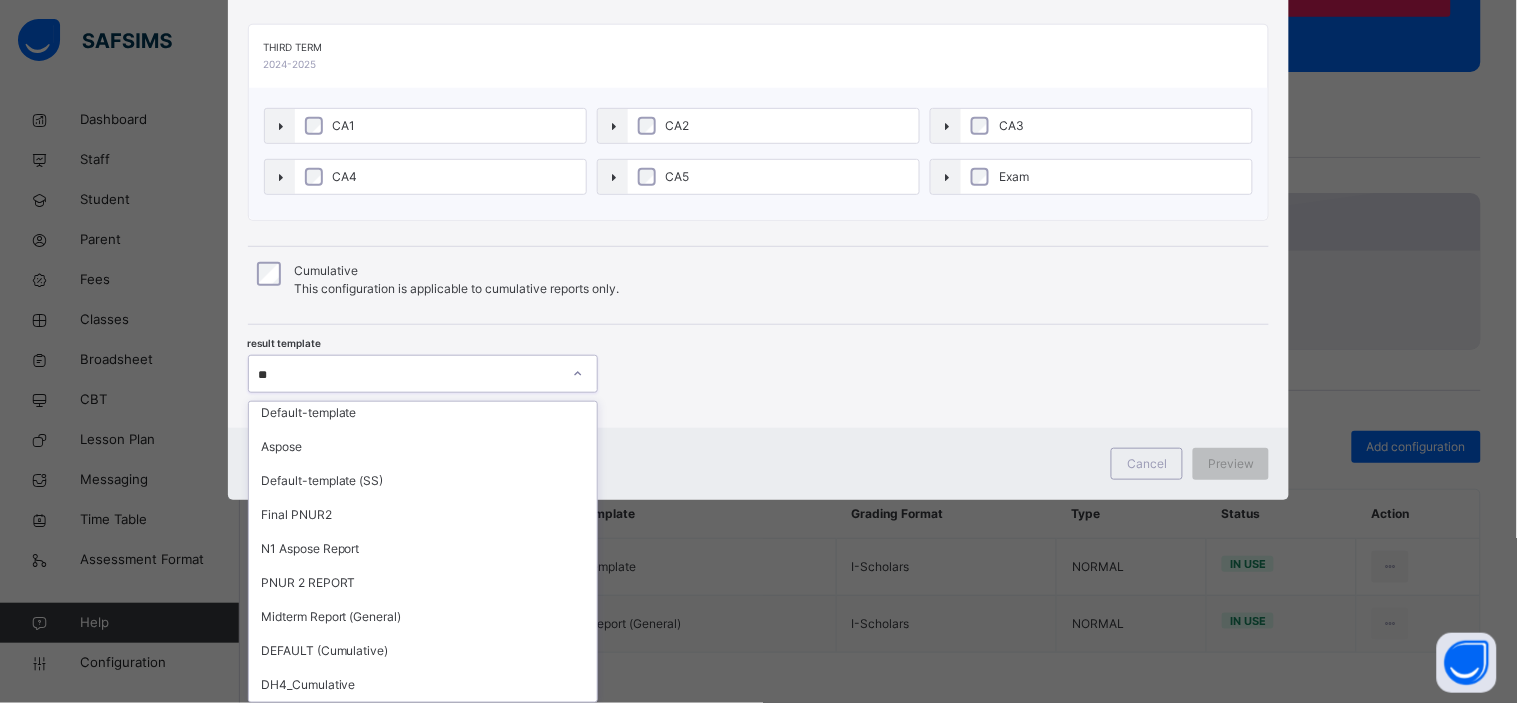 scroll, scrollTop: 40, scrollLeft: 0, axis: vertical 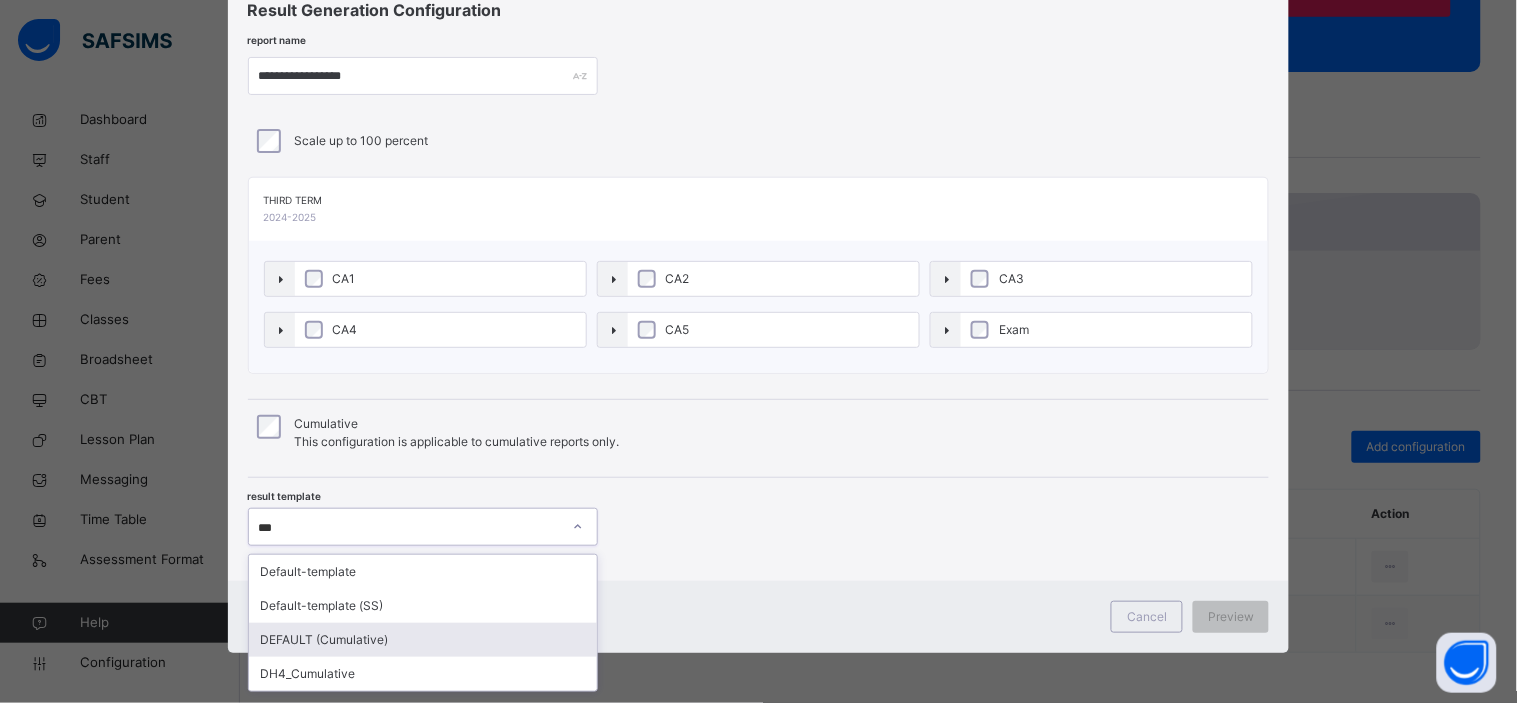 click on "DEFAULT (Cumulative)" at bounding box center (423, 640) 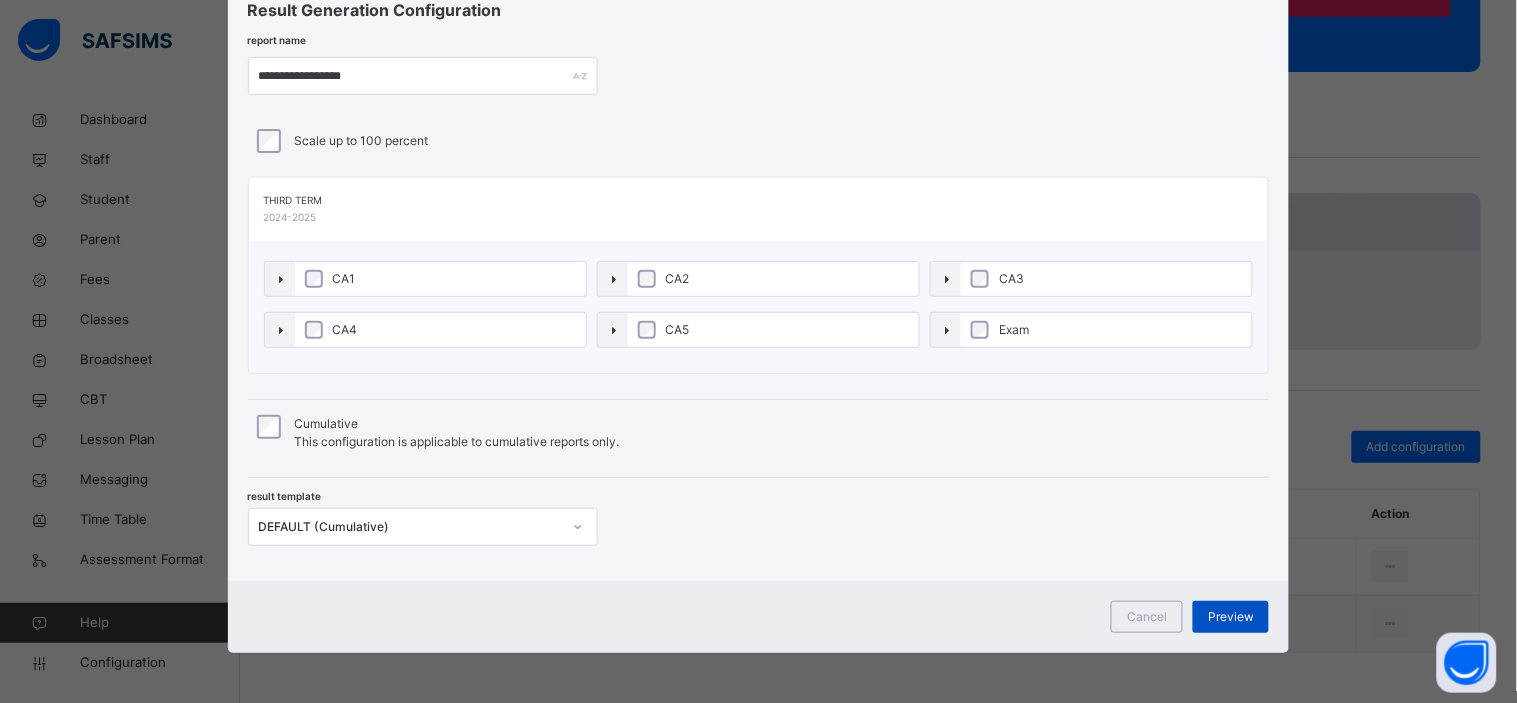 click on "Preview" at bounding box center [1231, 617] 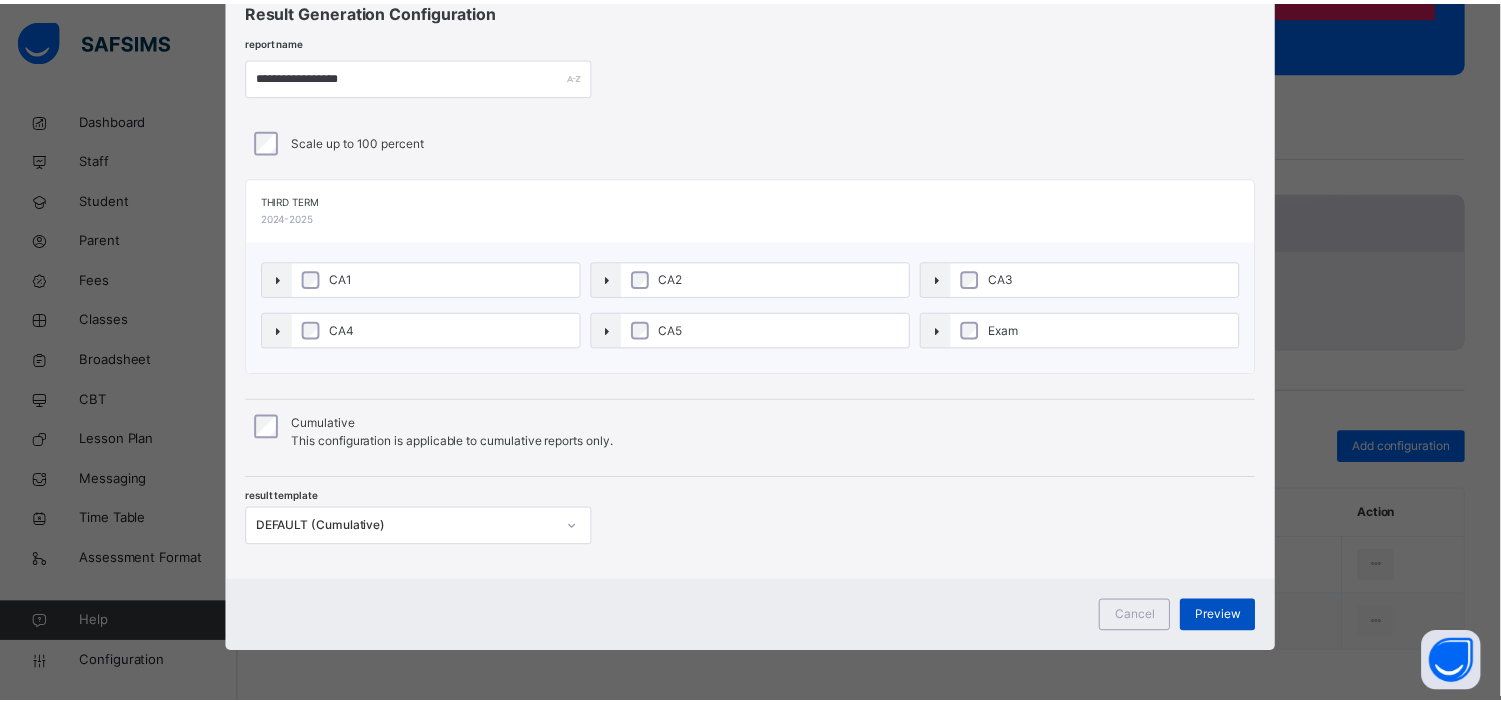 scroll, scrollTop: 0, scrollLeft: 0, axis: both 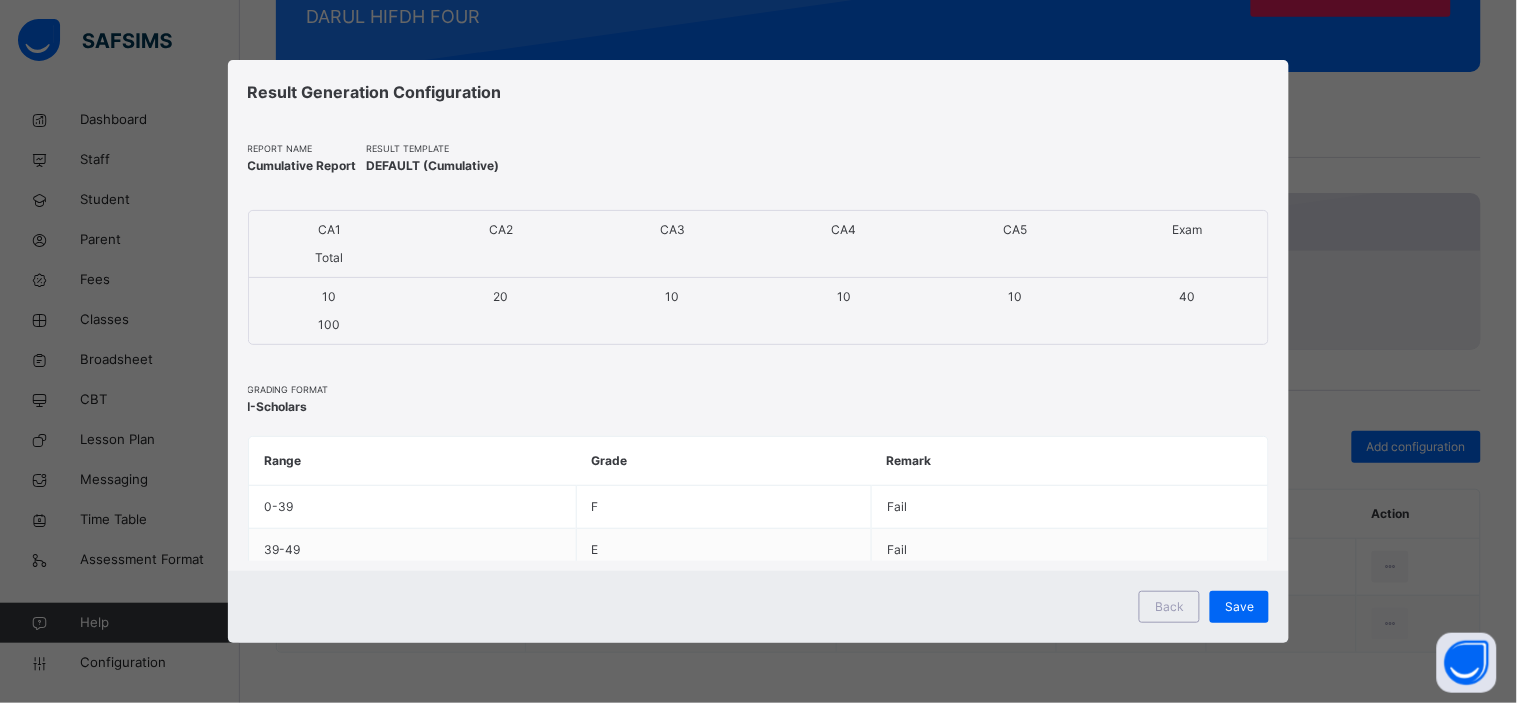 click on "Save" at bounding box center (1239, 607) 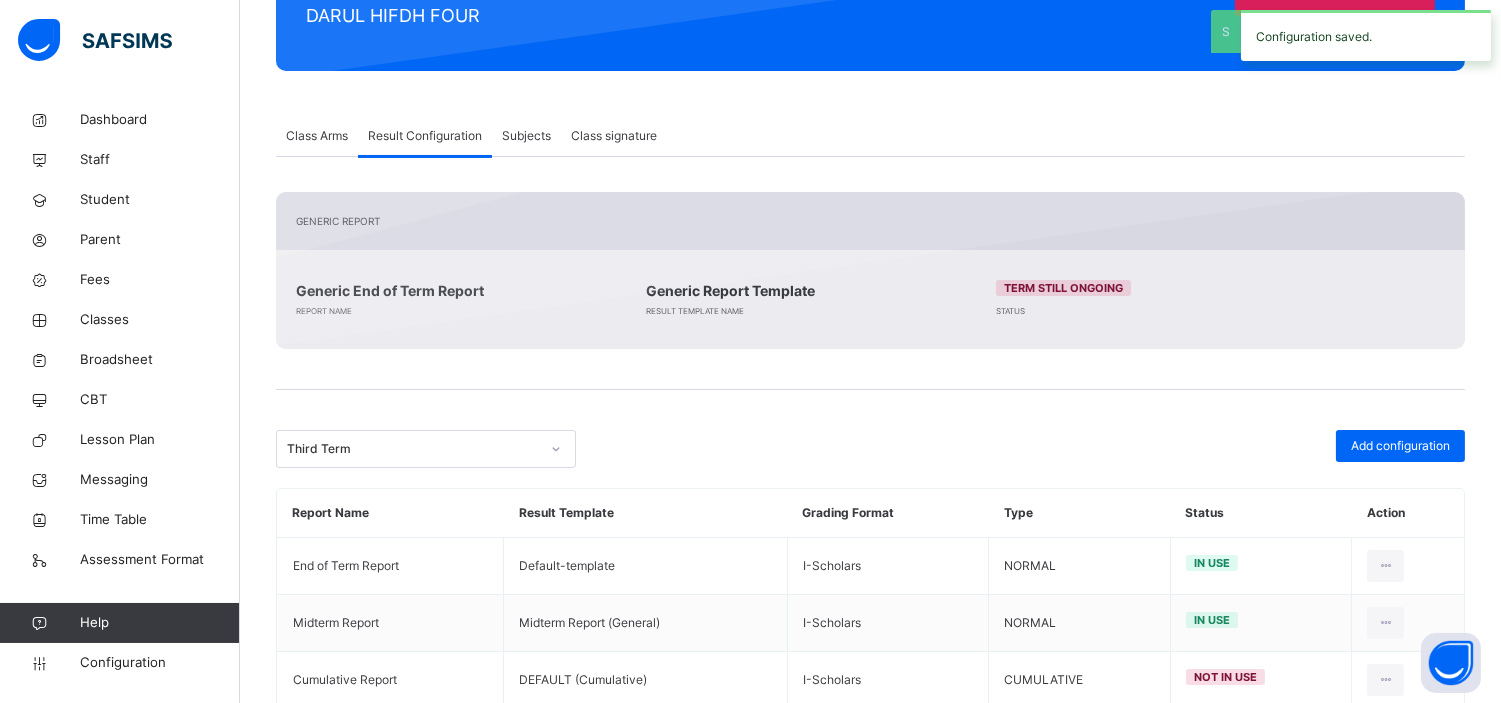 scroll, scrollTop: 368, scrollLeft: 0, axis: vertical 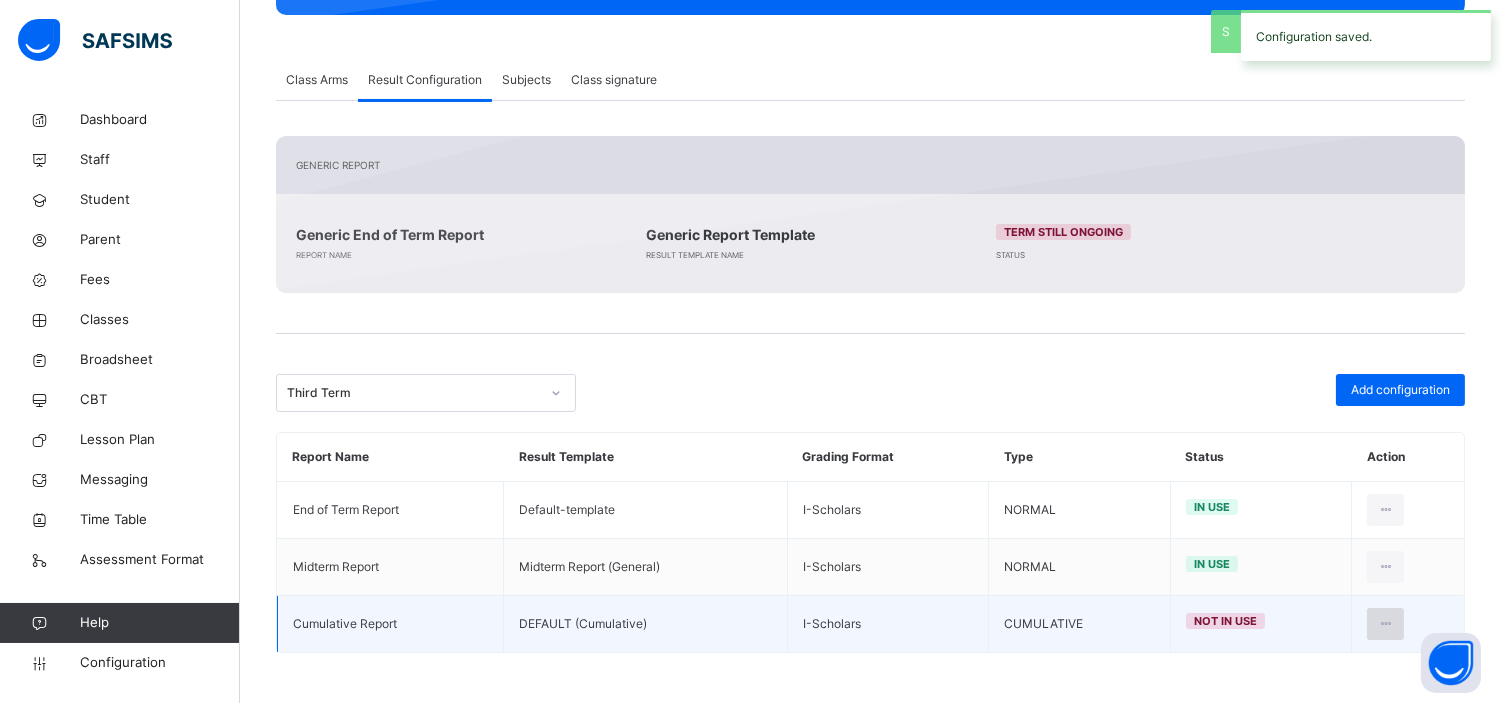 click at bounding box center (1385, 624) 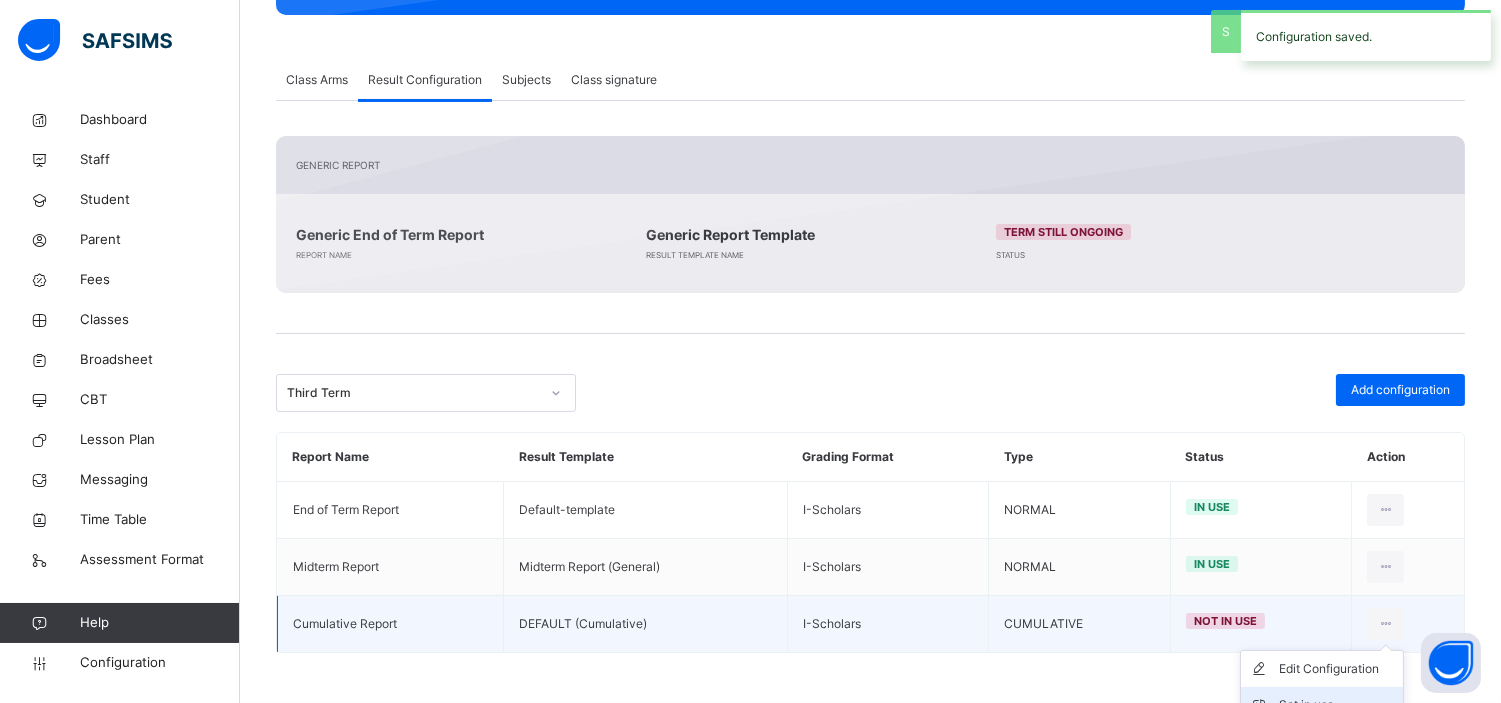 click on "Set in use" at bounding box center (1337, 705) 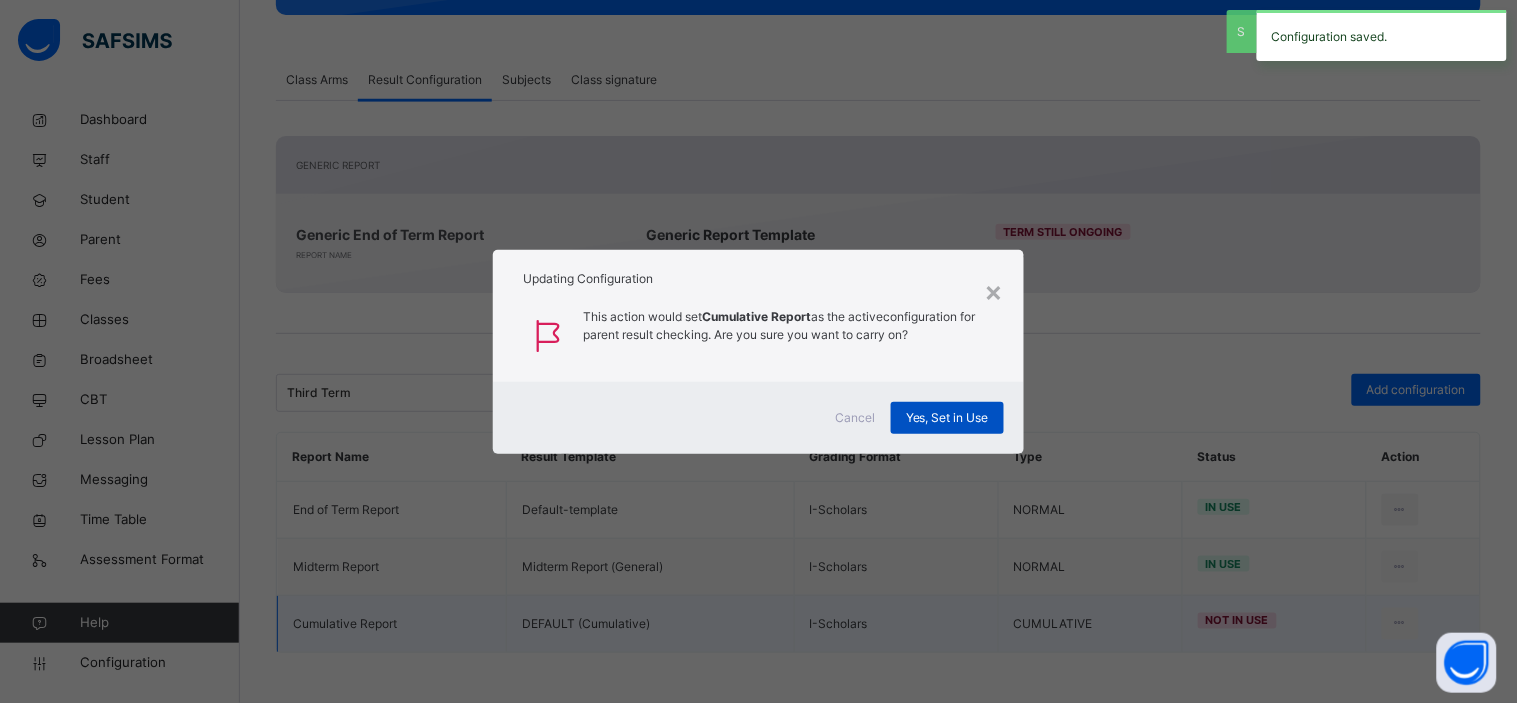 click on "Yes, Set in Use" at bounding box center [947, 418] 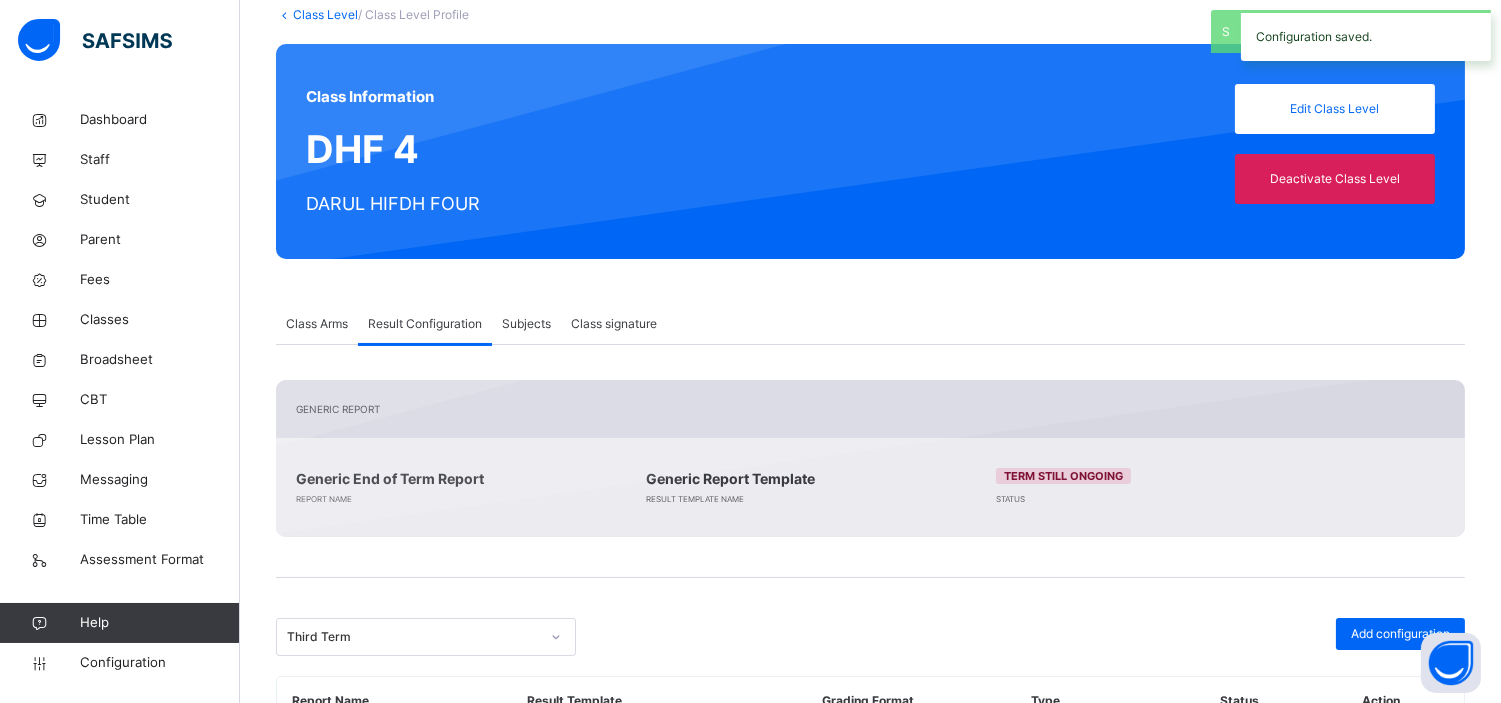 scroll, scrollTop: 0, scrollLeft: 0, axis: both 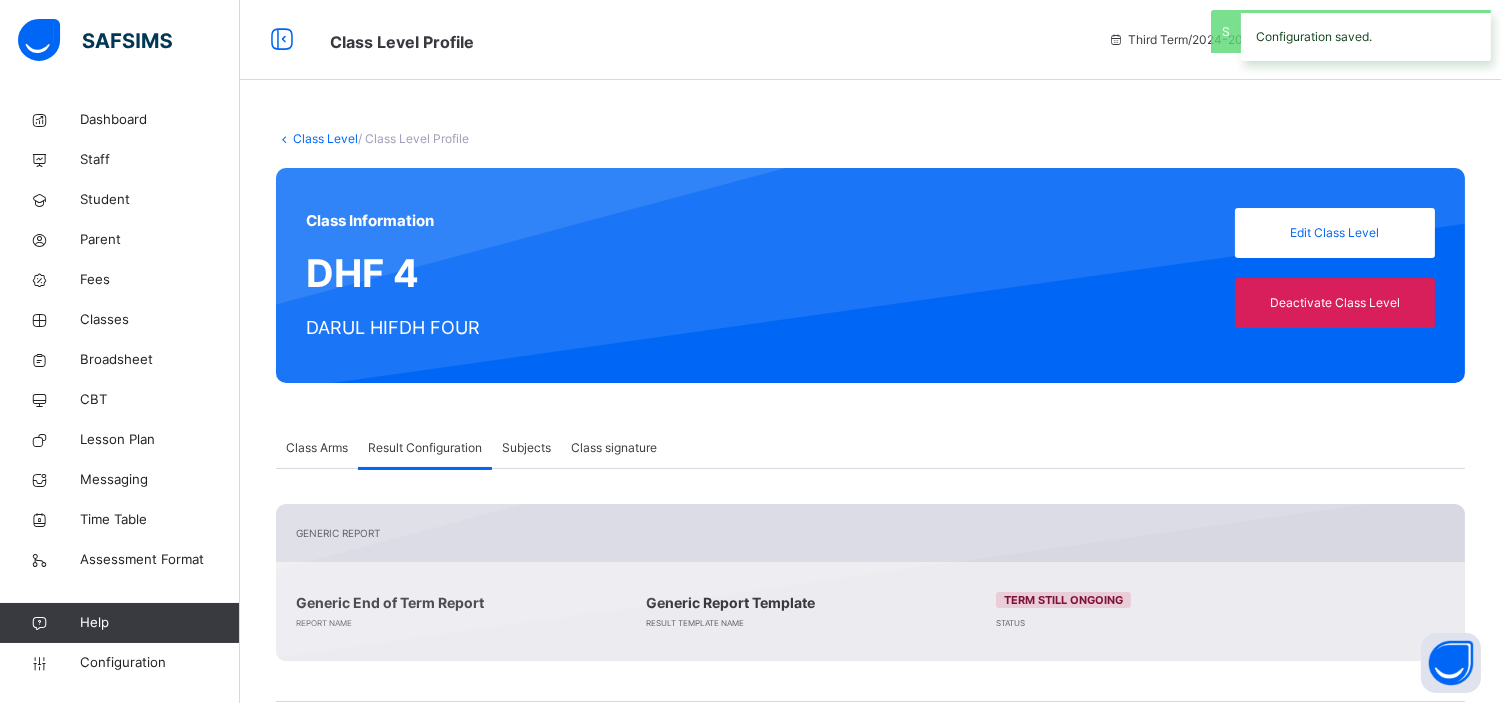 click on "Class Level" at bounding box center (325, 138) 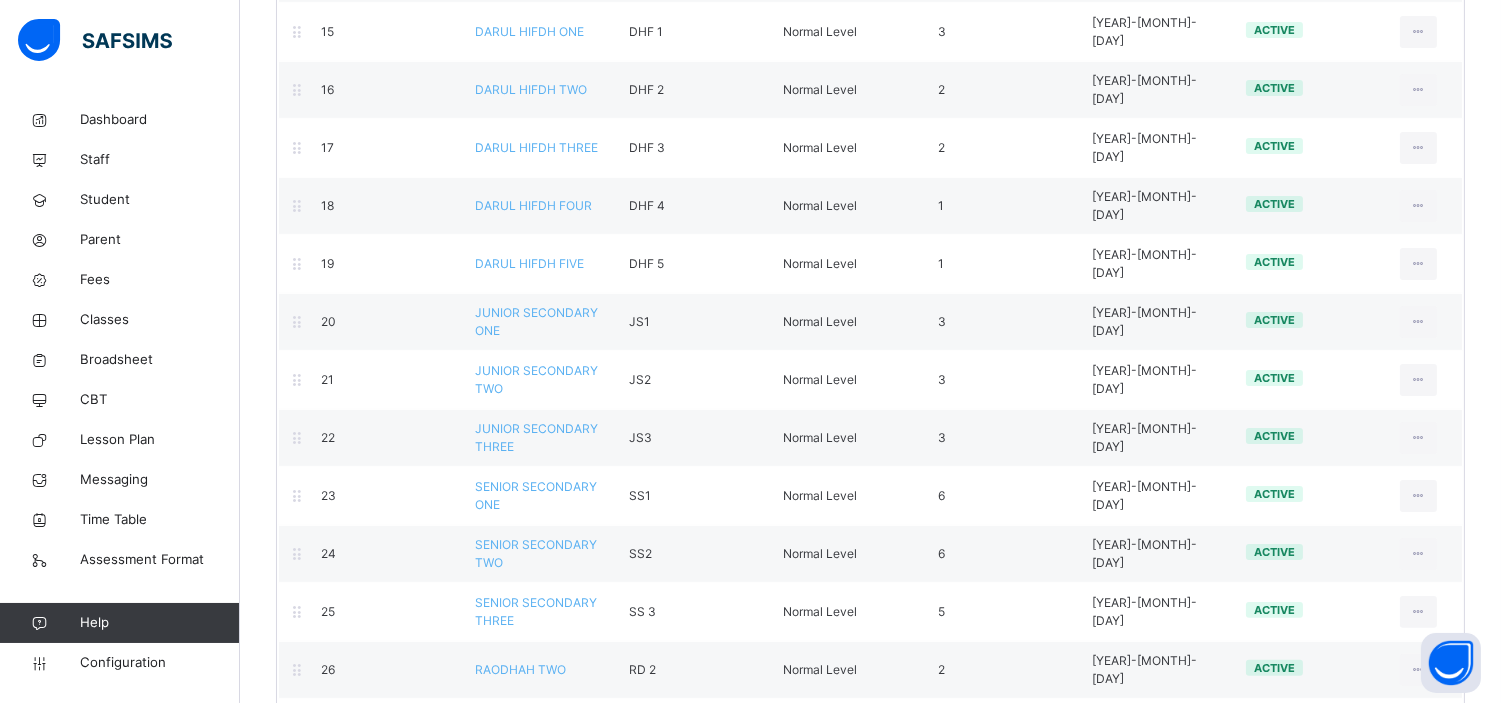 scroll, scrollTop: 1088, scrollLeft: 0, axis: vertical 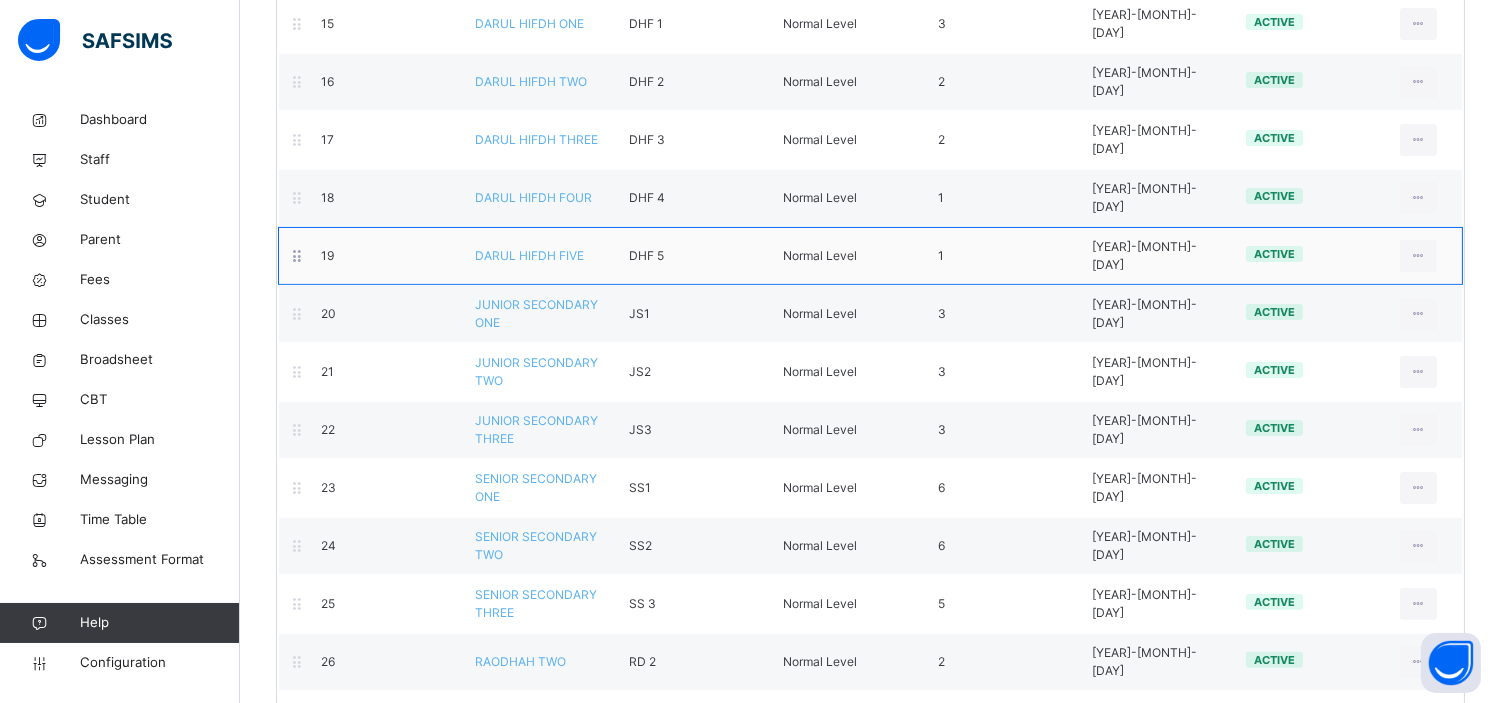 click on "DARUL HIFDH FIVE" at bounding box center [529, 255] 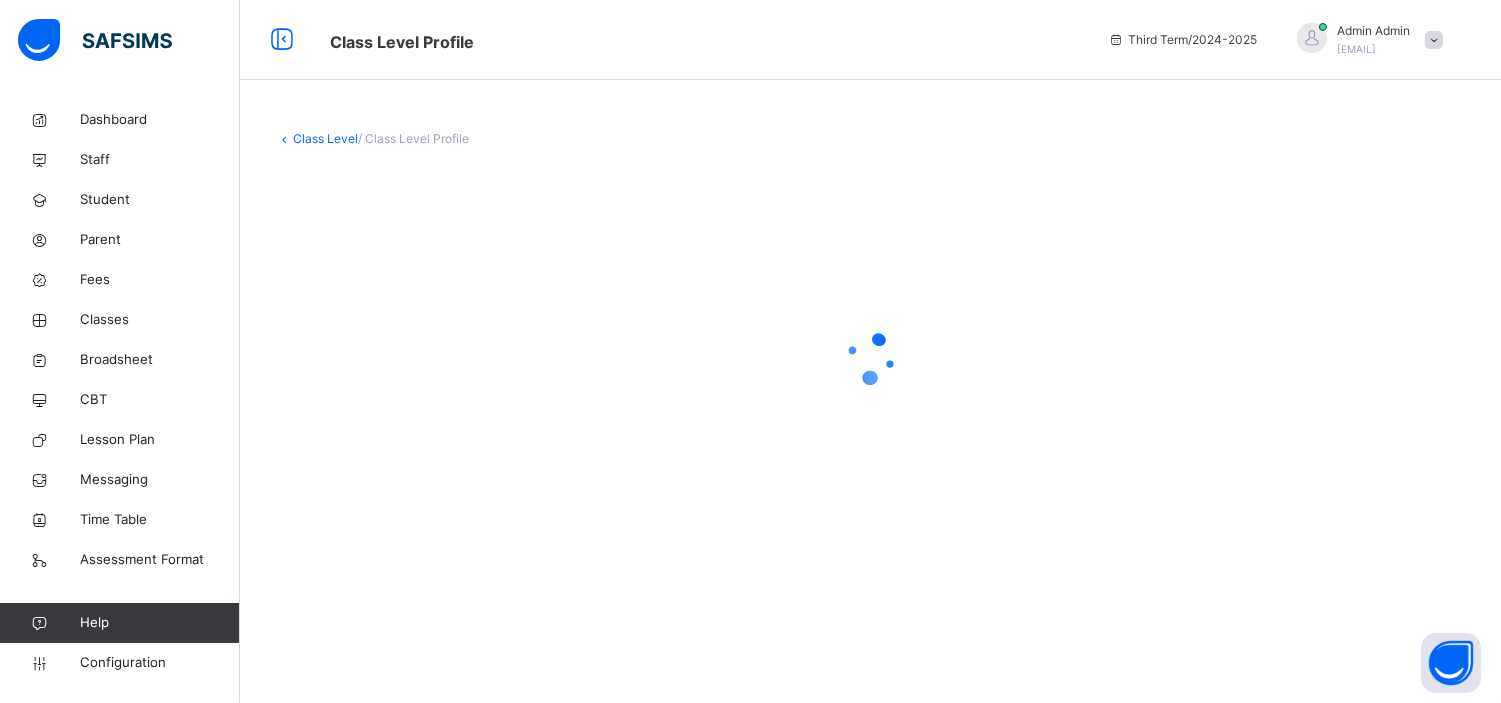 scroll, scrollTop: 0, scrollLeft: 0, axis: both 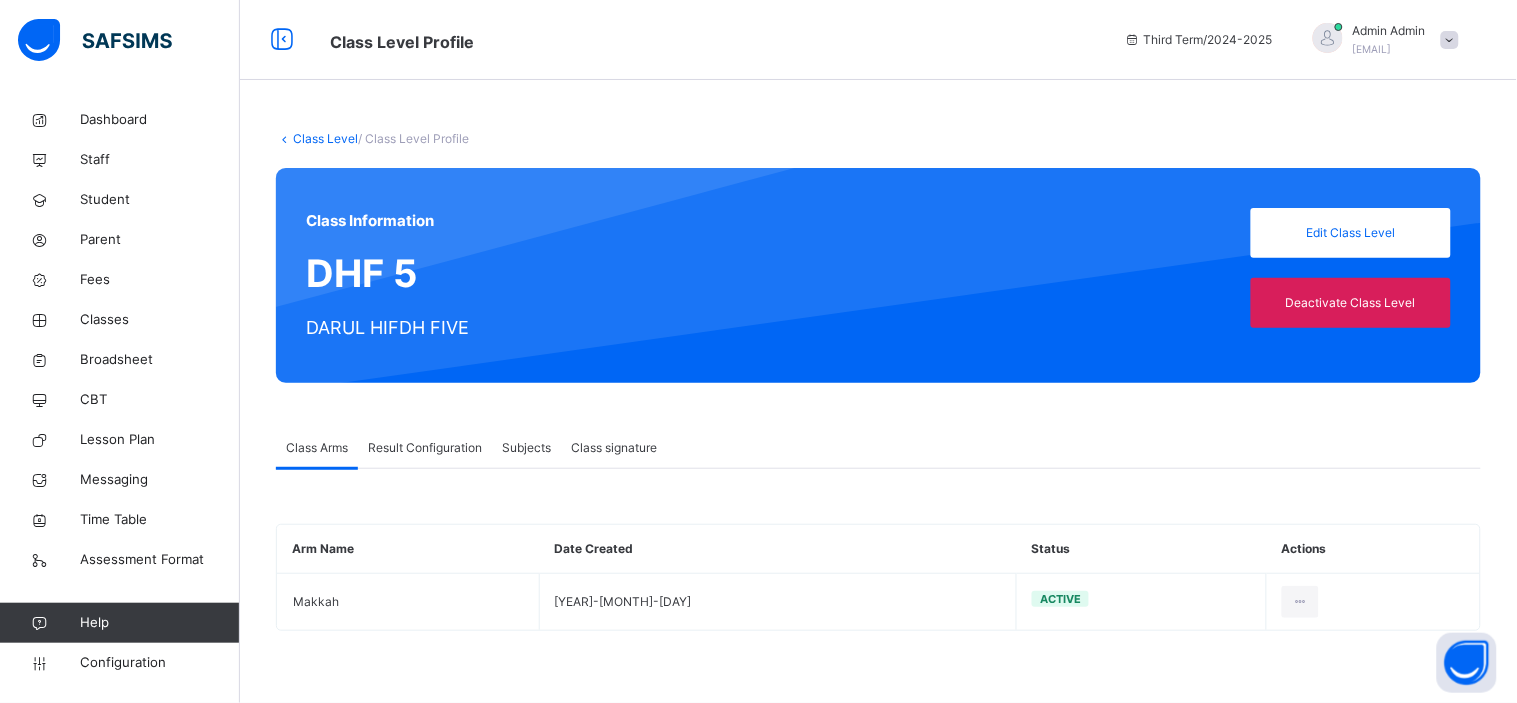 click on "Result Configuration" at bounding box center (425, 448) 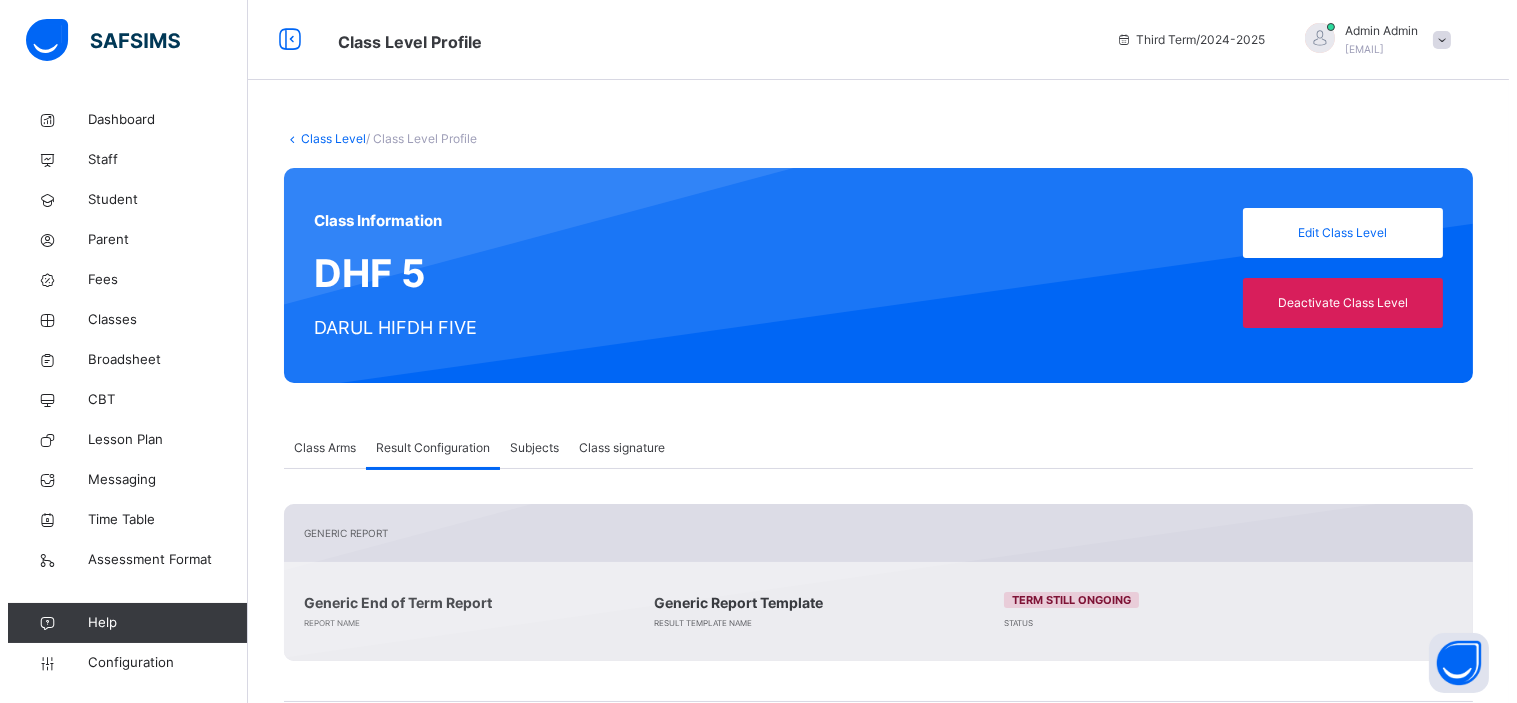 scroll, scrollTop: 312, scrollLeft: 0, axis: vertical 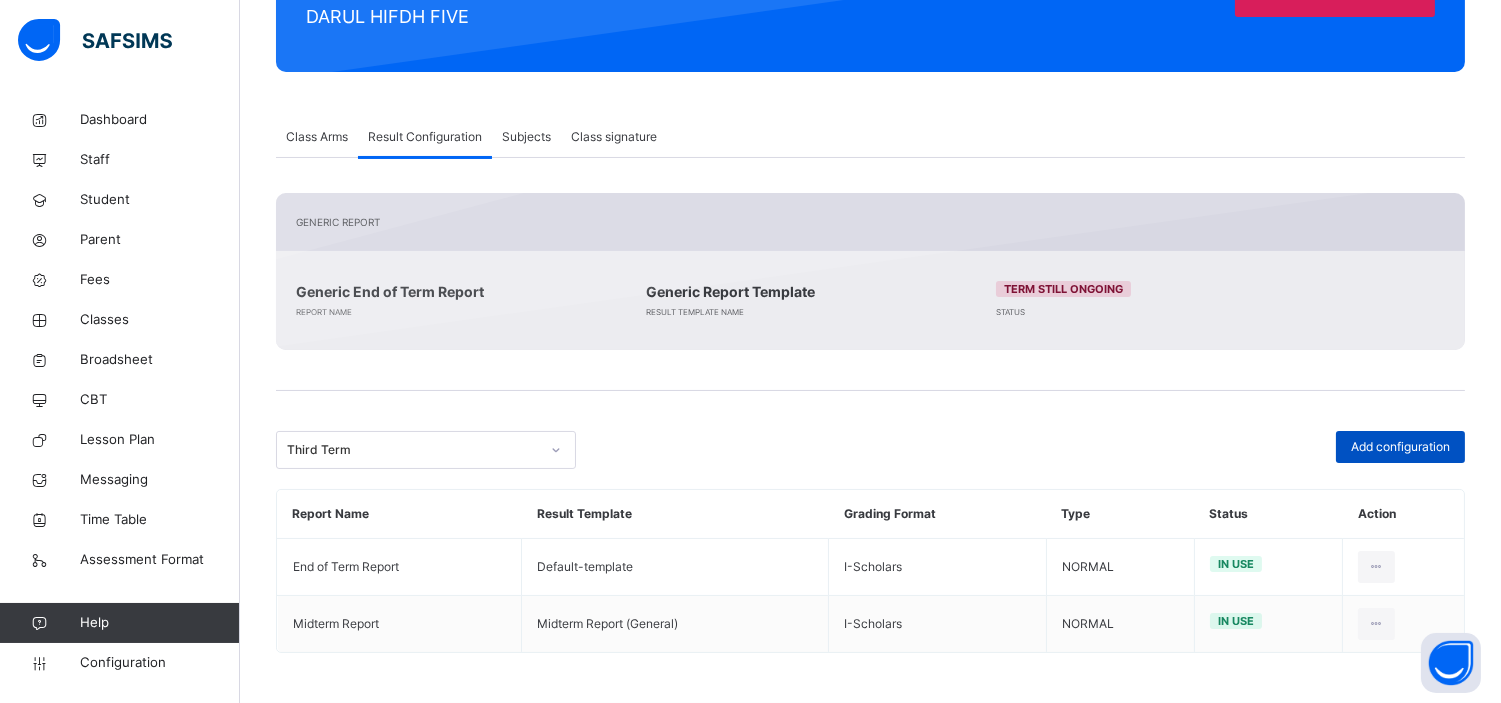 click on "Add configuration" at bounding box center [1400, 447] 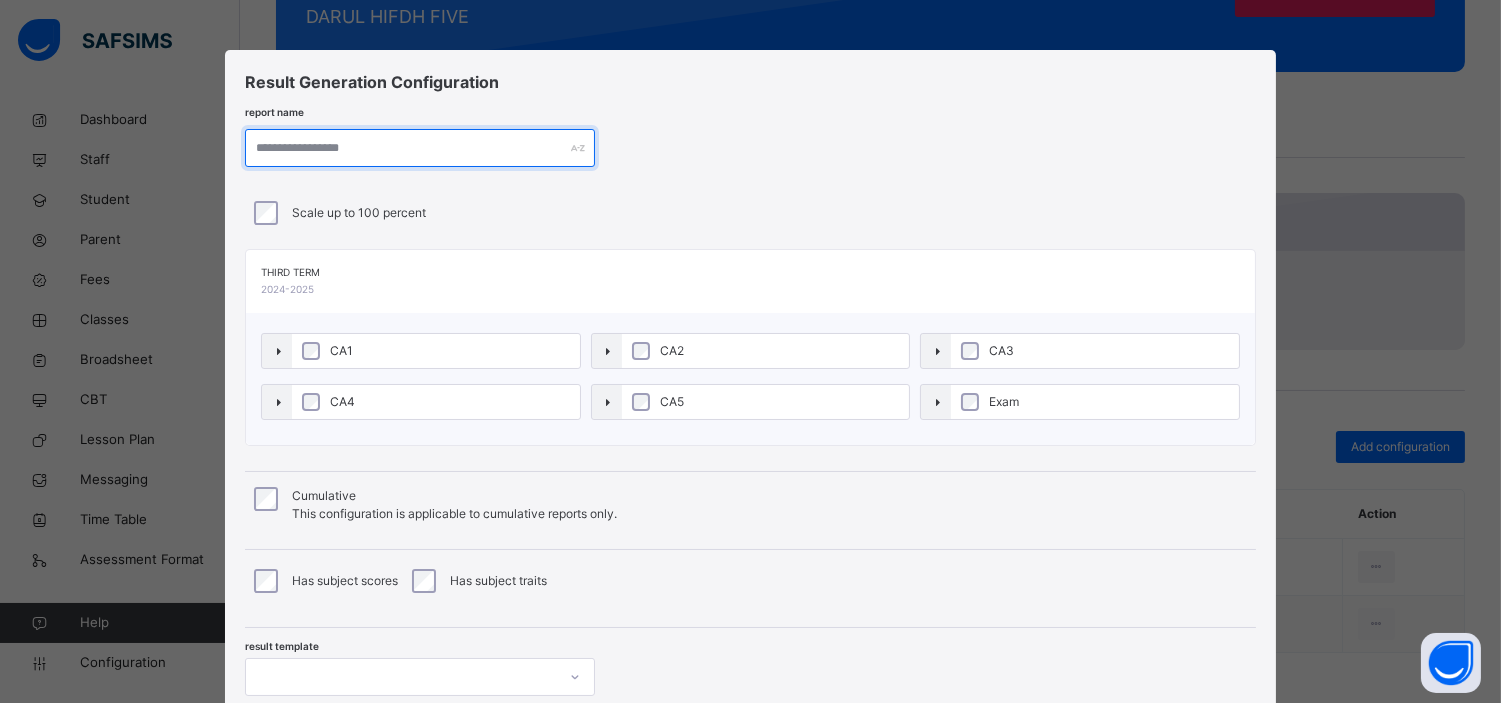 click at bounding box center [420, 148] 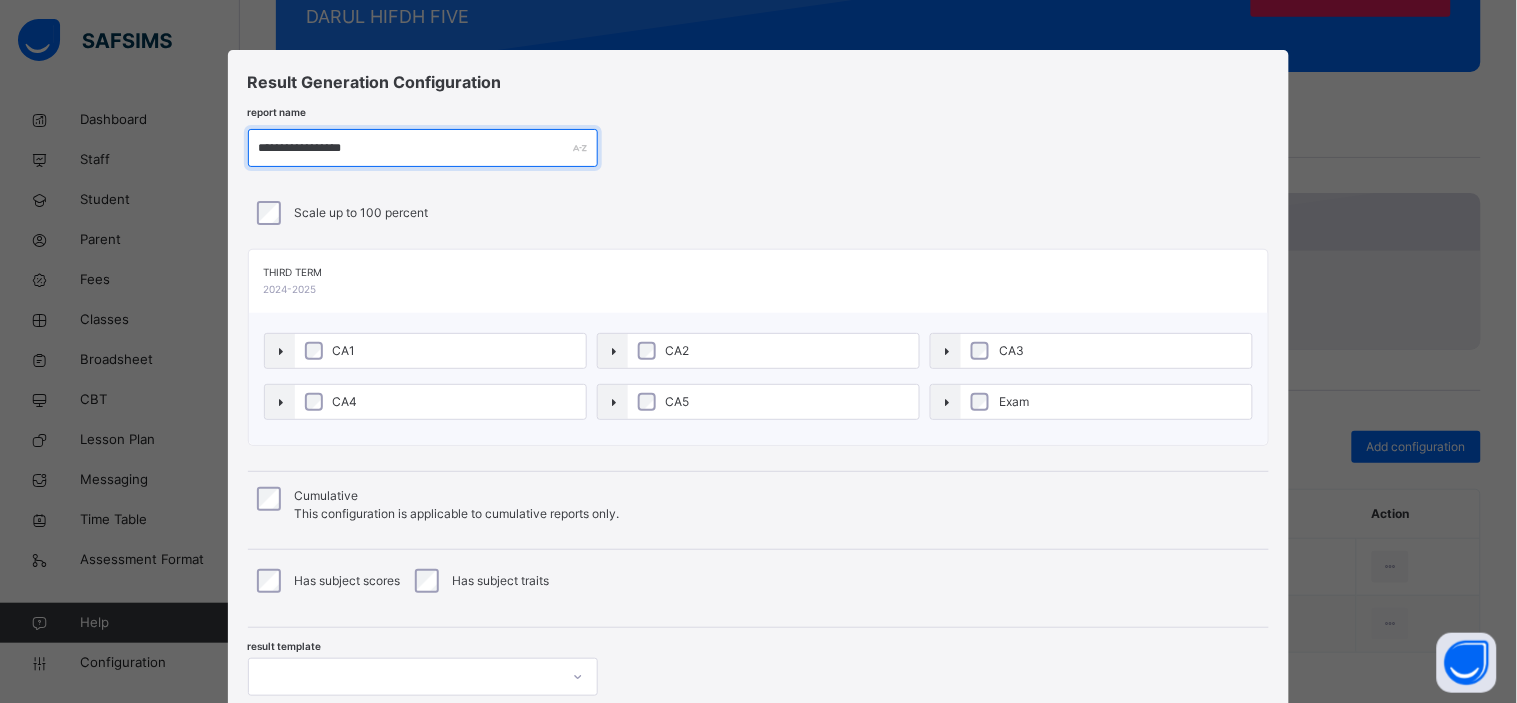 type on "**********" 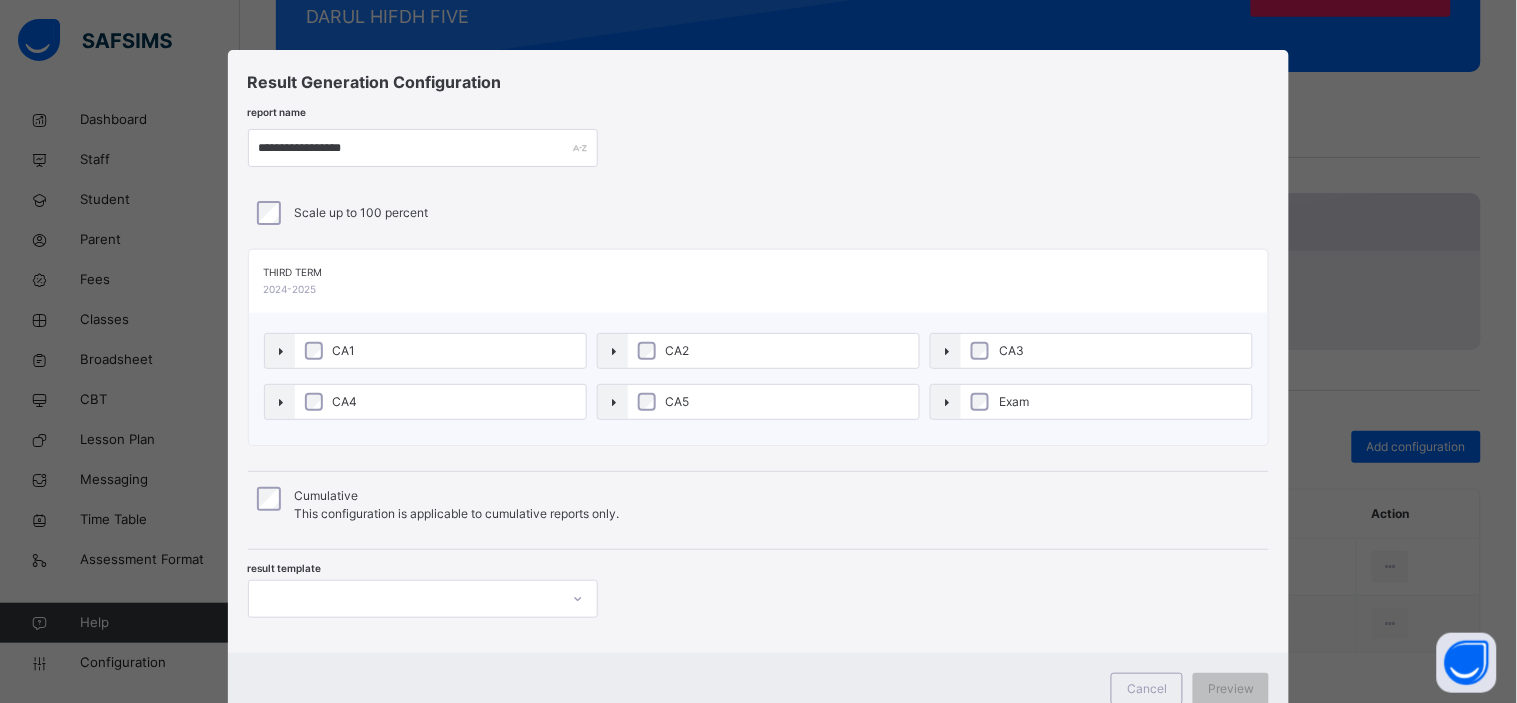 scroll, scrollTop: 72, scrollLeft: 0, axis: vertical 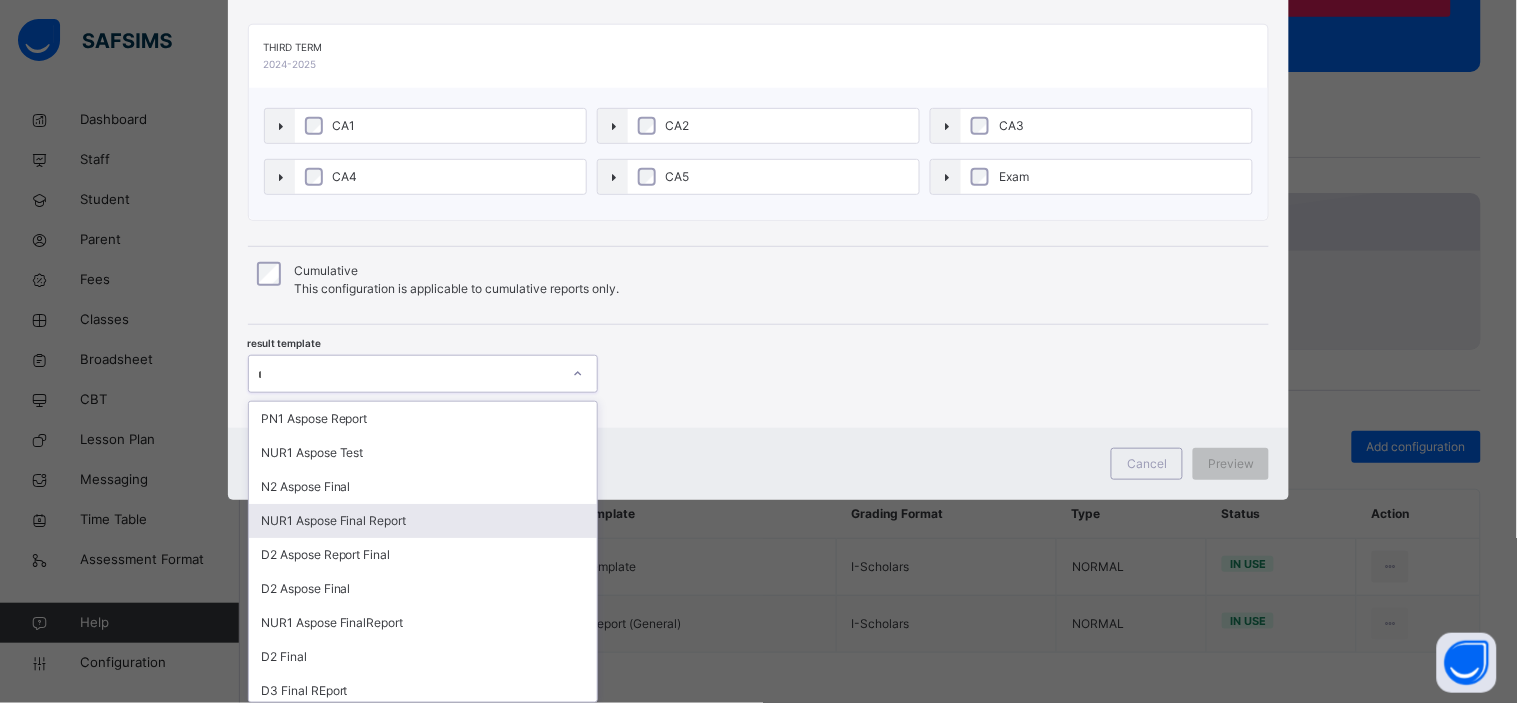 click on "option NUR1 Aspose Final Report focused, 4 of 49. 49 results available. Use Up and Down to choose options, press Enter to select the currently focused option, press Escape to exit the menu, press Tab to select the option and exit the menu. * PN1 Aspose Report NUR1 Aspose Test N2 Aspose Final NUR1 Aspose Final Report D2 Aspose Report Final D2 Aspose Final NUR1 Aspose FinalReport D2 Final D3 Final REport D3 Aspose FINAL Repor D4 Aspose FINAL Default-template Midterm Report D4 Final Final Final D1 Final NUR1 Aspose Aspose for D1 Default-template (SS) Final D4 D2 Final D3 Final NUR2 Final PNUR1 Final PNUR2 Final D2 D2 Report Final D2 D1 D2 Aspose Report D4 Aspose Report Final D3 Aspose Report Final D4 Report Template N1 Aspose Report Final N1 Aspose Report N2 Report PNUR 2 REPORT Midterm Report (General) DEFAULT (Cumulative) Updated D4_Cumulative NUR2_Cumulative NUR1_Cumulative PNUR1_Cumulative D1_D2_Cumulative Updated D2_Cumulative Updated D3_Cumulative DH4_Cumulative Updated PNUR1_Cumulative" at bounding box center [423, 374] 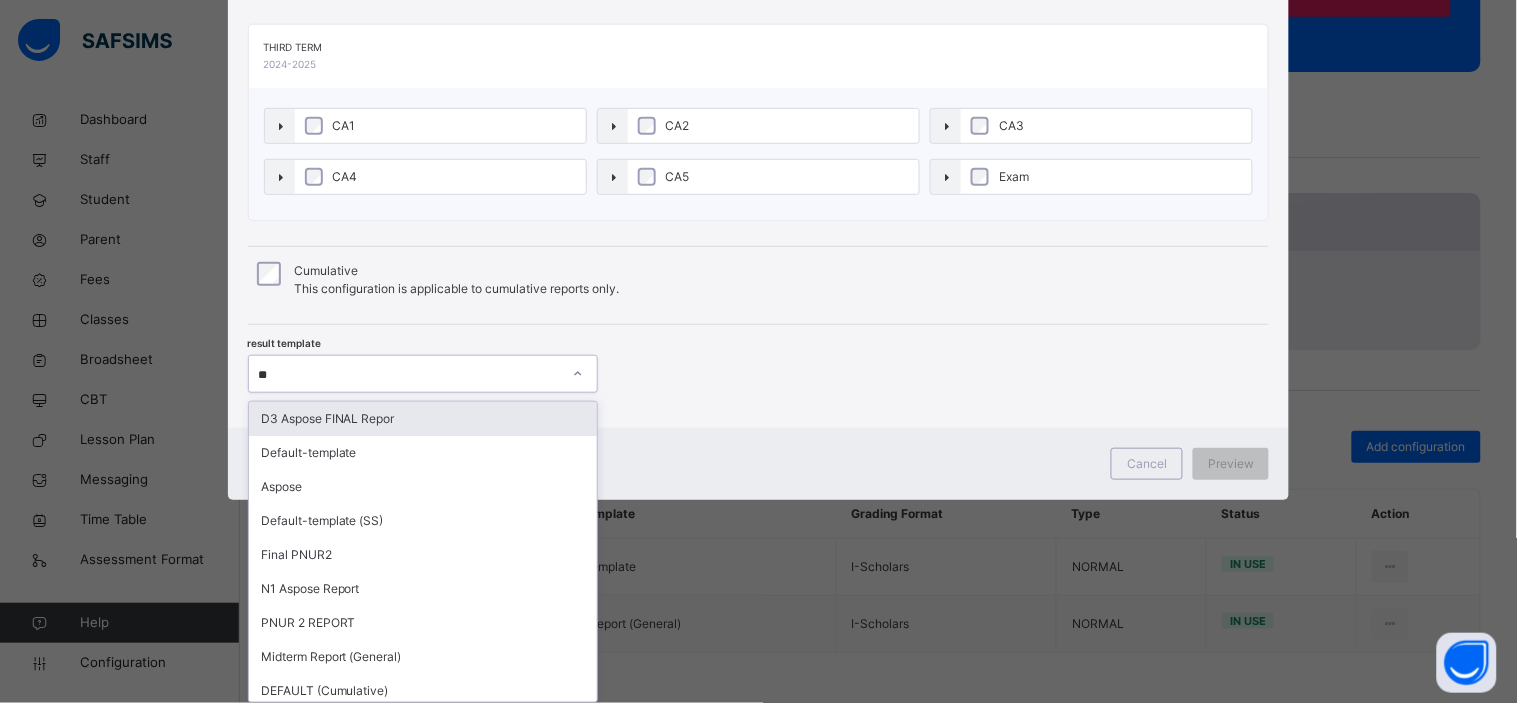 type on "***" 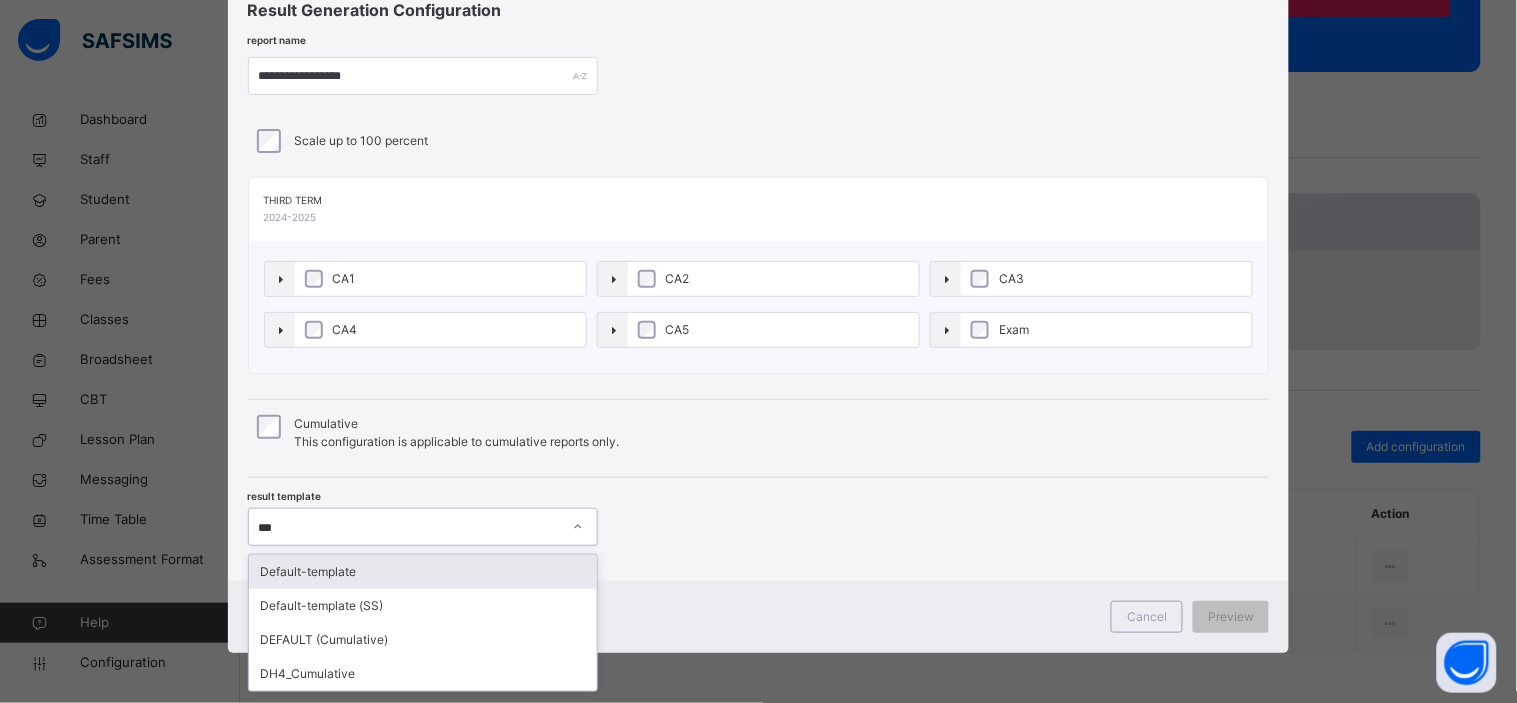 scroll, scrollTop: 72, scrollLeft: 0, axis: vertical 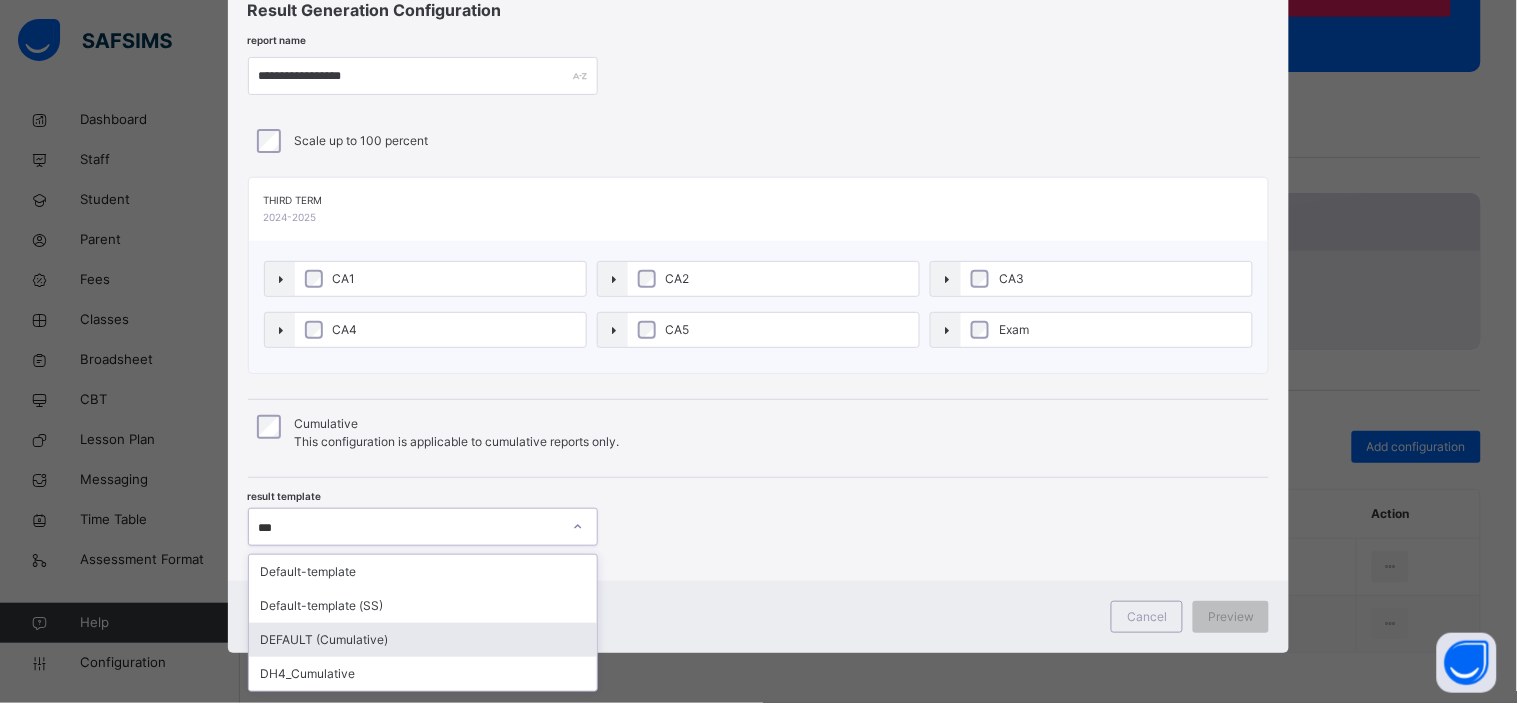 click on "DEFAULT (Cumulative)" at bounding box center (423, 640) 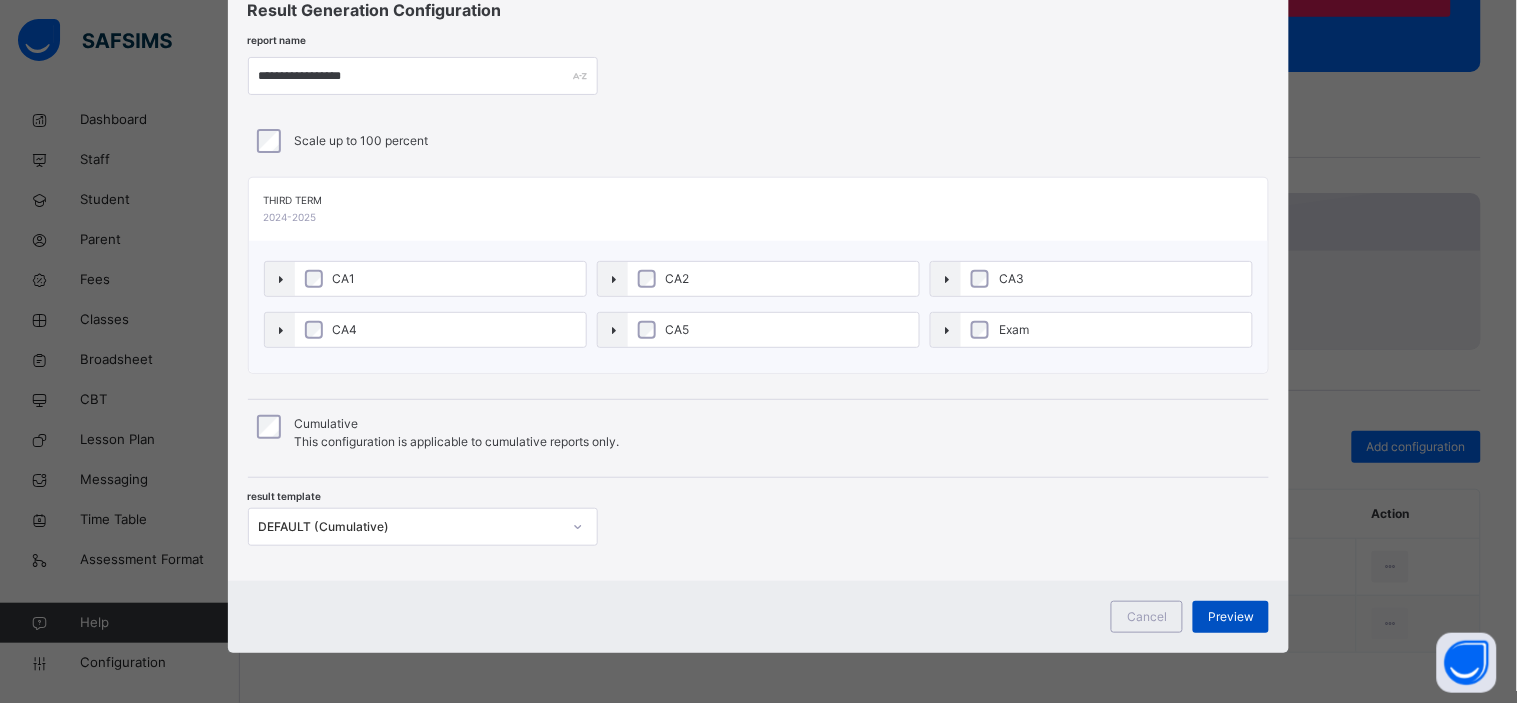 click on "Preview" at bounding box center [1231, 617] 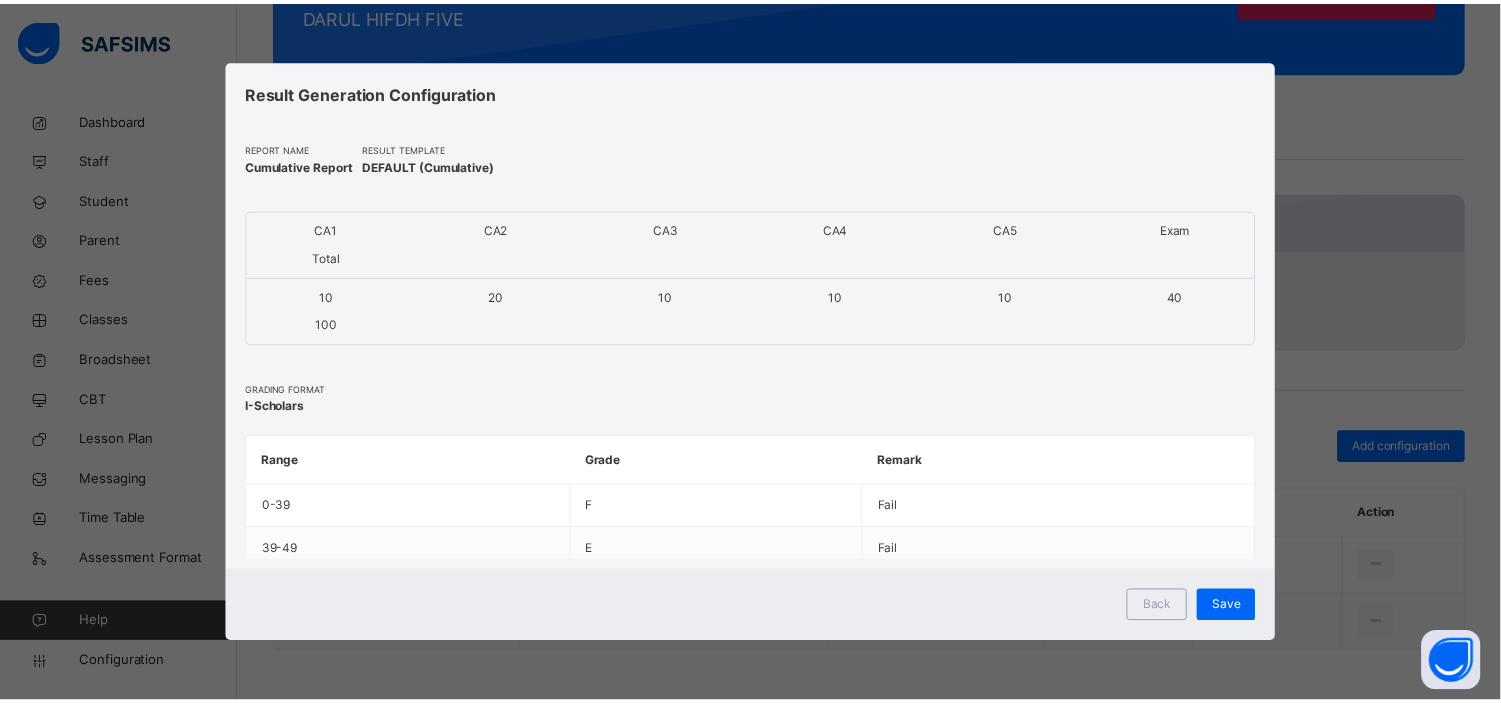 scroll, scrollTop: 0, scrollLeft: 0, axis: both 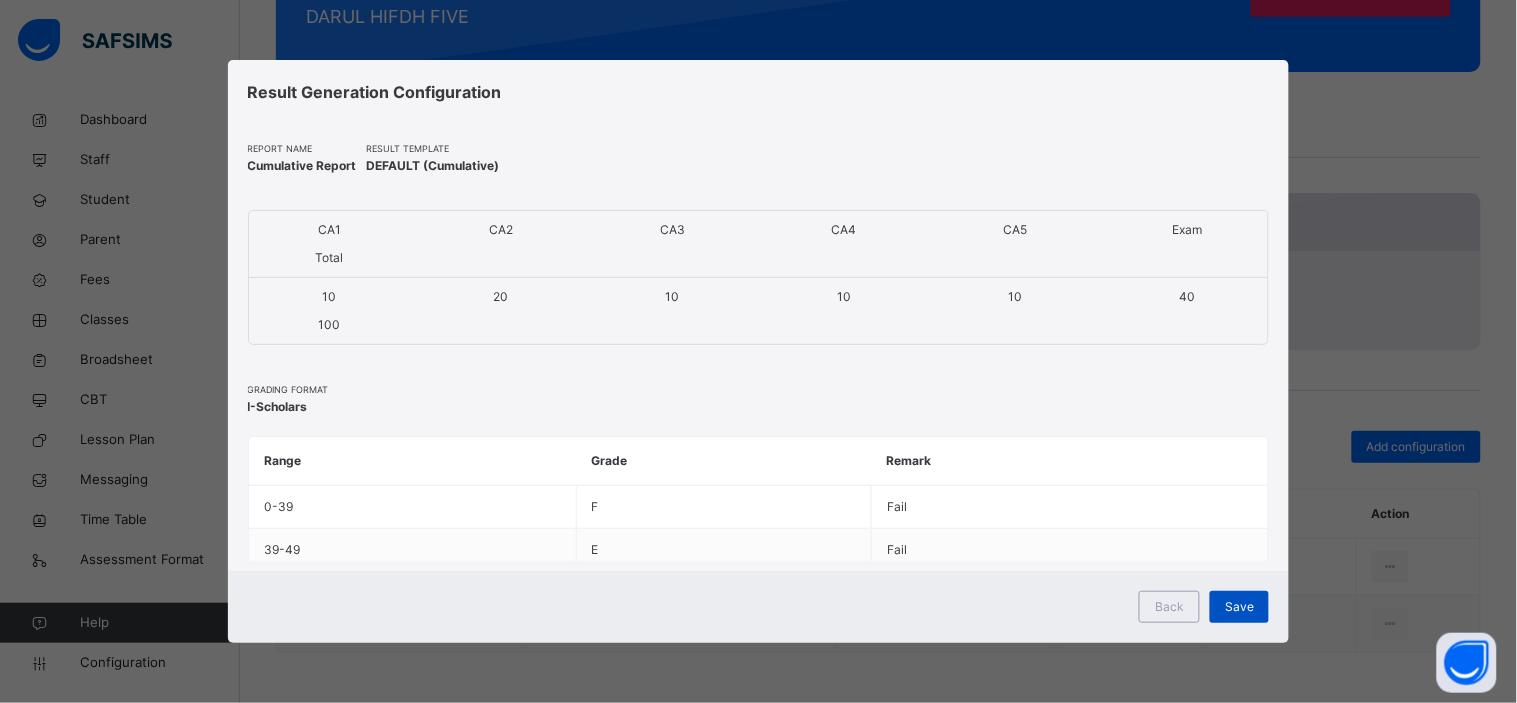 click on "Save" at bounding box center (1239, 607) 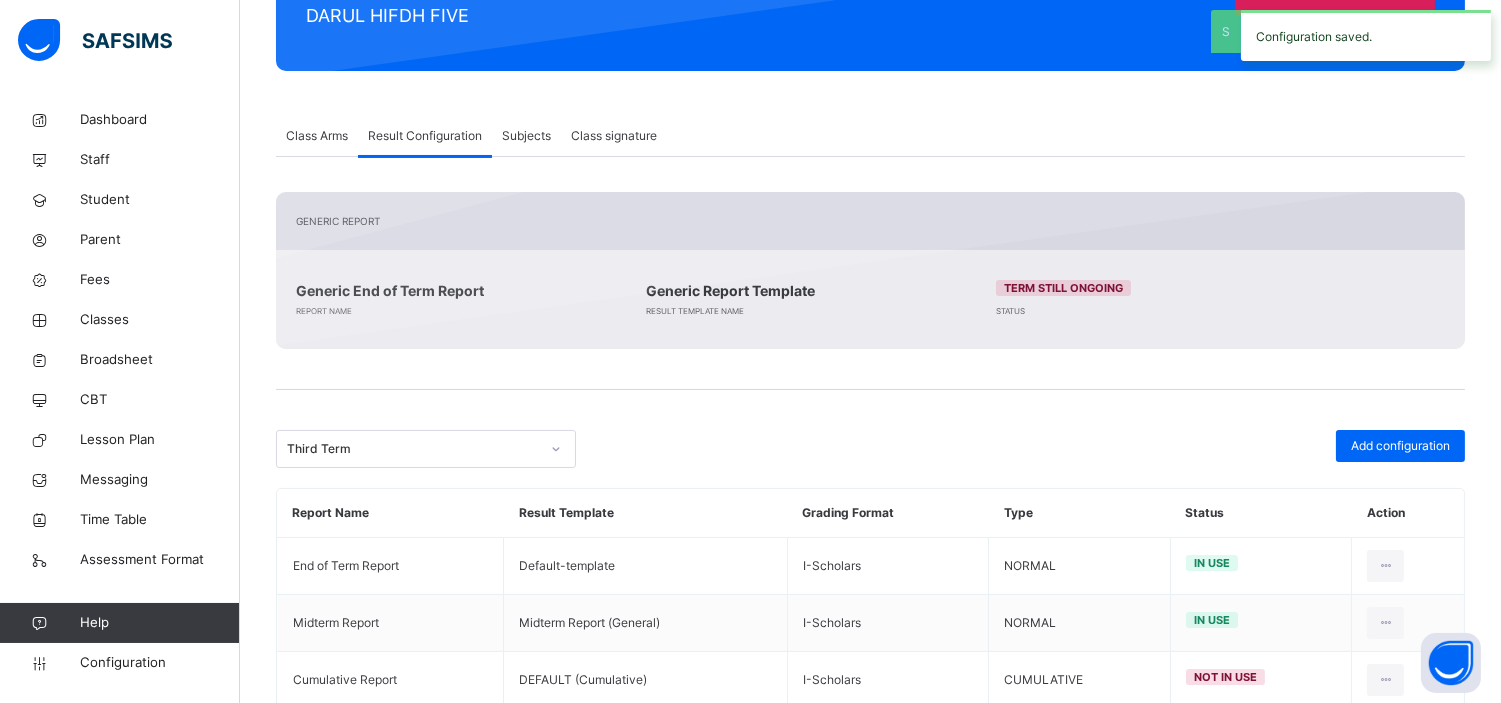 scroll, scrollTop: 368, scrollLeft: 0, axis: vertical 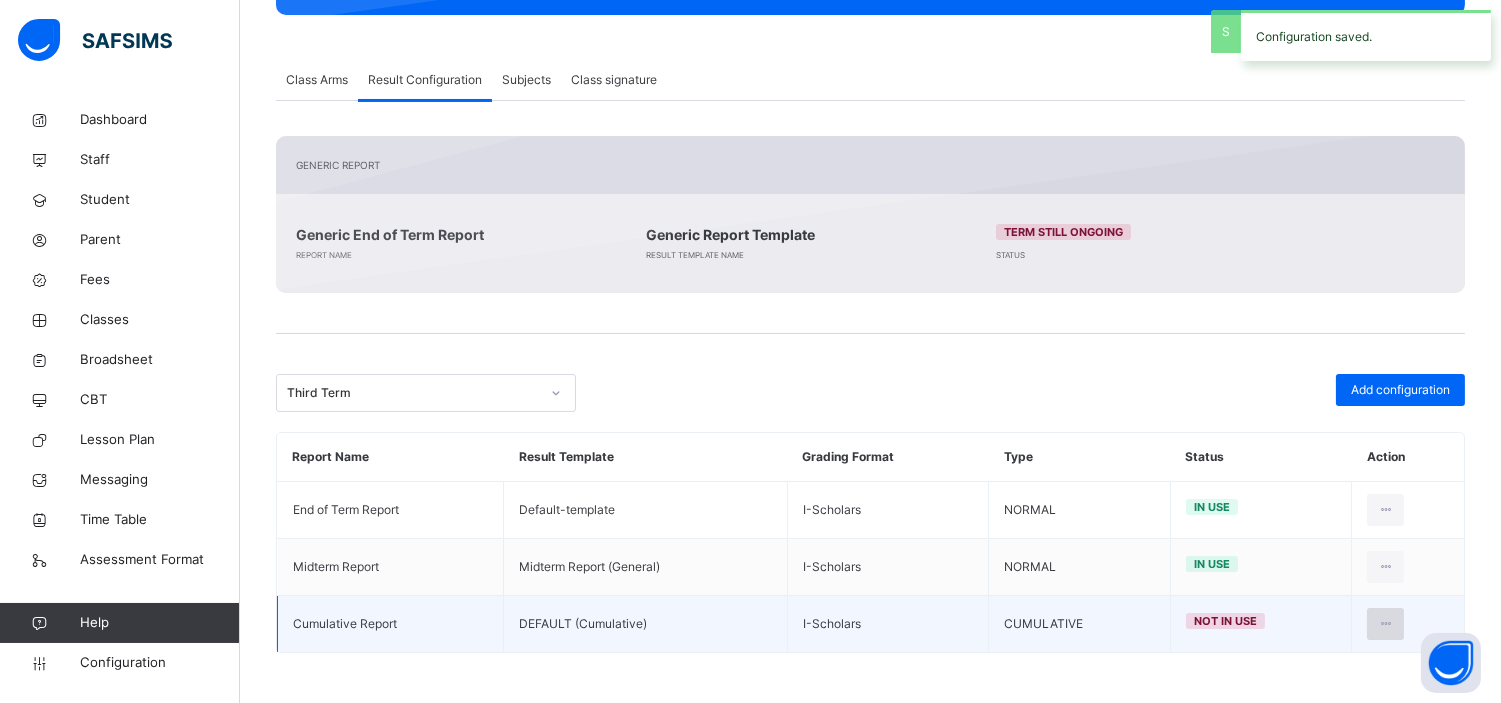 click at bounding box center (1385, 624) 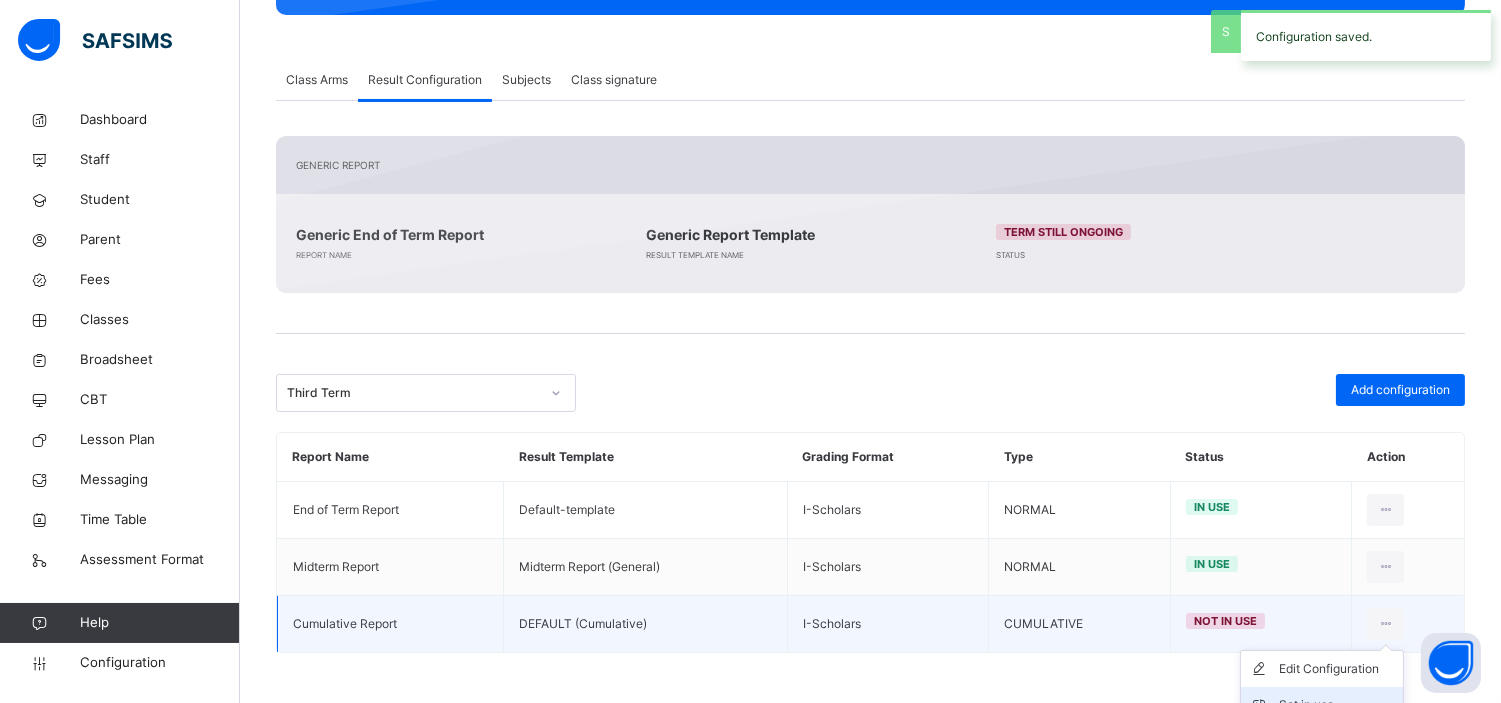 click on "Set in use" at bounding box center [1337, 705] 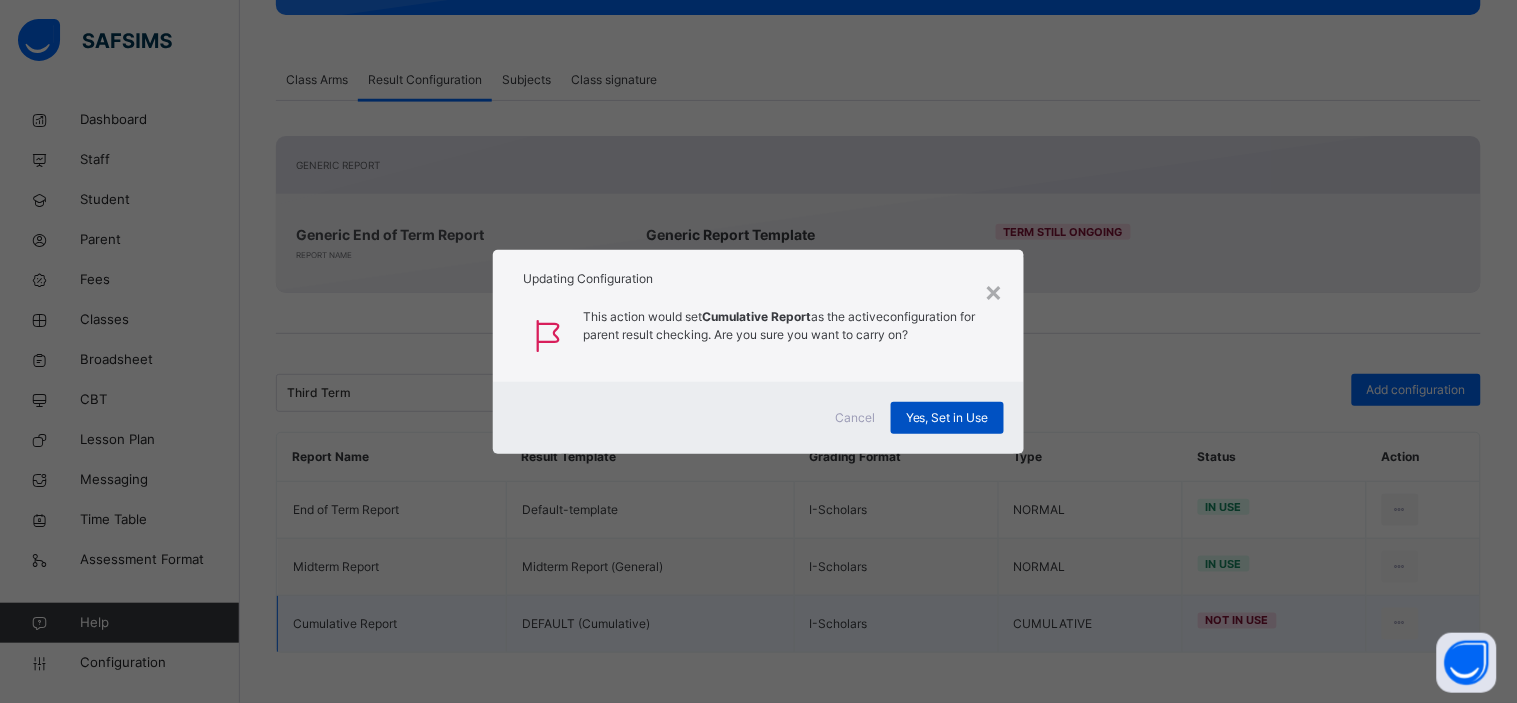 click on "Yes, Set in Use" at bounding box center [947, 418] 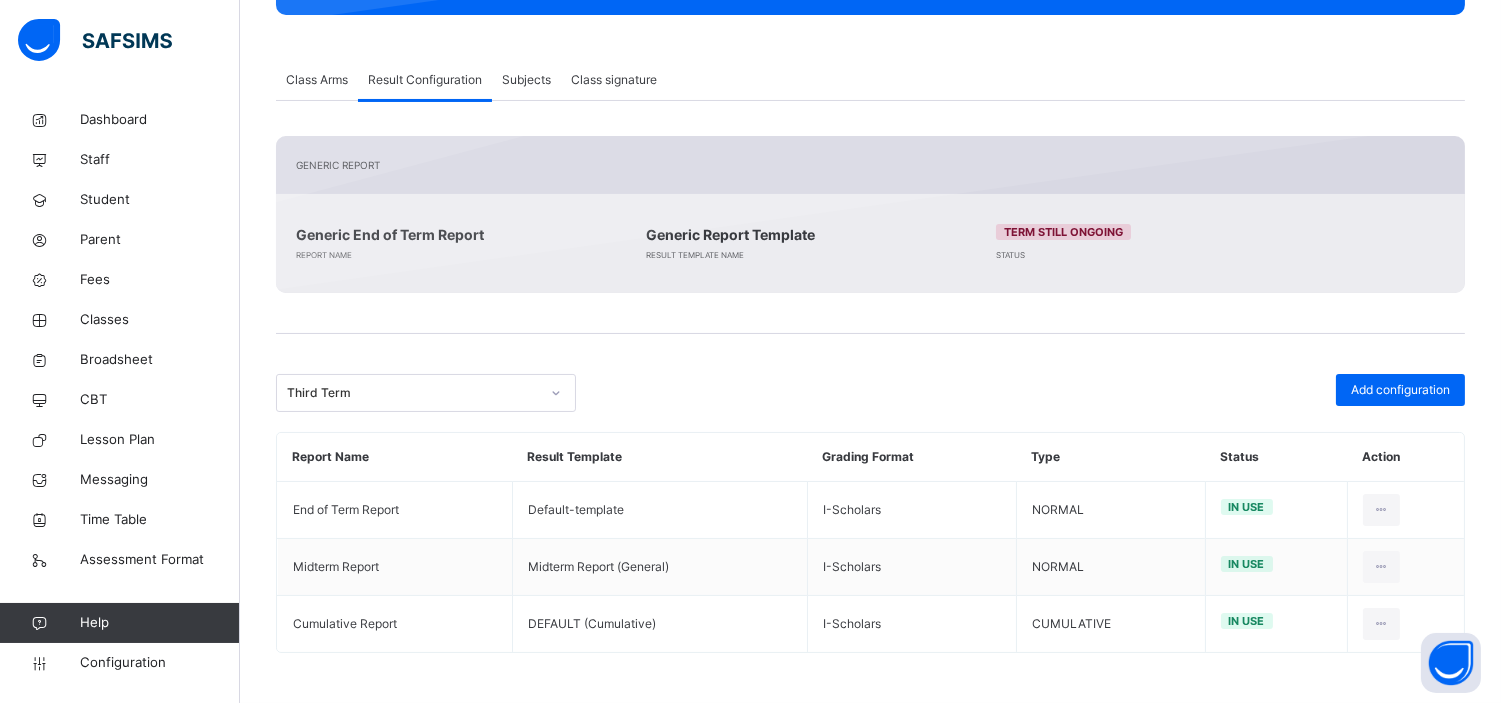 scroll, scrollTop: 0, scrollLeft: 0, axis: both 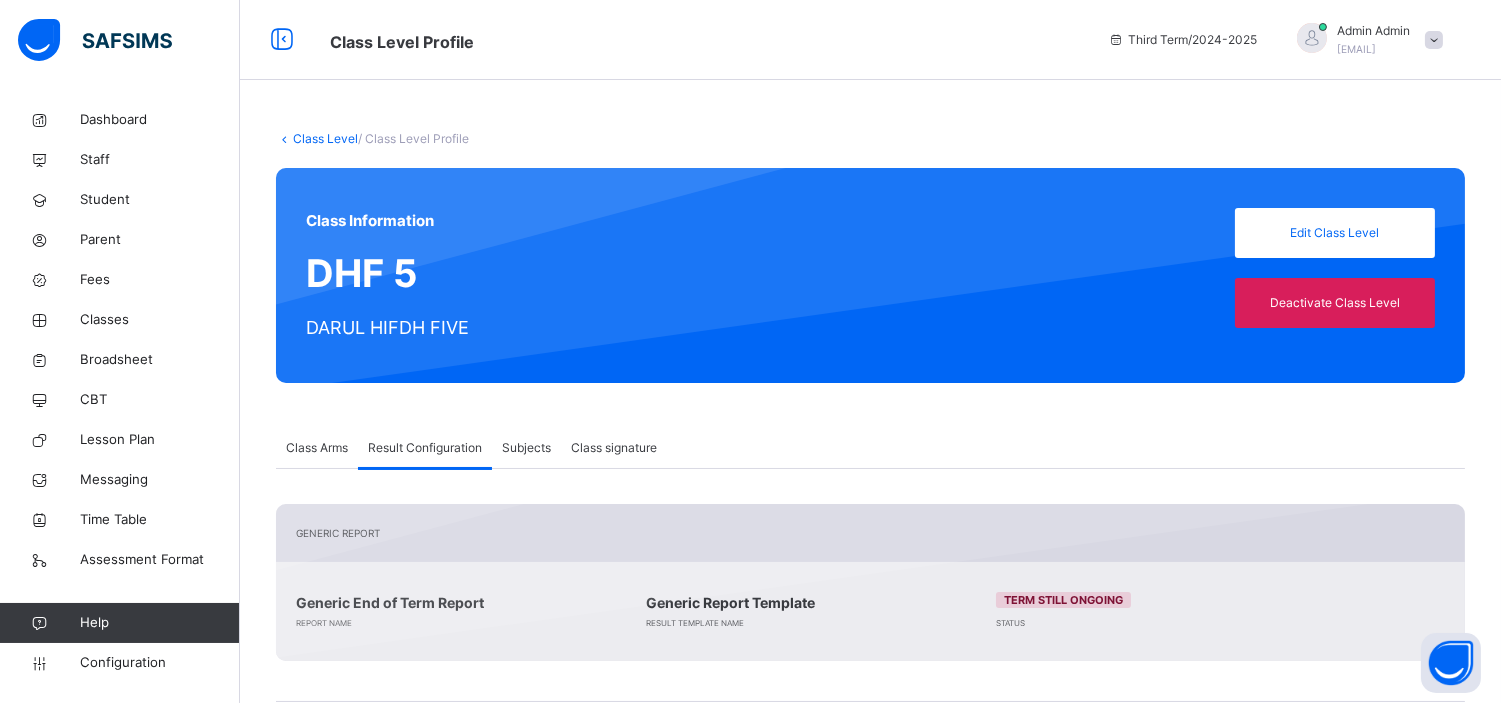 click on "Class Level" at bounding box center [325, 138] 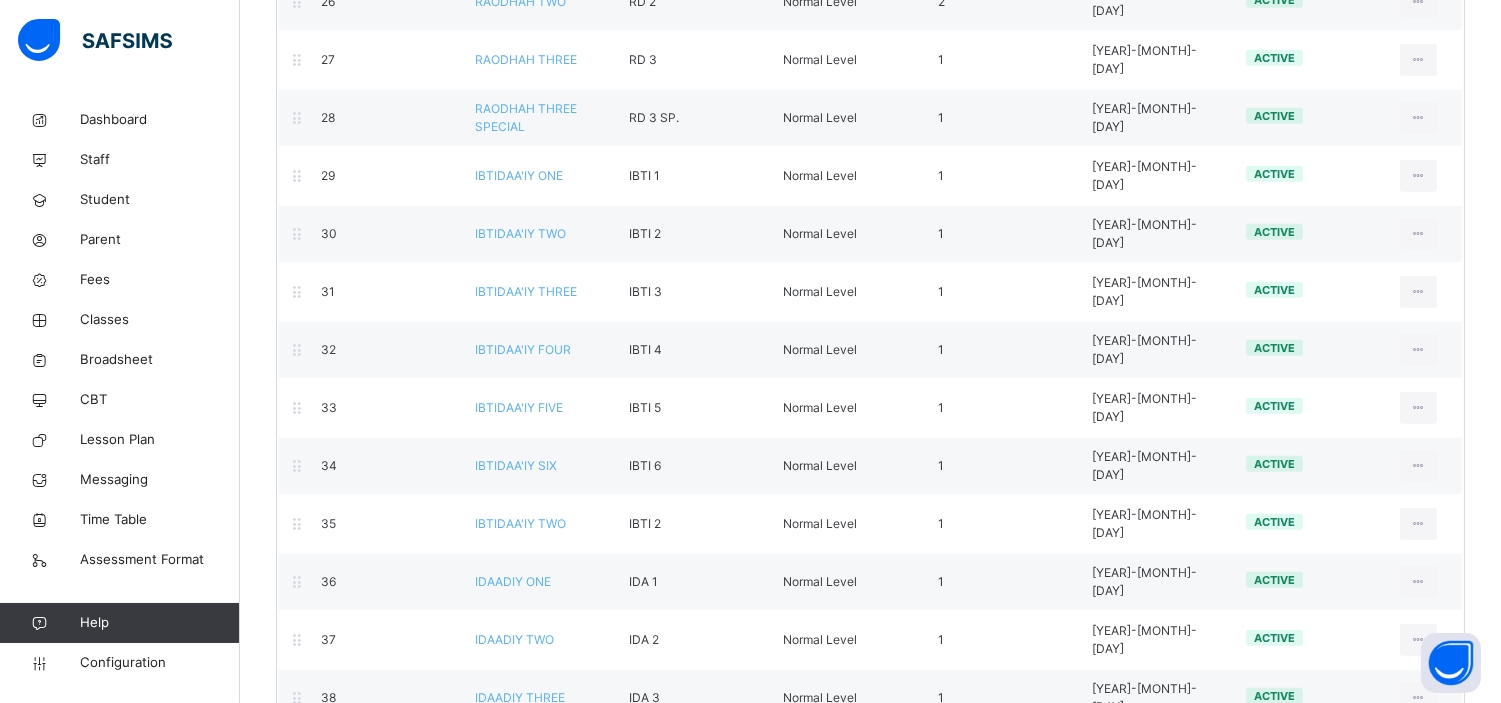 scroll, scrollTop: 2070, scrollLeft: 0, axis: vertical 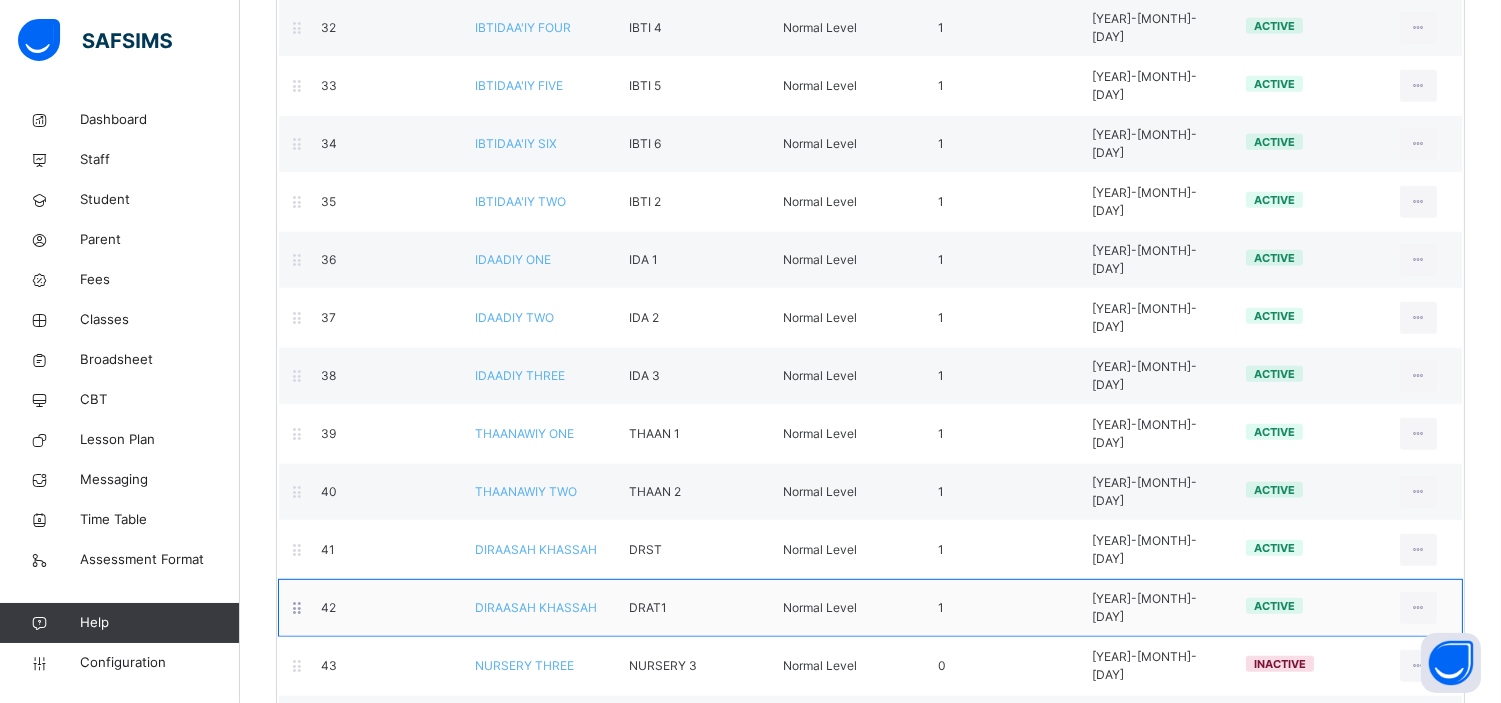 click on "DIRAASAH KHASSAH" at bounding box center [536, 607] 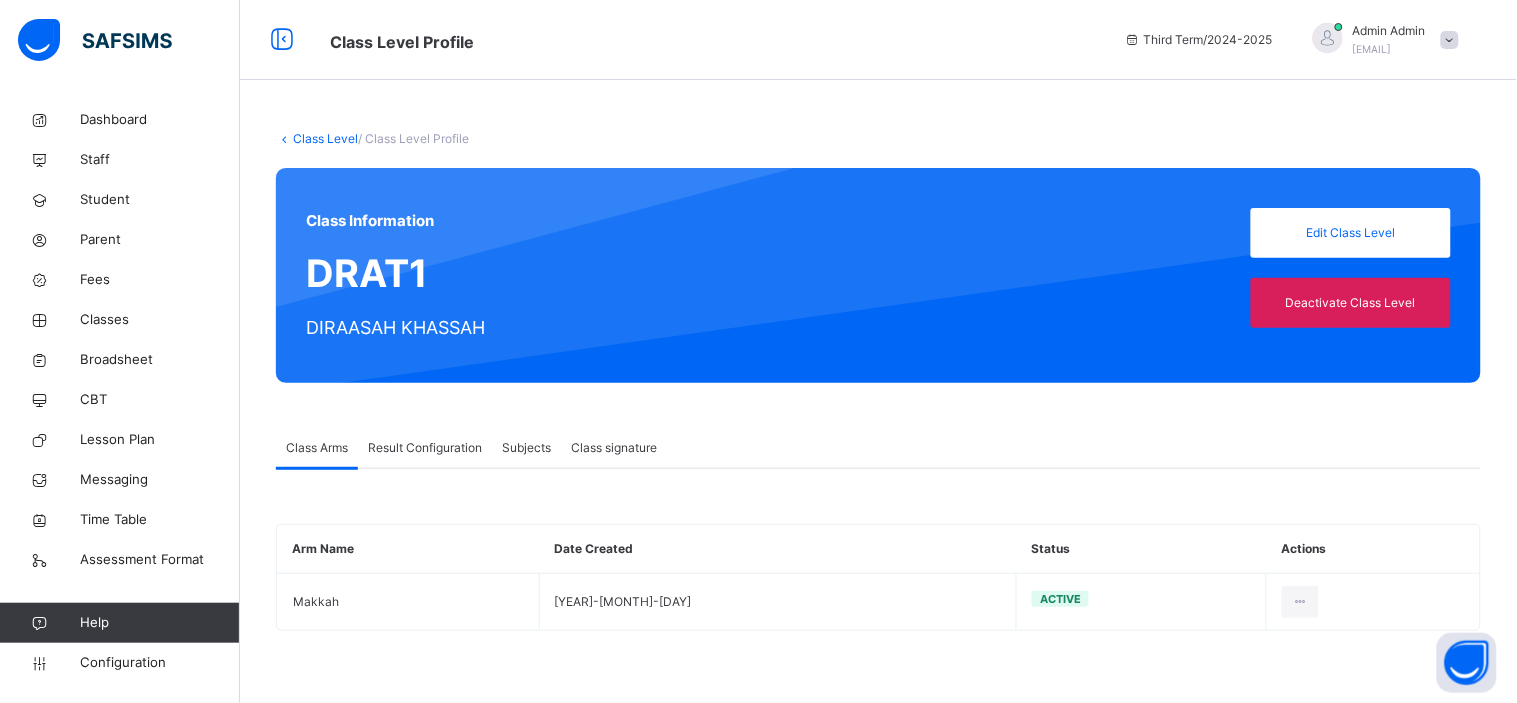 click on "Result Configuration" at bounding box center (425, 448) 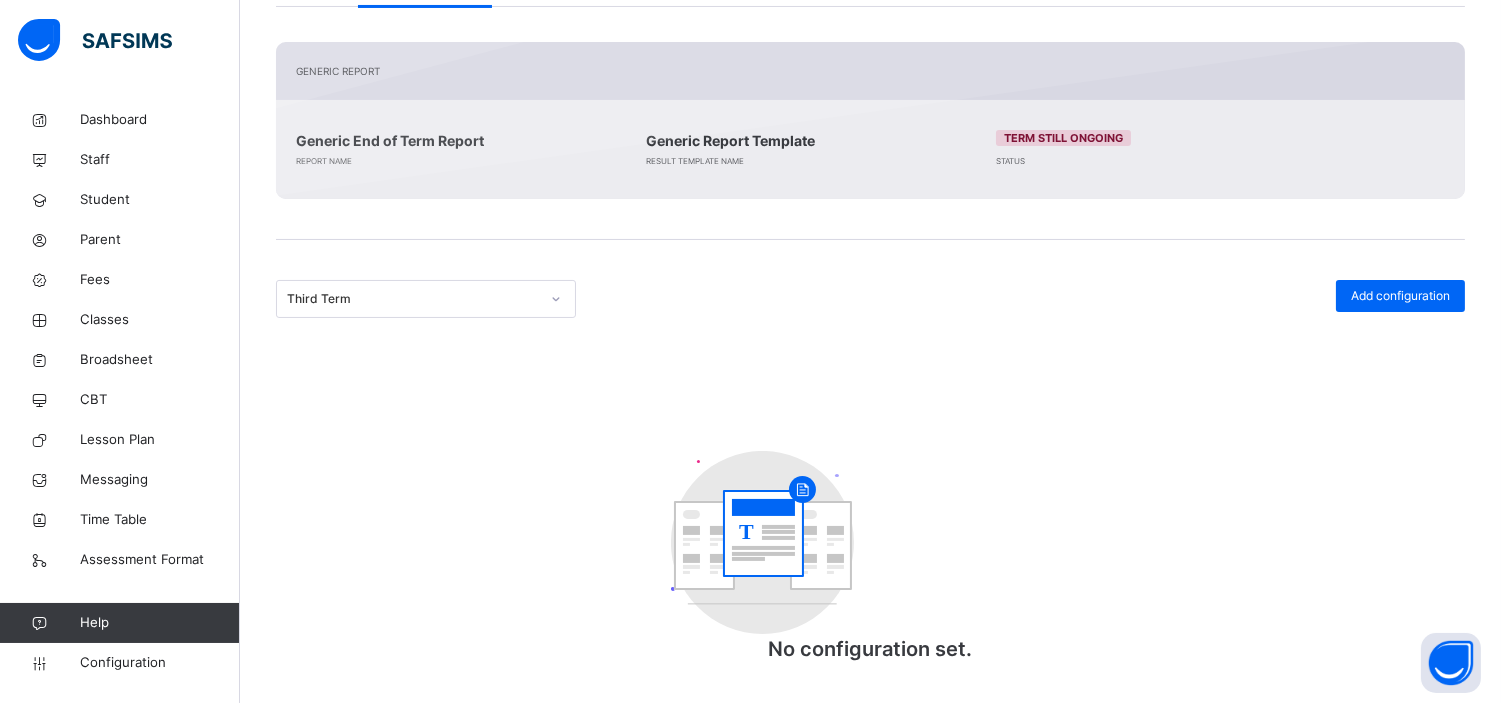scroll, scrollTop: 471, scrollLeft: 0, axis: vertical 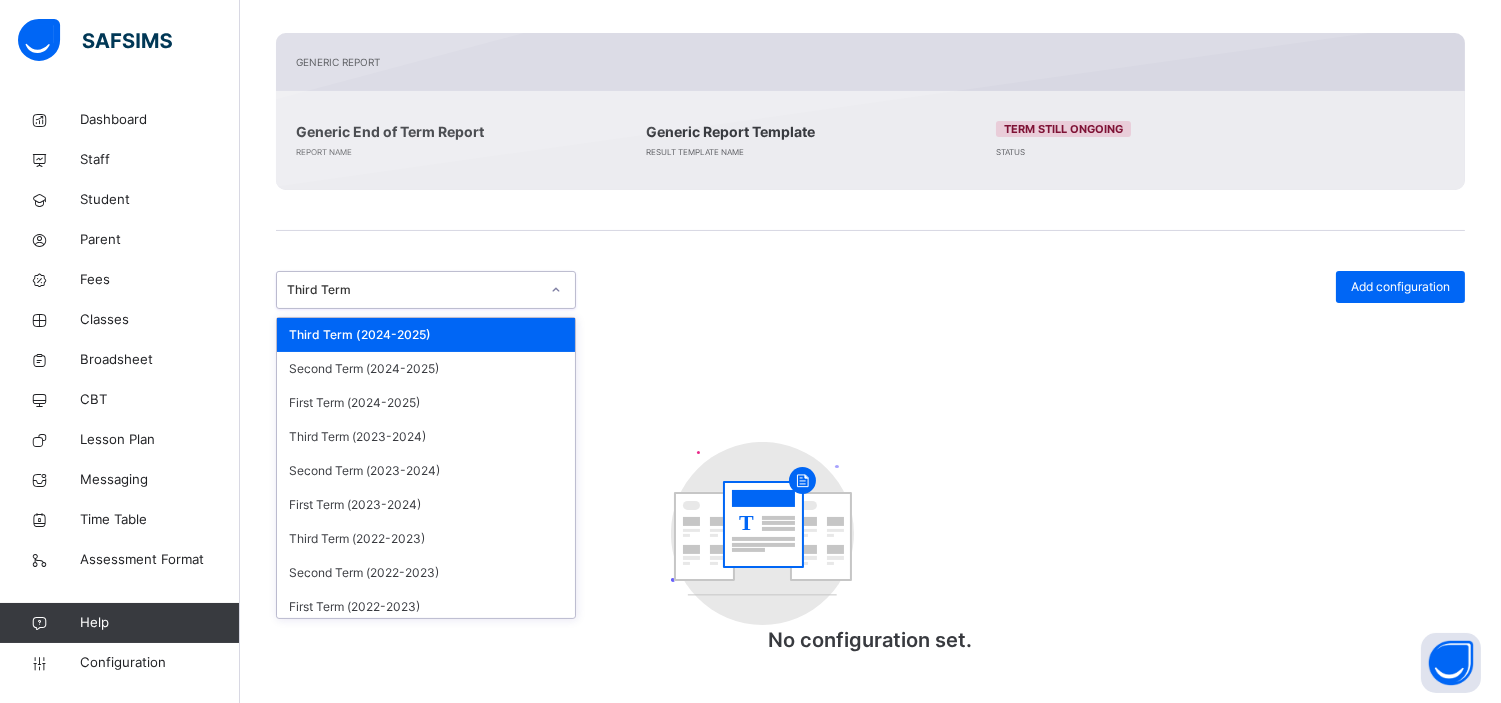 click on "Third Term" at bounding box center (413, 290) 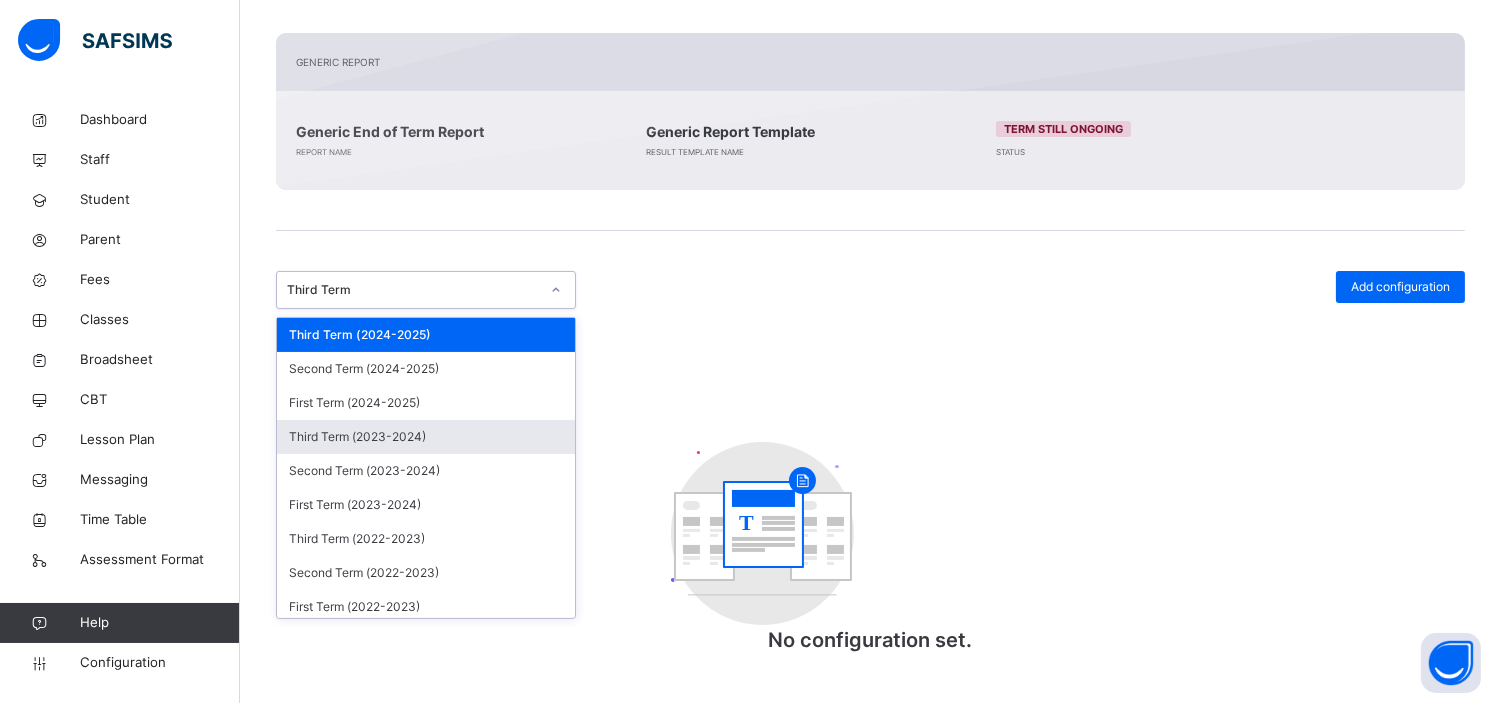 click on "Third Term (2023-2024)" at bounding box center (426, 437) 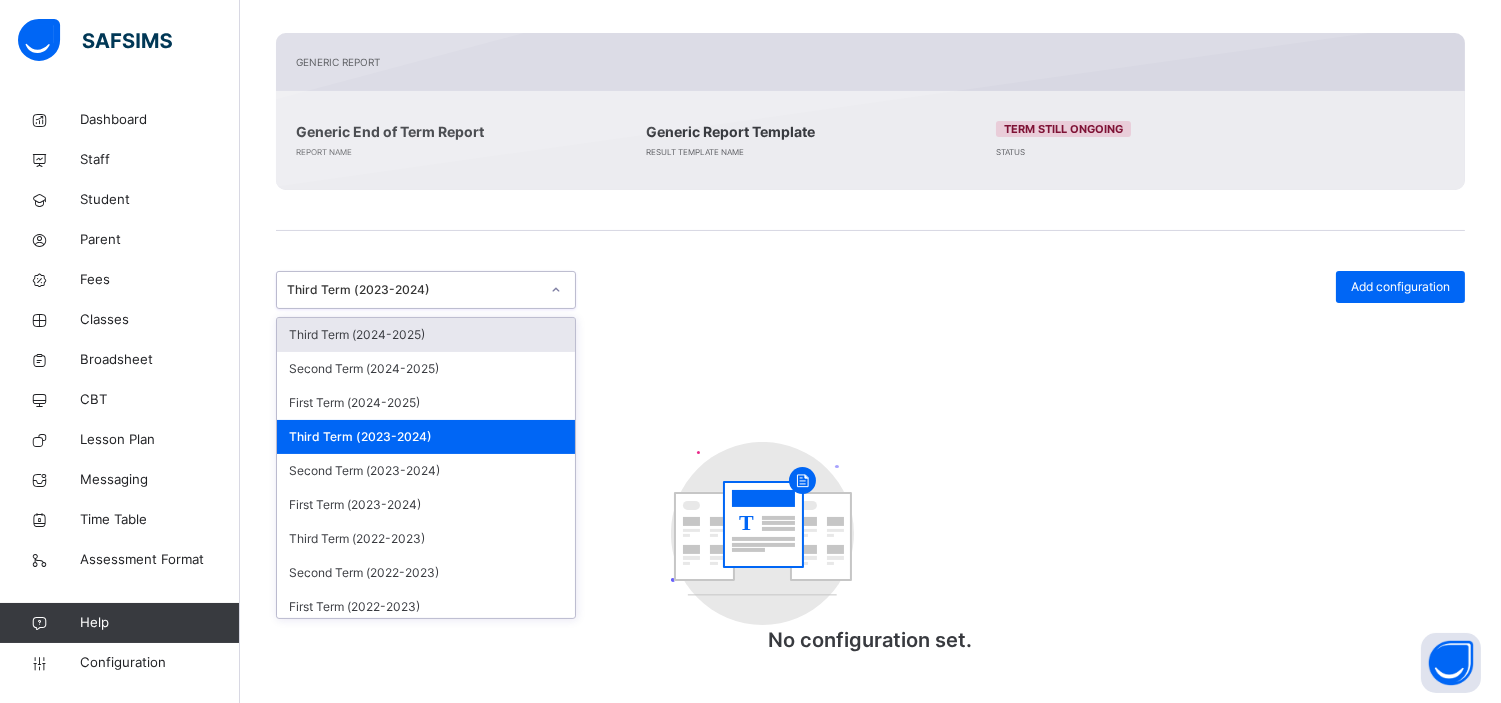 click on "Third Term (2023-2024)" at bounding box center [413, 290] 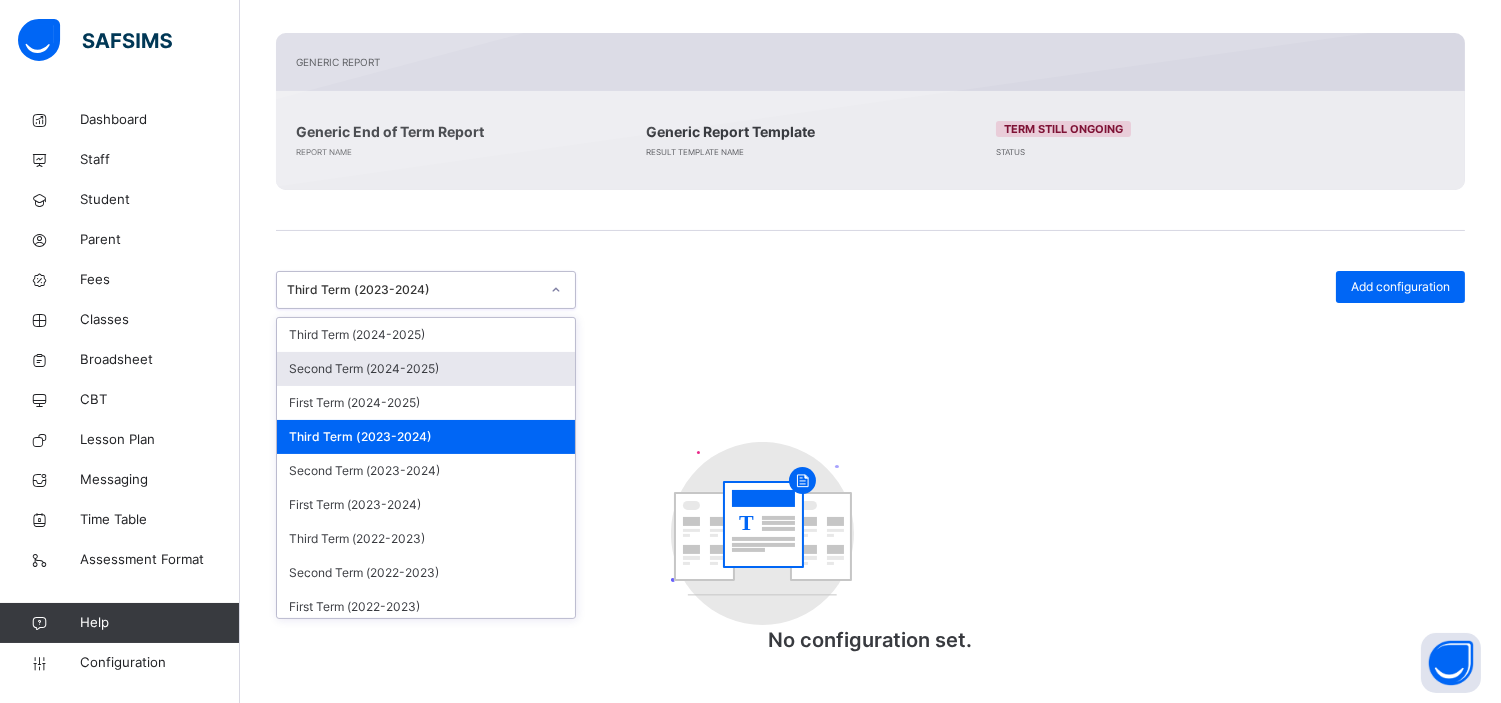 click on "Second Term (2024-2025)" at bounding box center [426, 369] 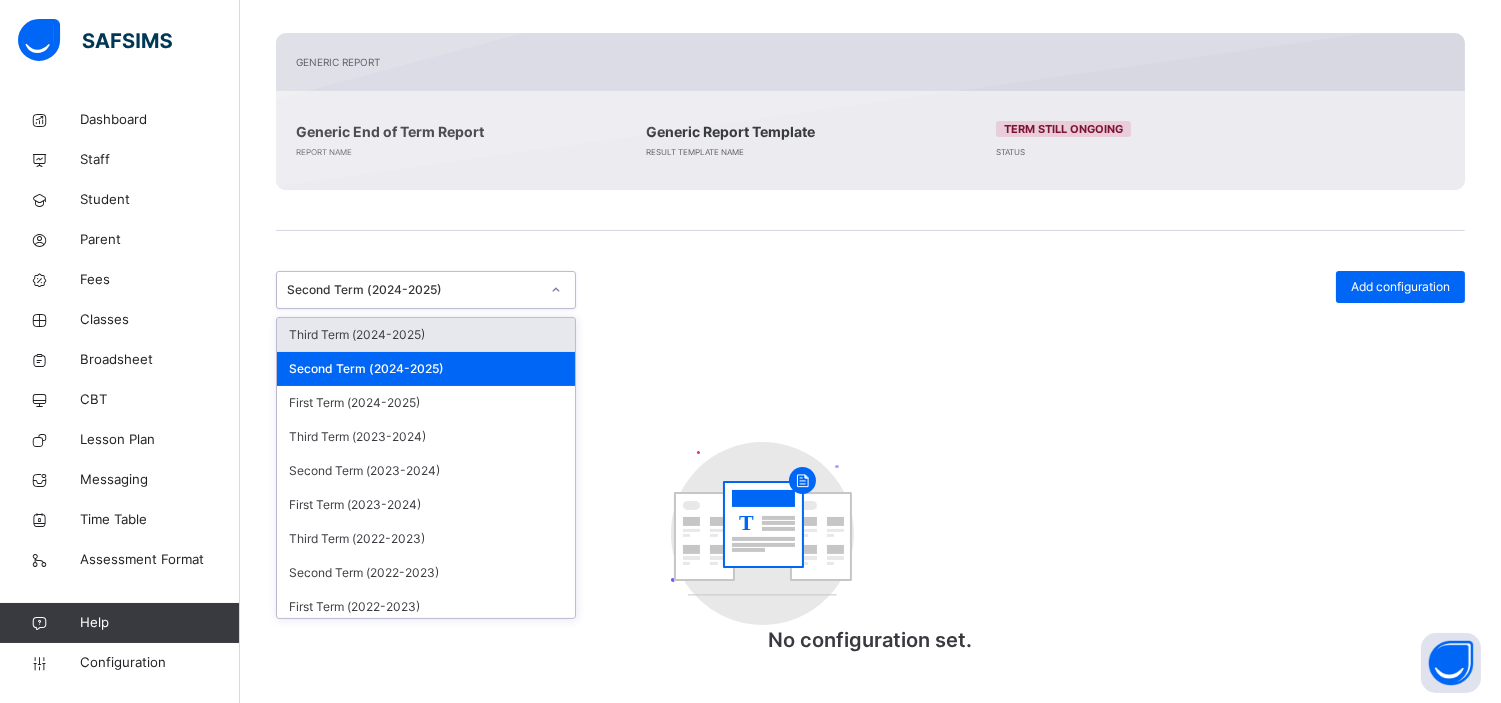 click on "Second Term (2024-2025)" at bounding box center (413, 290) 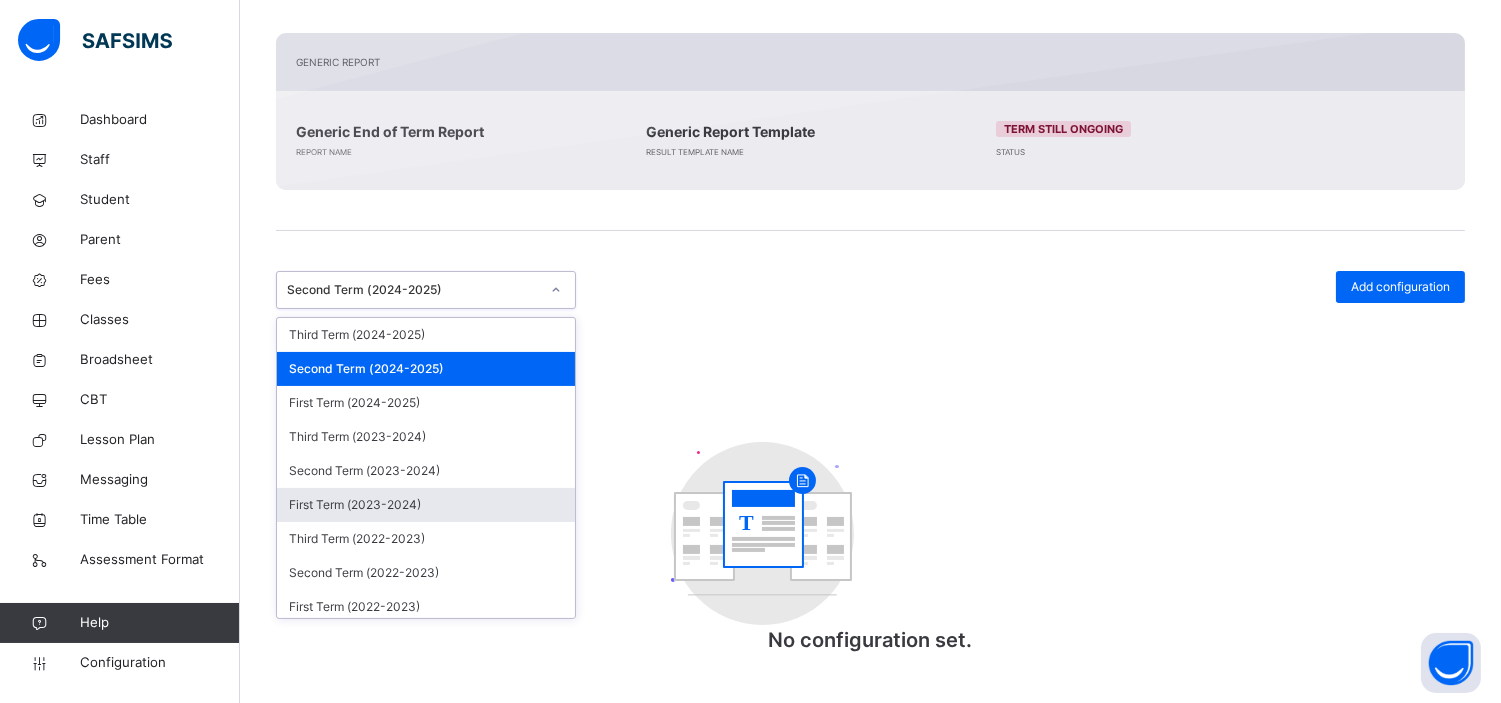 click on "First Term (2023-2024)" at bounding box center [426, 505] 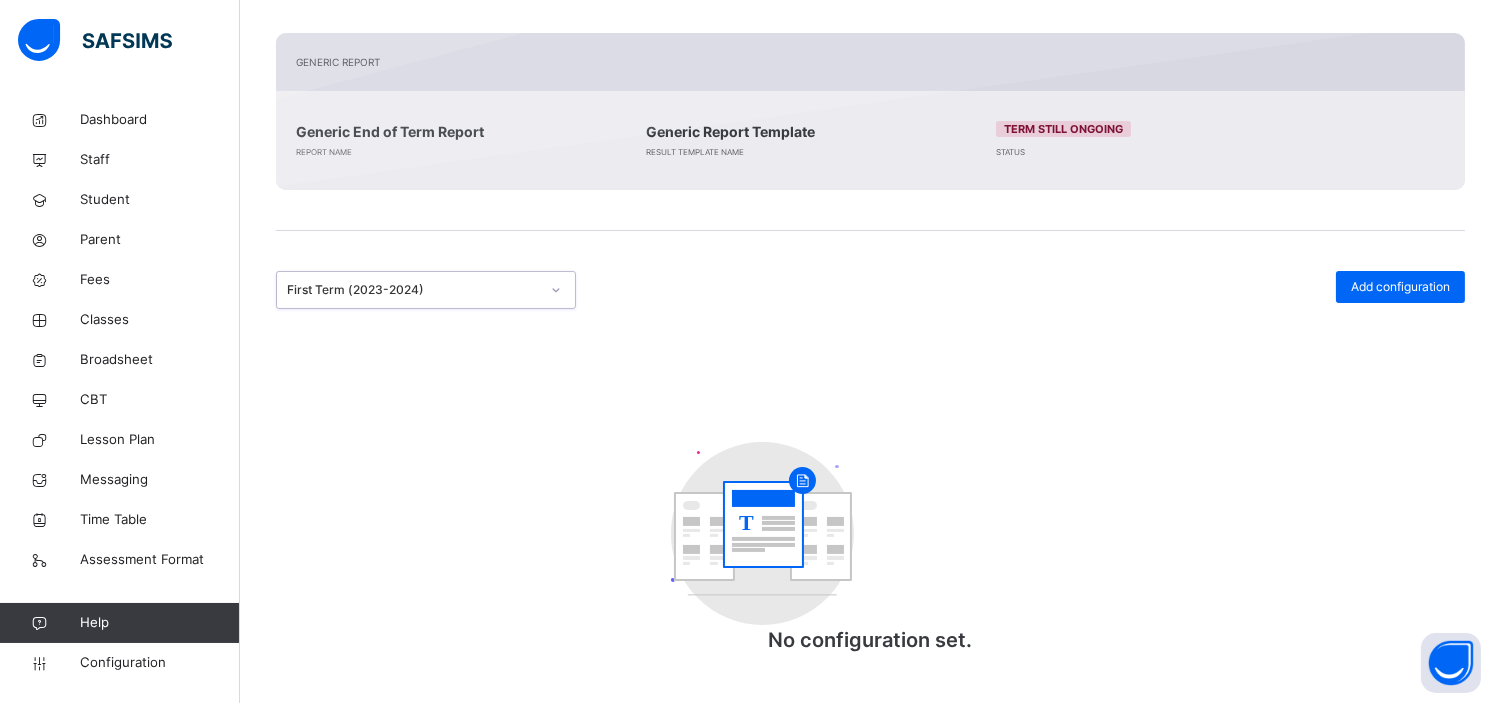 scroll, scrollTop: 0, scrollLeft: 0, axis: both 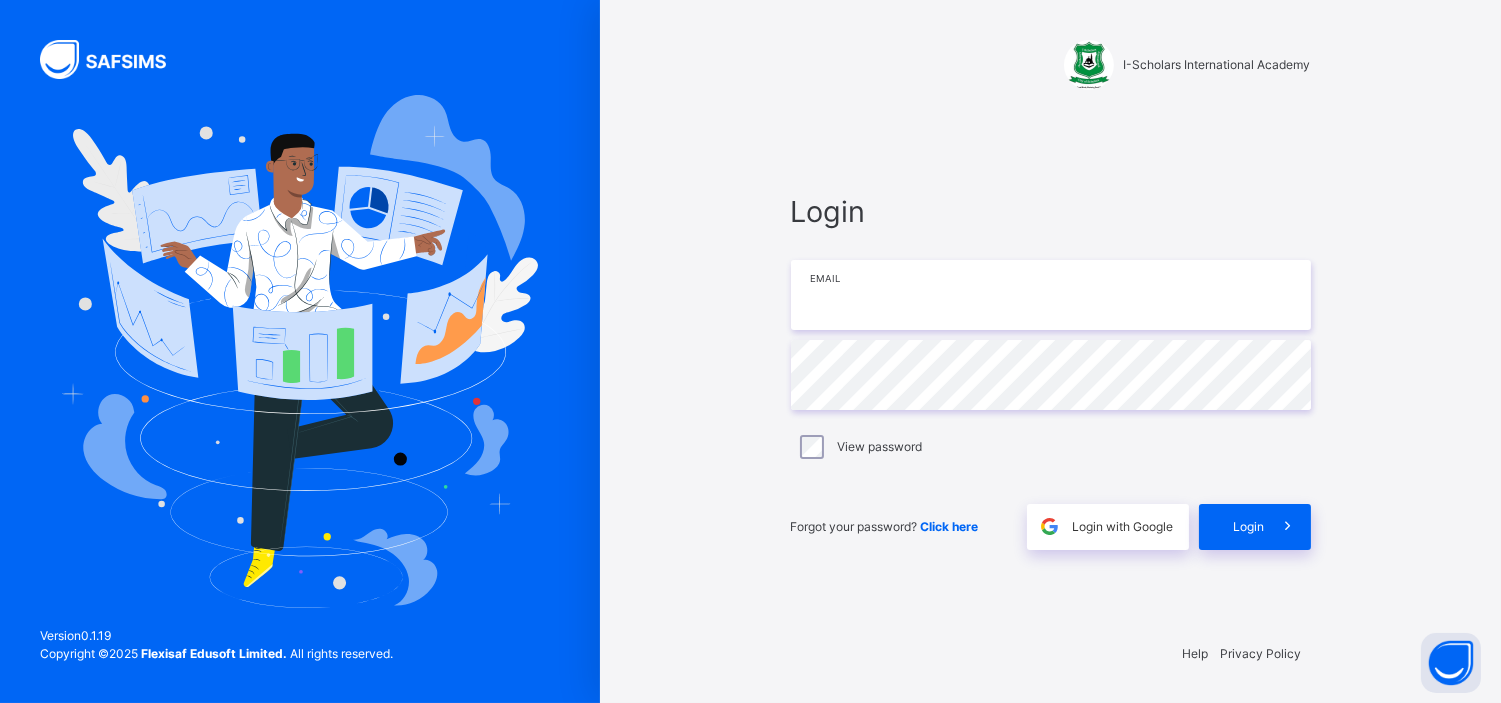 type on "**********" 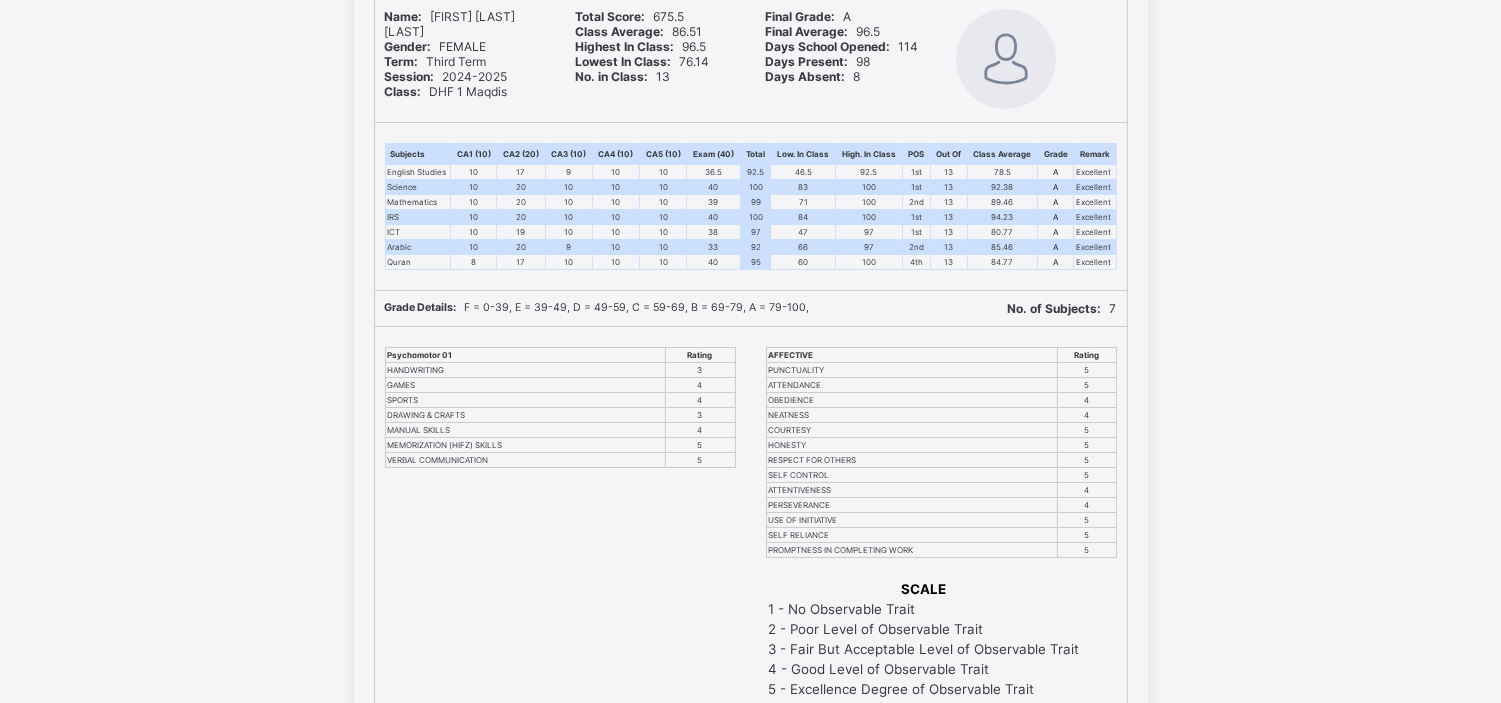 scroll, scrollTop: 0, scrollLeft: 0, axis: both 